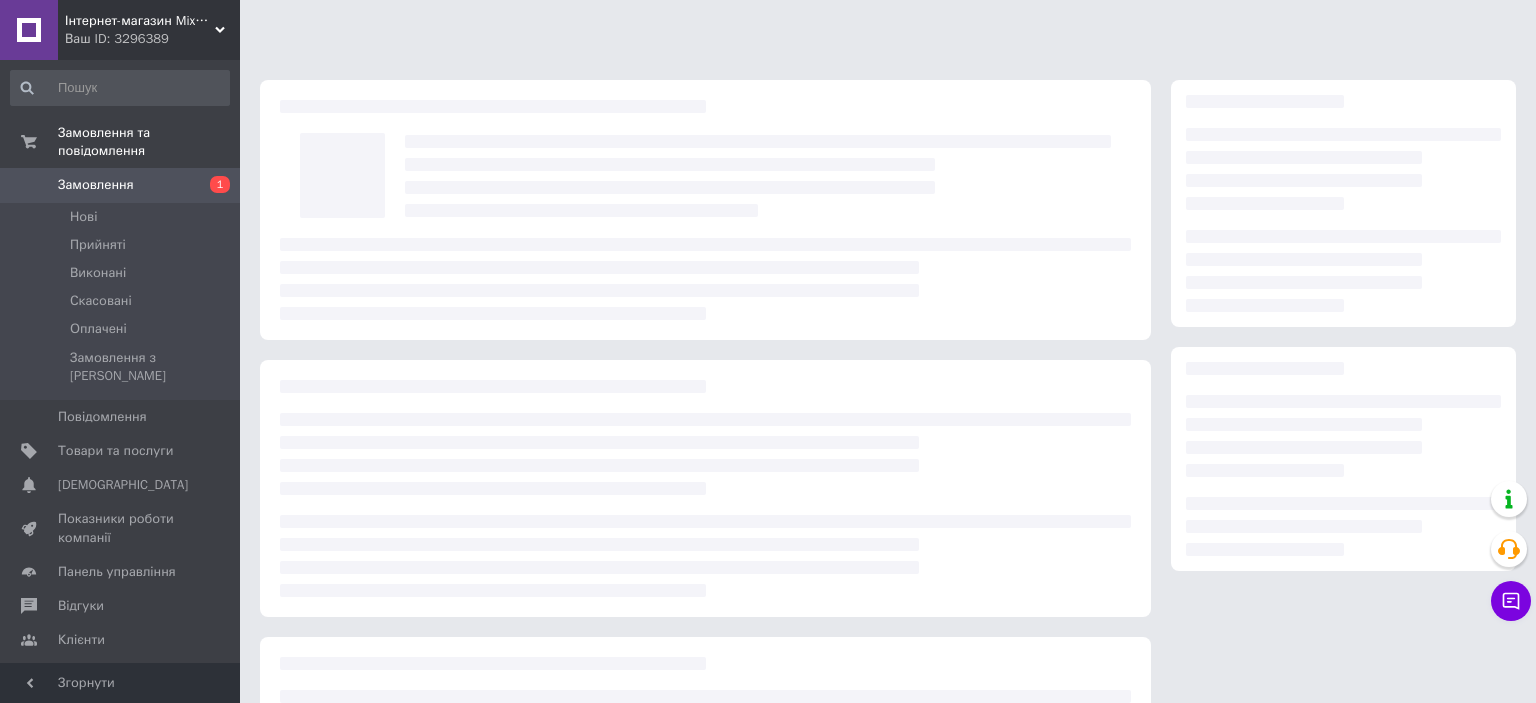 scroll, scrollTop: 0, scrollLeft: 0, axis: both 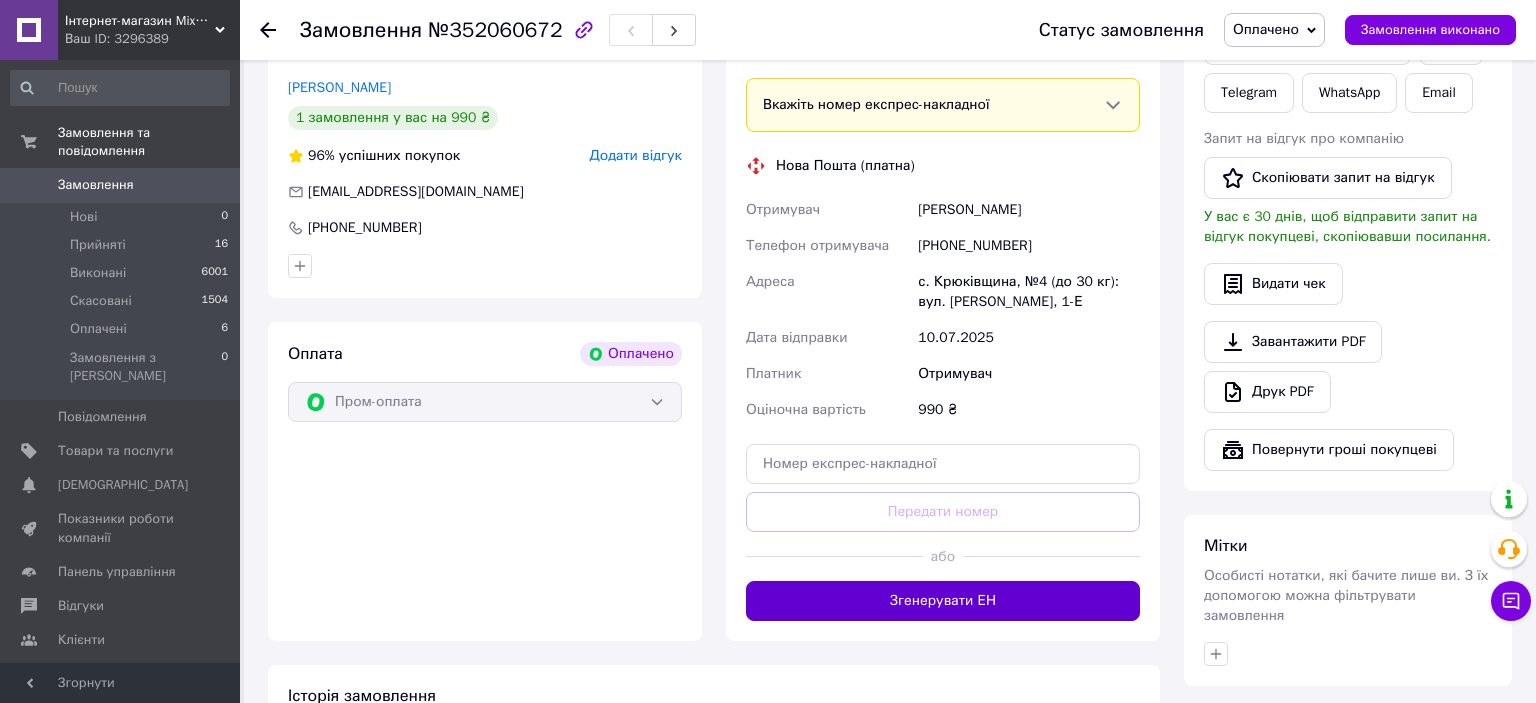 click on "Згенерувати ЕН" at bounding box center (943, 601) 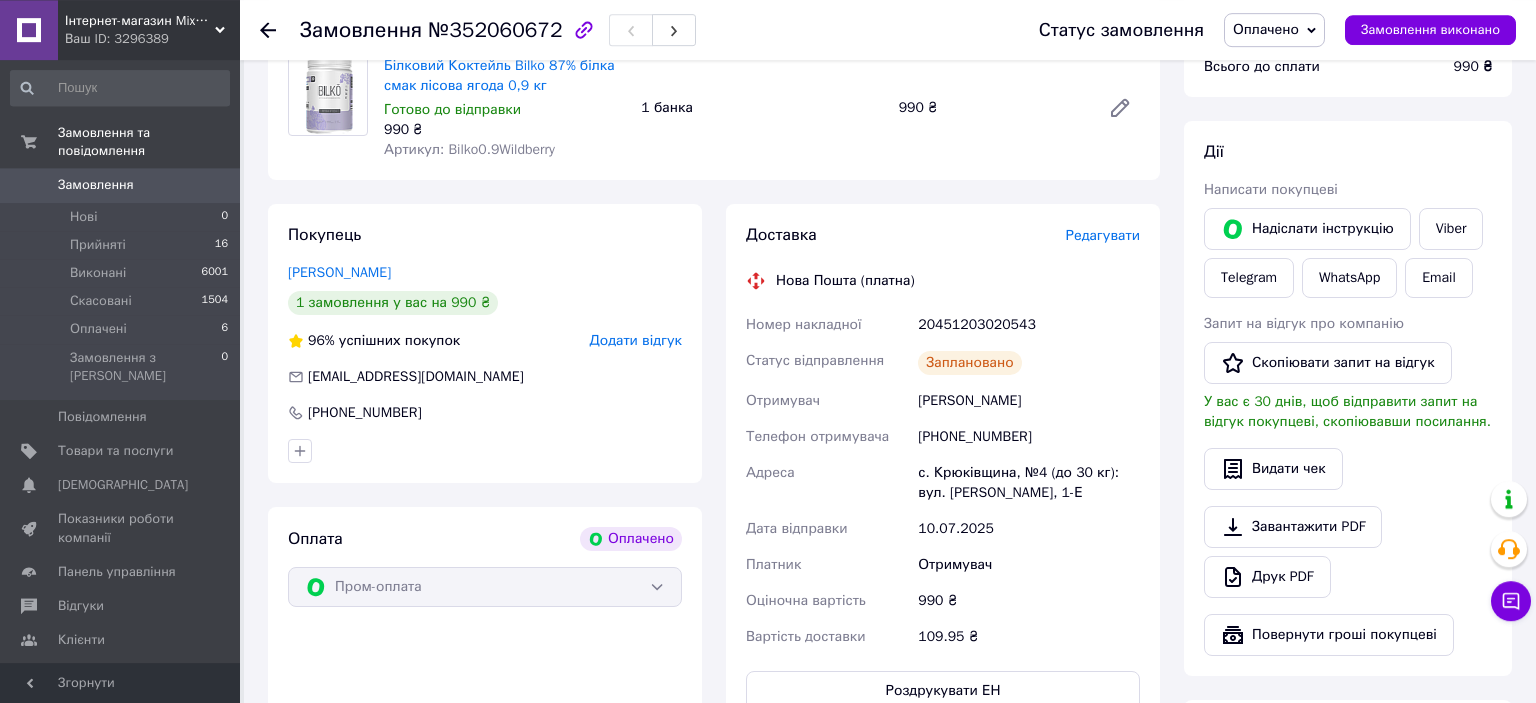 scroll, scrollTop: 316, scrollLeft: 0, axis: vertical 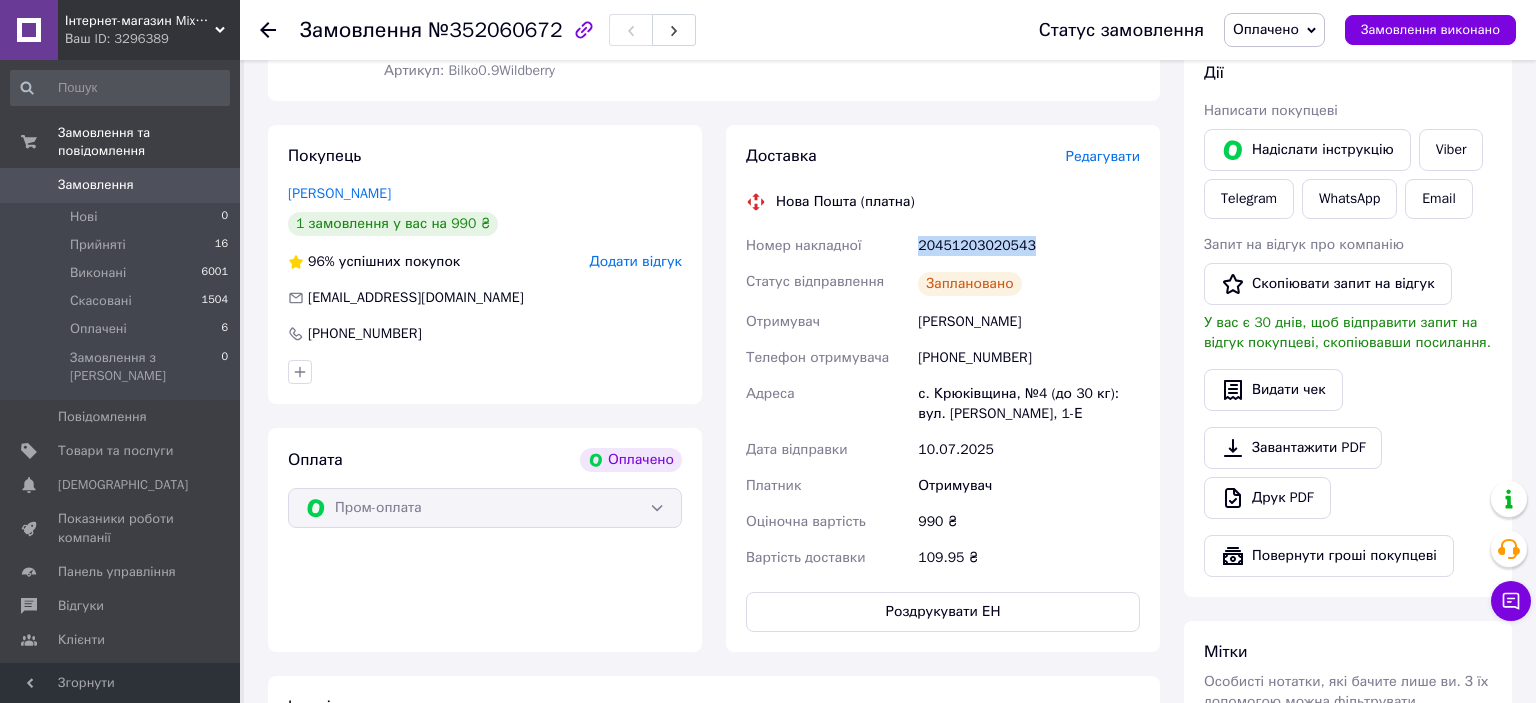drag, startPoint x: 911, startPoint y: 245, endPoint x: 1042, endPoint y: 249, distance: 131.06105 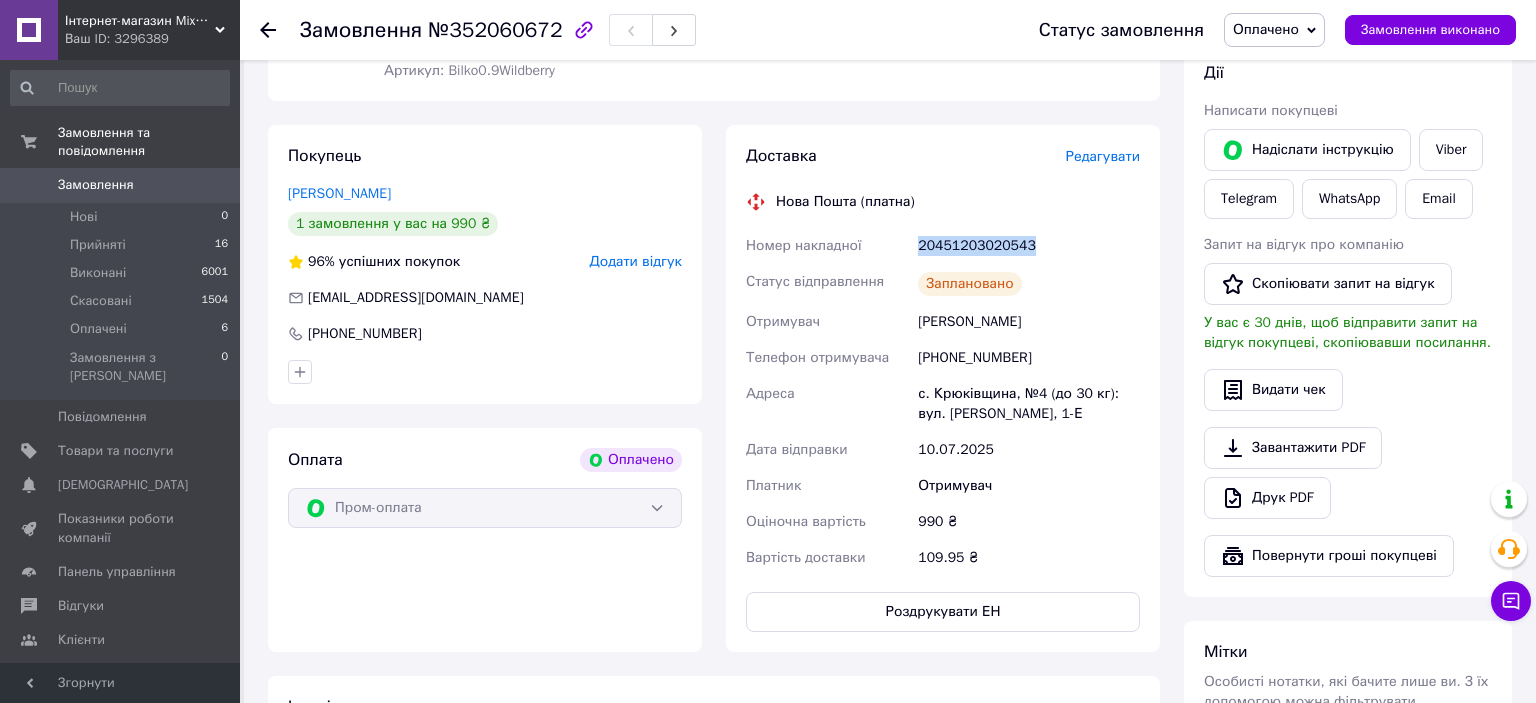 drag, startPoint x: 914, startPoint y: 326, endPoint x: 1046, endPoint y: 332, distance: 132.13629 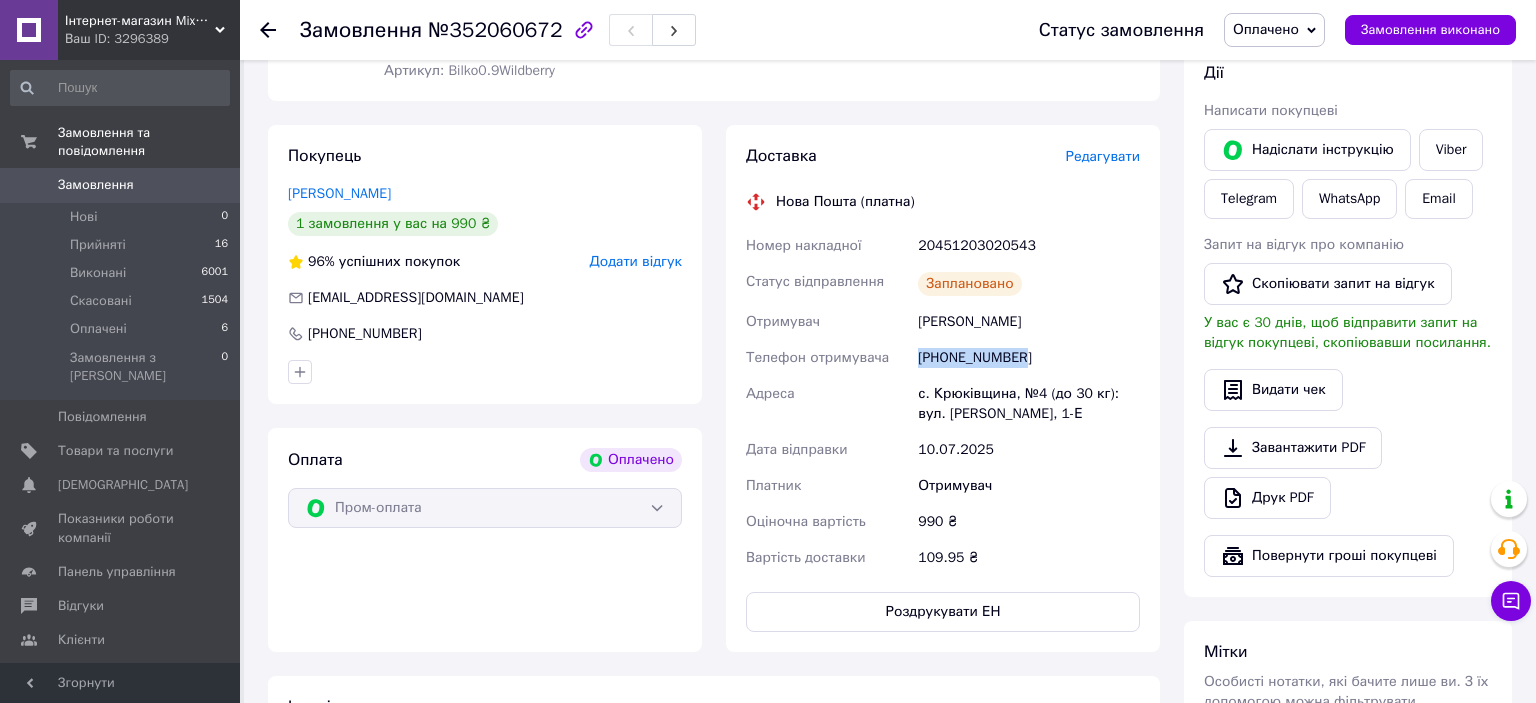 drag, startPoint x: 914, startPoint y: 359, endPoint x: 1037, endPoint y: 362, distance: 123.03658 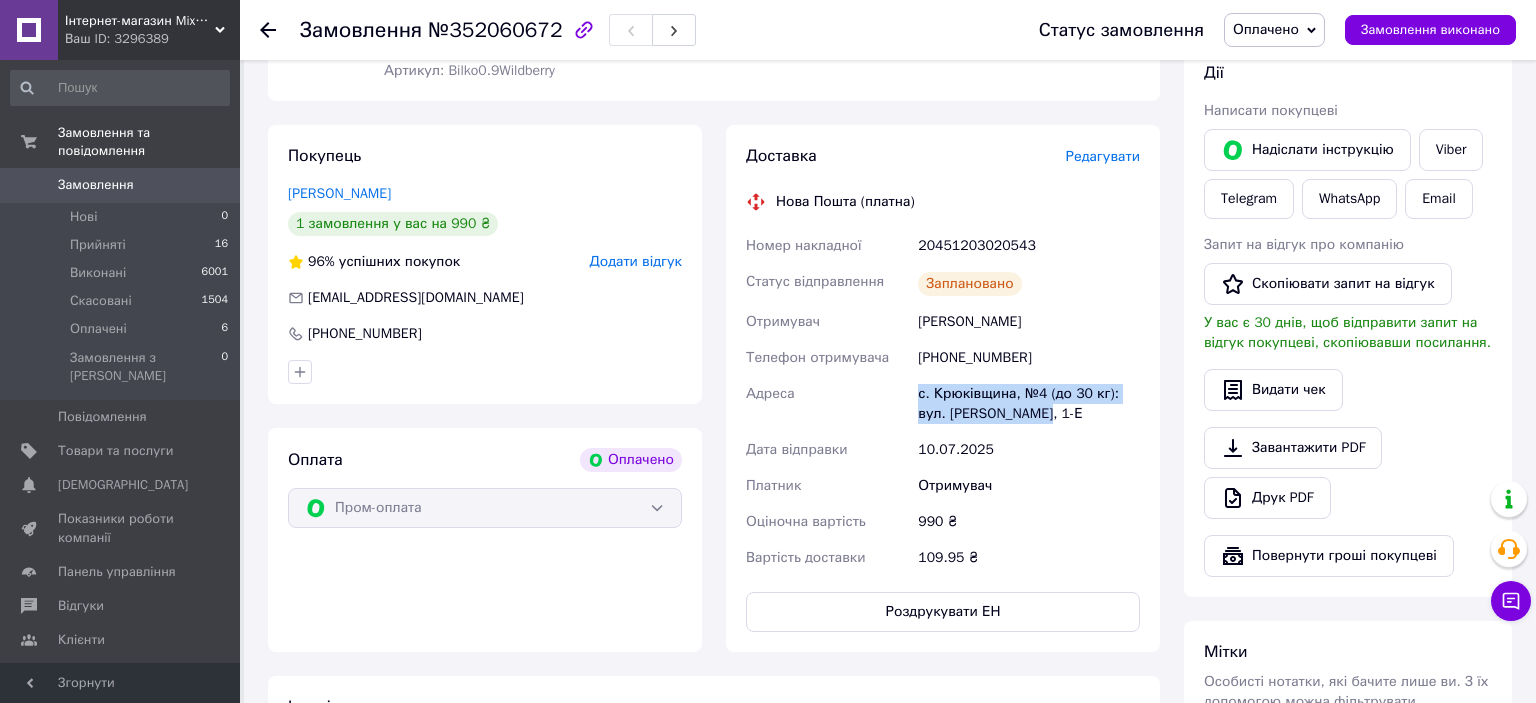 drag, startPoint x: 917, startPoint y: 390, endPoint x: 1013, endPoint y: 427, distance: 102.88343 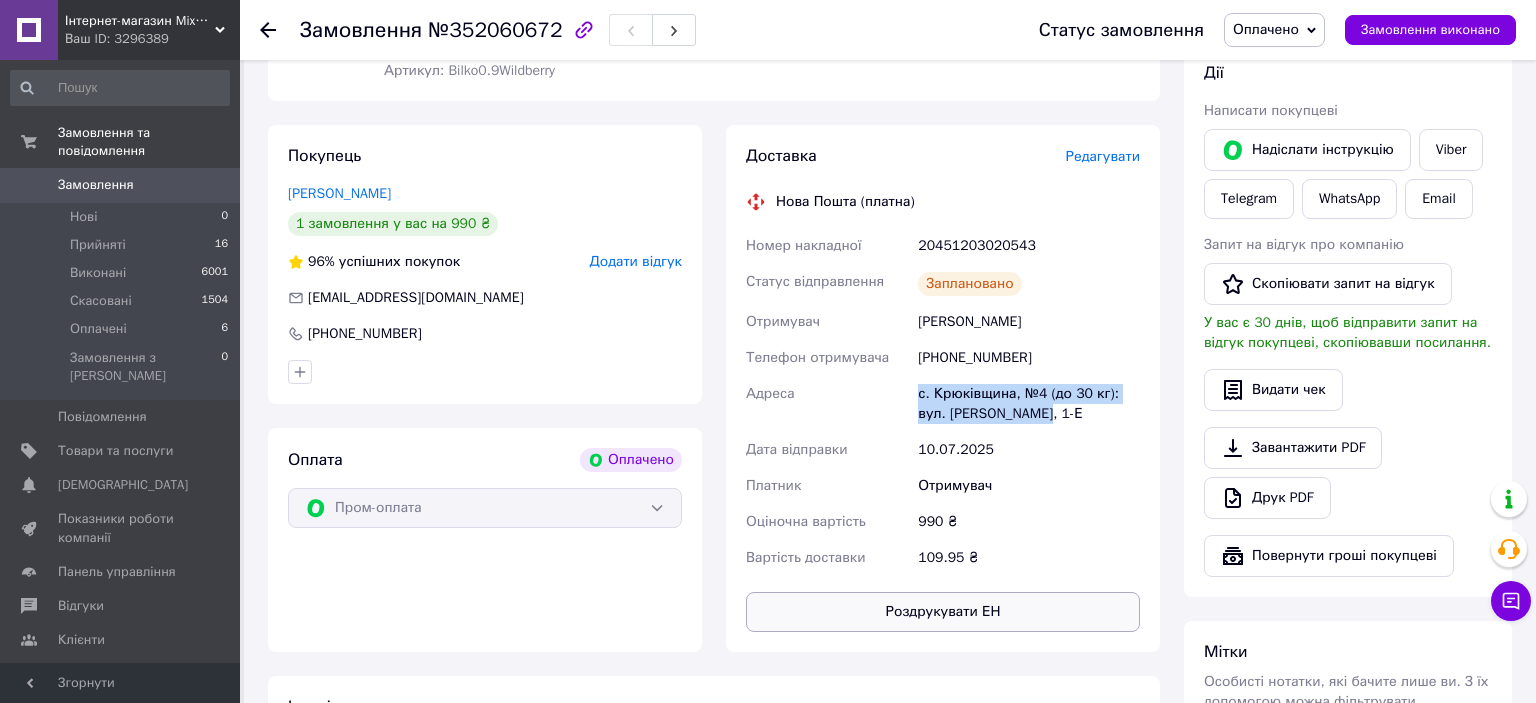 copy on "с. Крюківщина, №4 (до 30 кг): вул. Балукова, 1-Е" 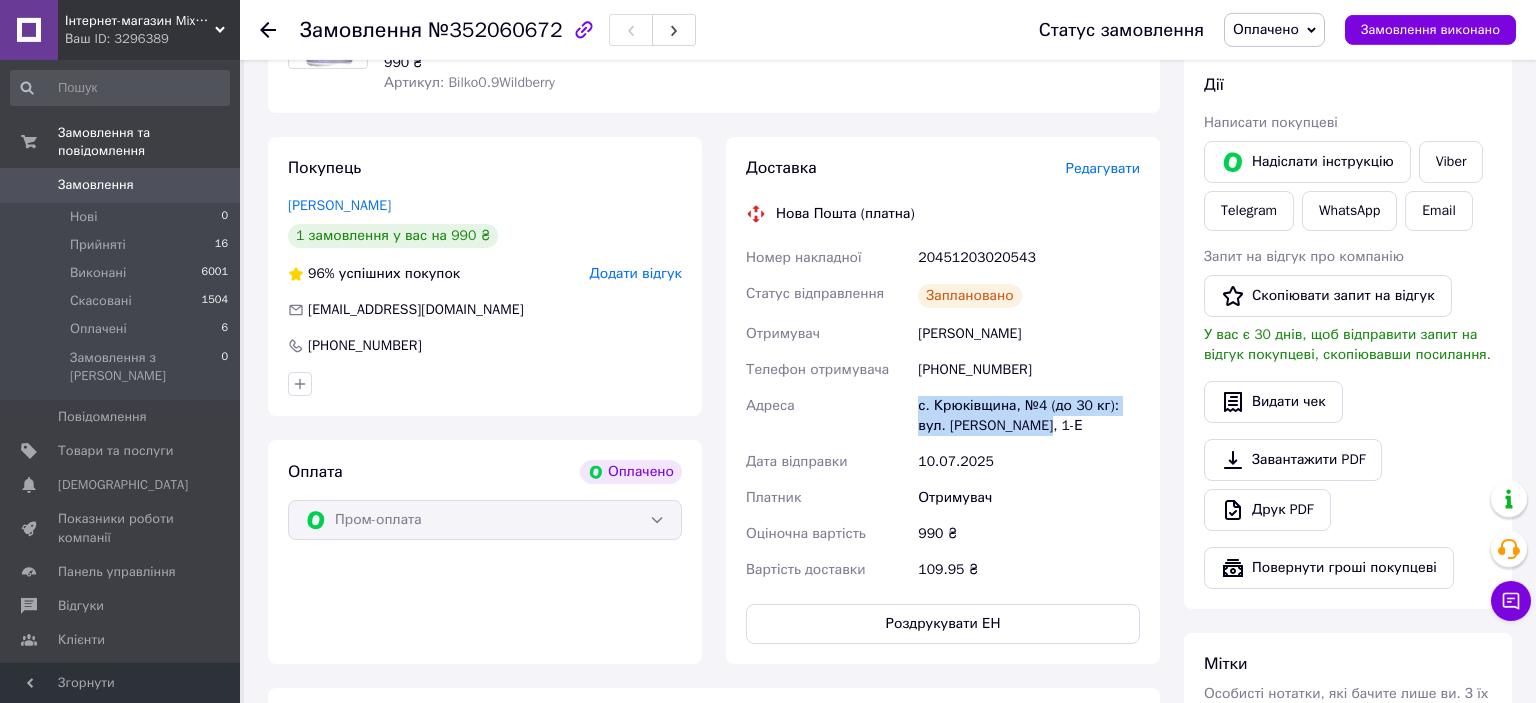 scroll, scrollTop: 316, scrollLeft: 0, axis: vertical 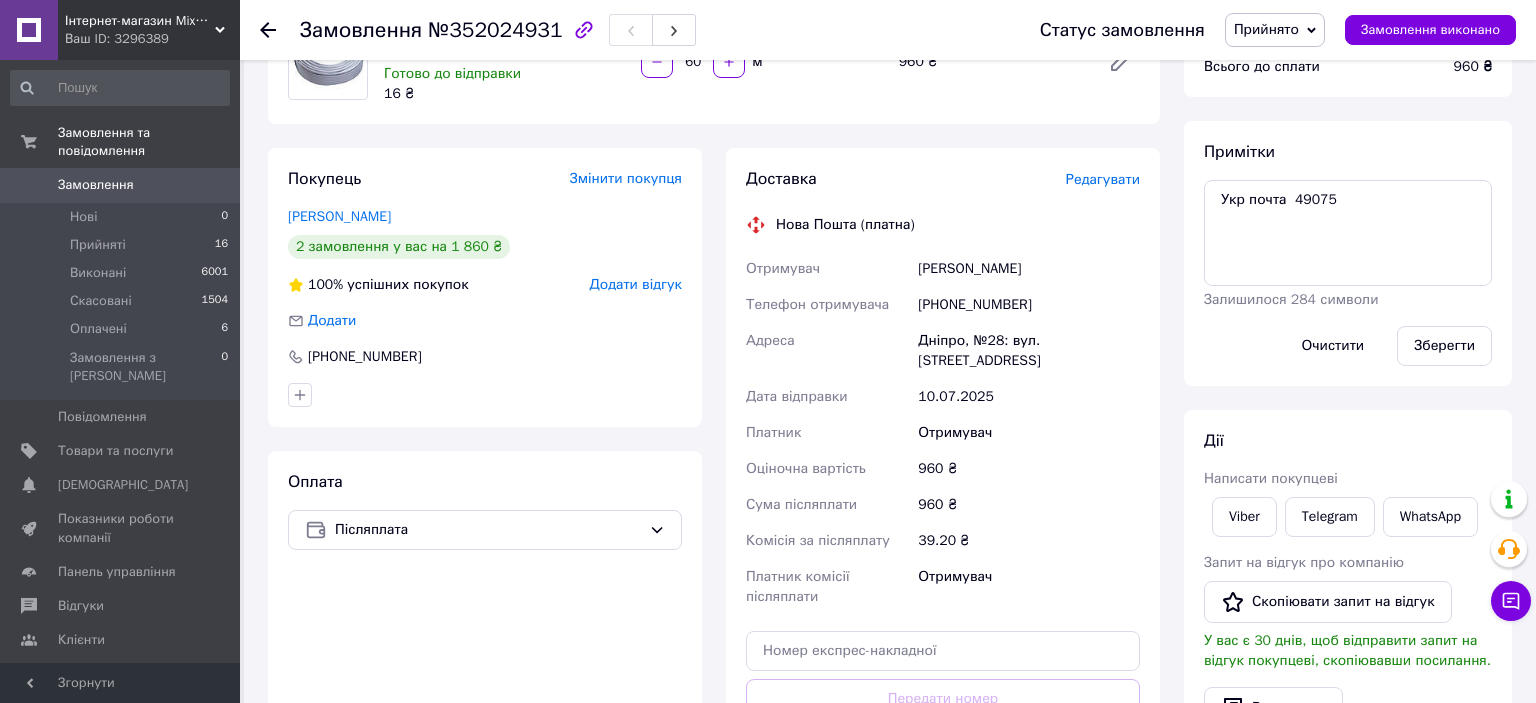 click on "Редагувати" at bounding box center (1103, 179) 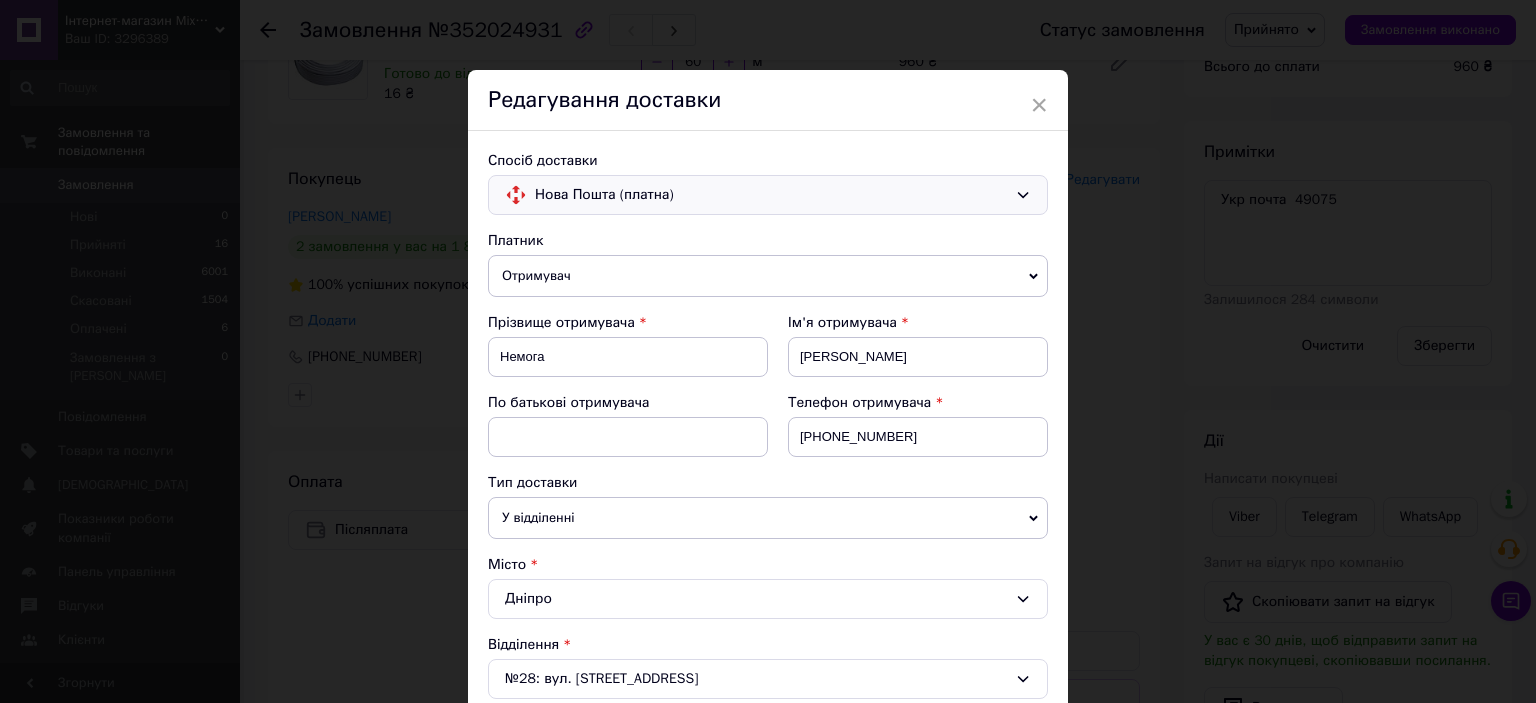click on "Нова Пошта (платна)" at bounding box center (768, 195) 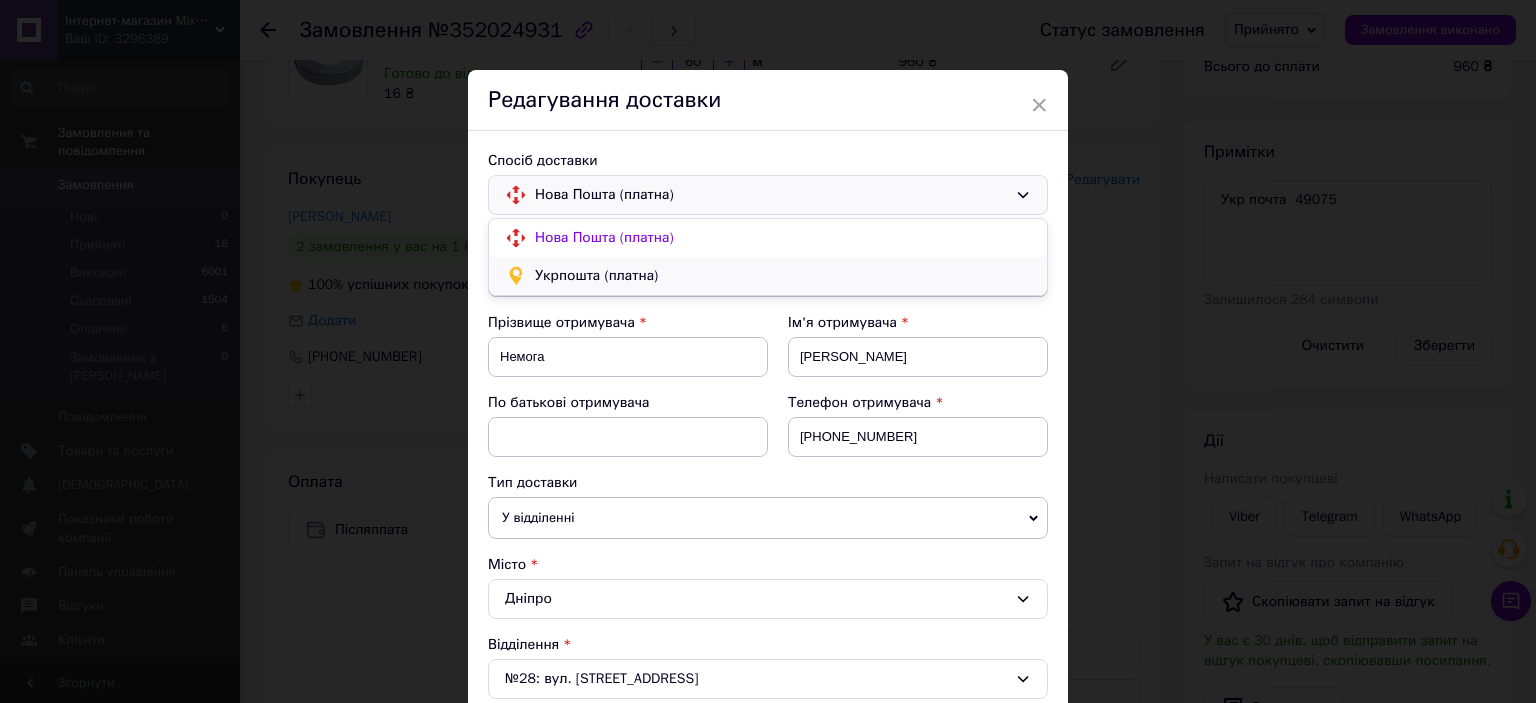 click on "Укрпошта (платна)" at bounding box center [783, 276] 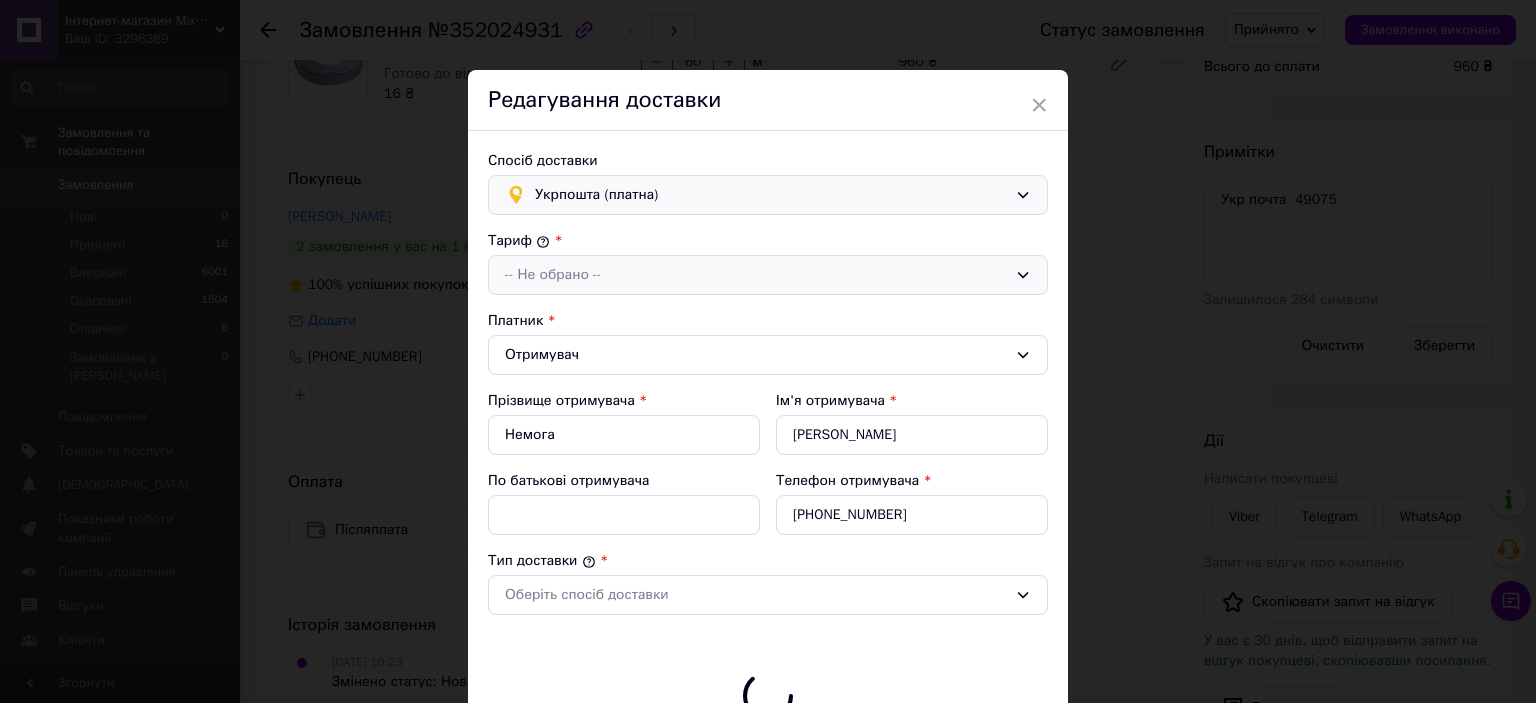 click on "-- Не обрано --" at bounding box center (756, 275) 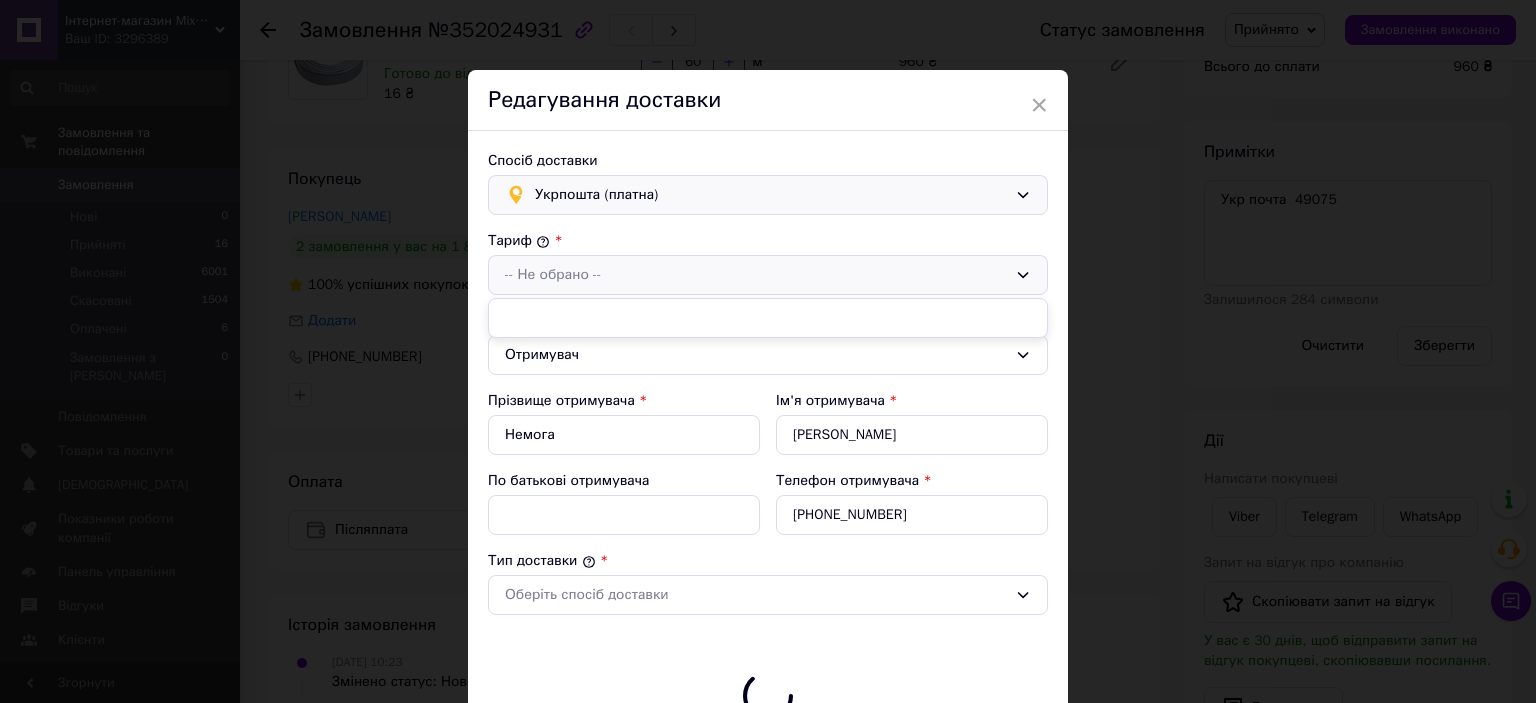 type on "960" 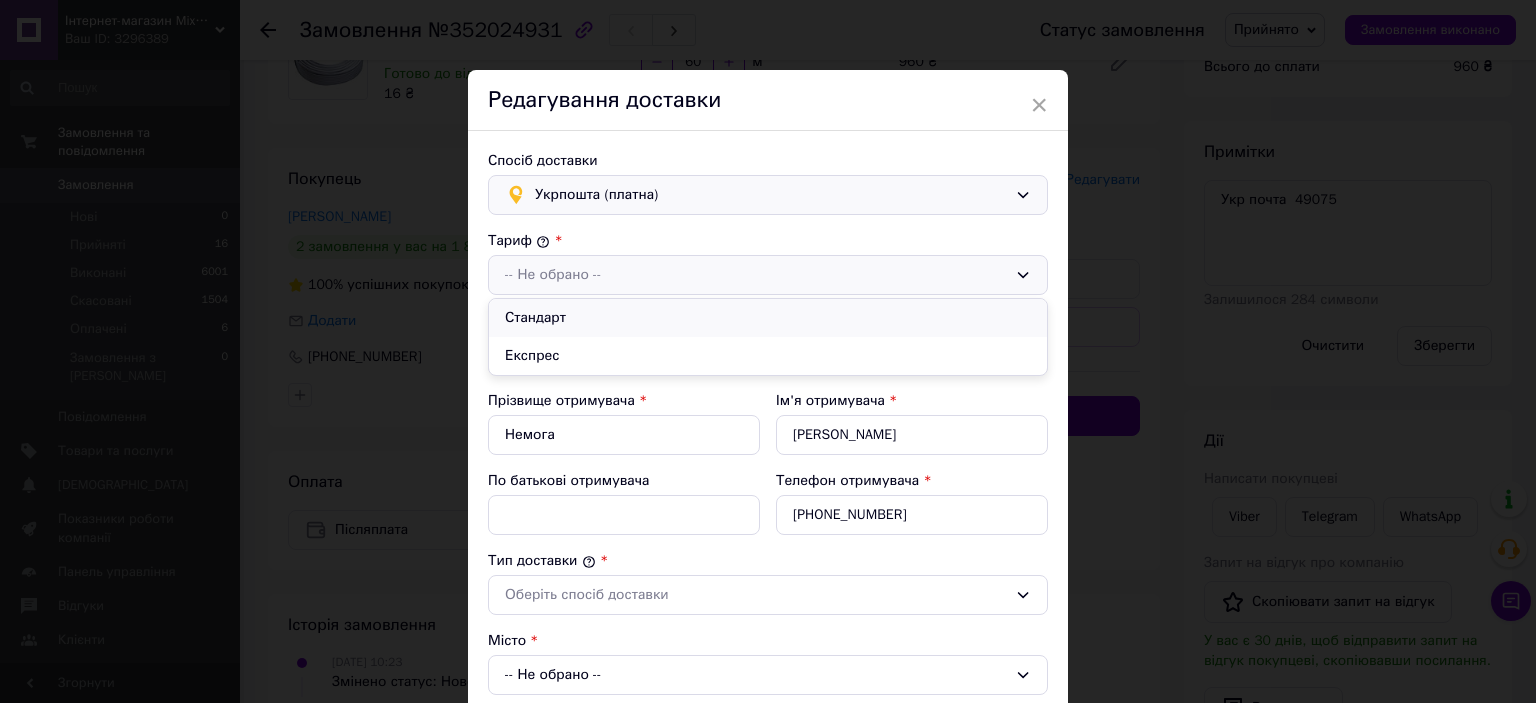 click on "Стандарт" at bounding box center (768, 318) 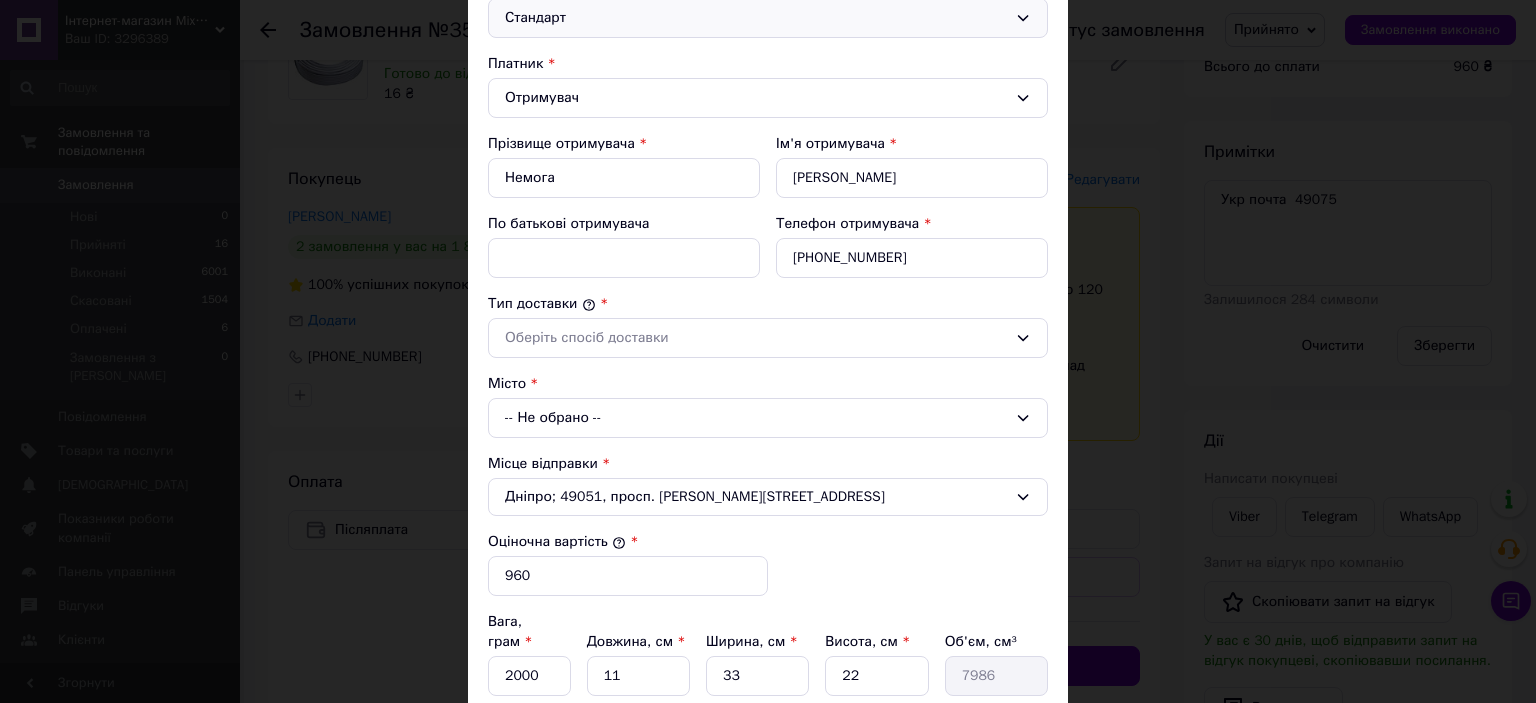 scroll, scrollTop: 331, scrollLeft: 0, axis: vertical 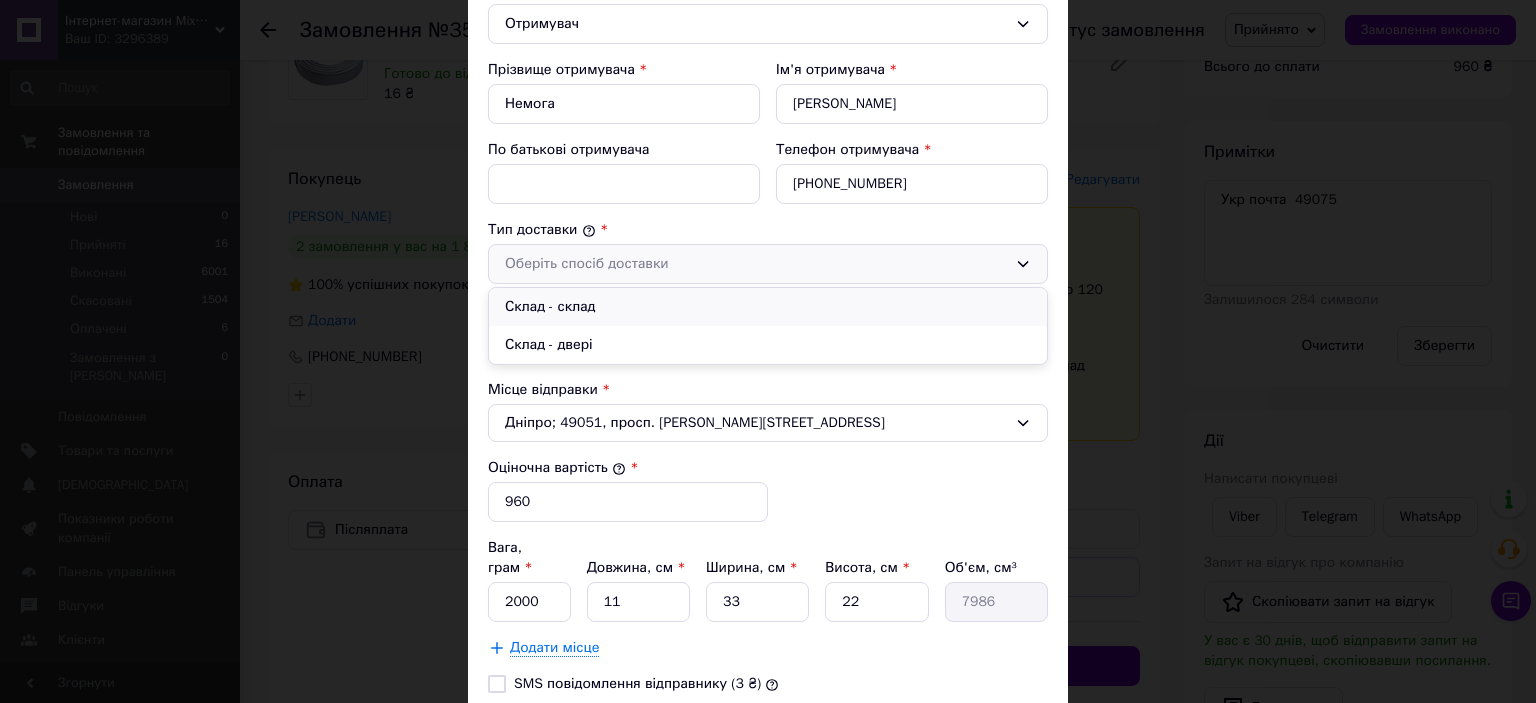 click on "Склад - склад" at bounding box center (768, 307) 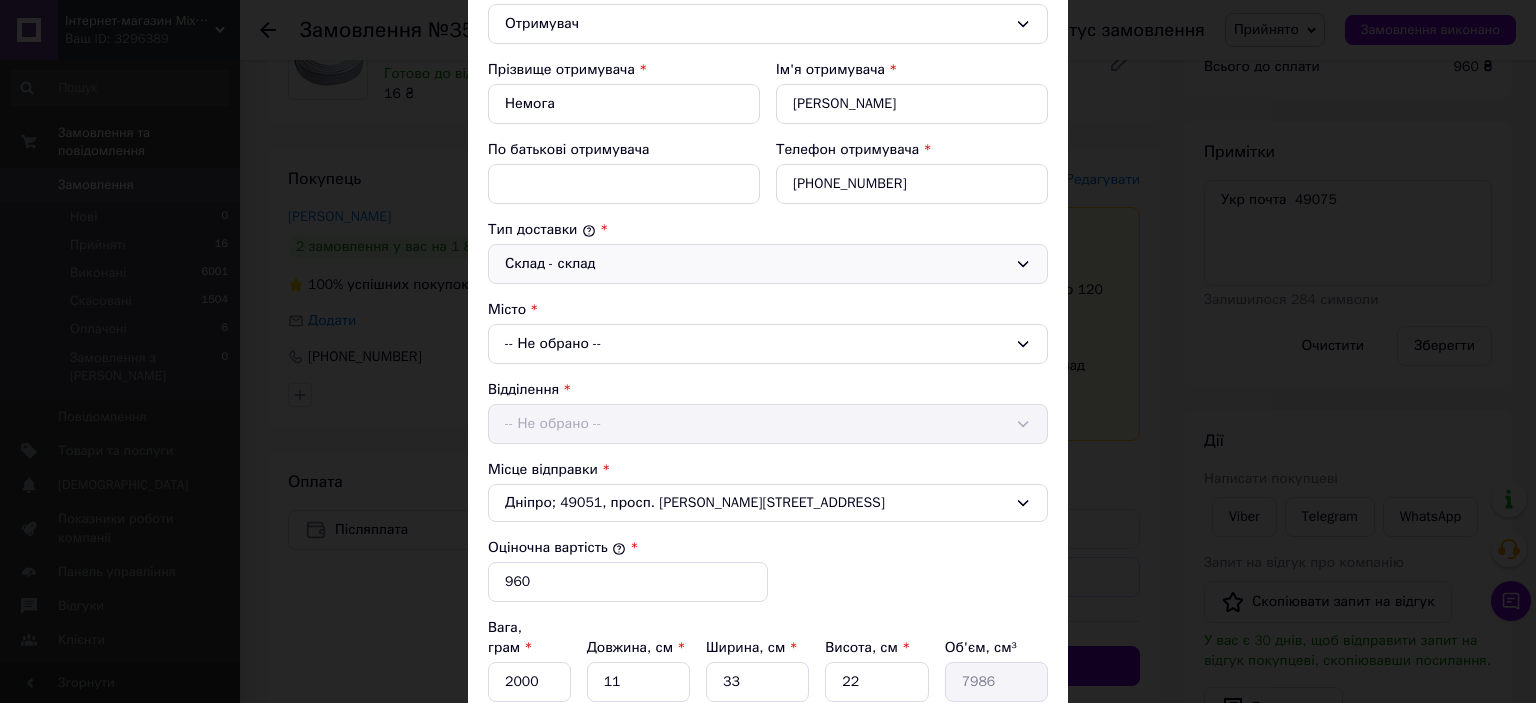 click on "-- Не обрано --" at bounding box center (768, 344) 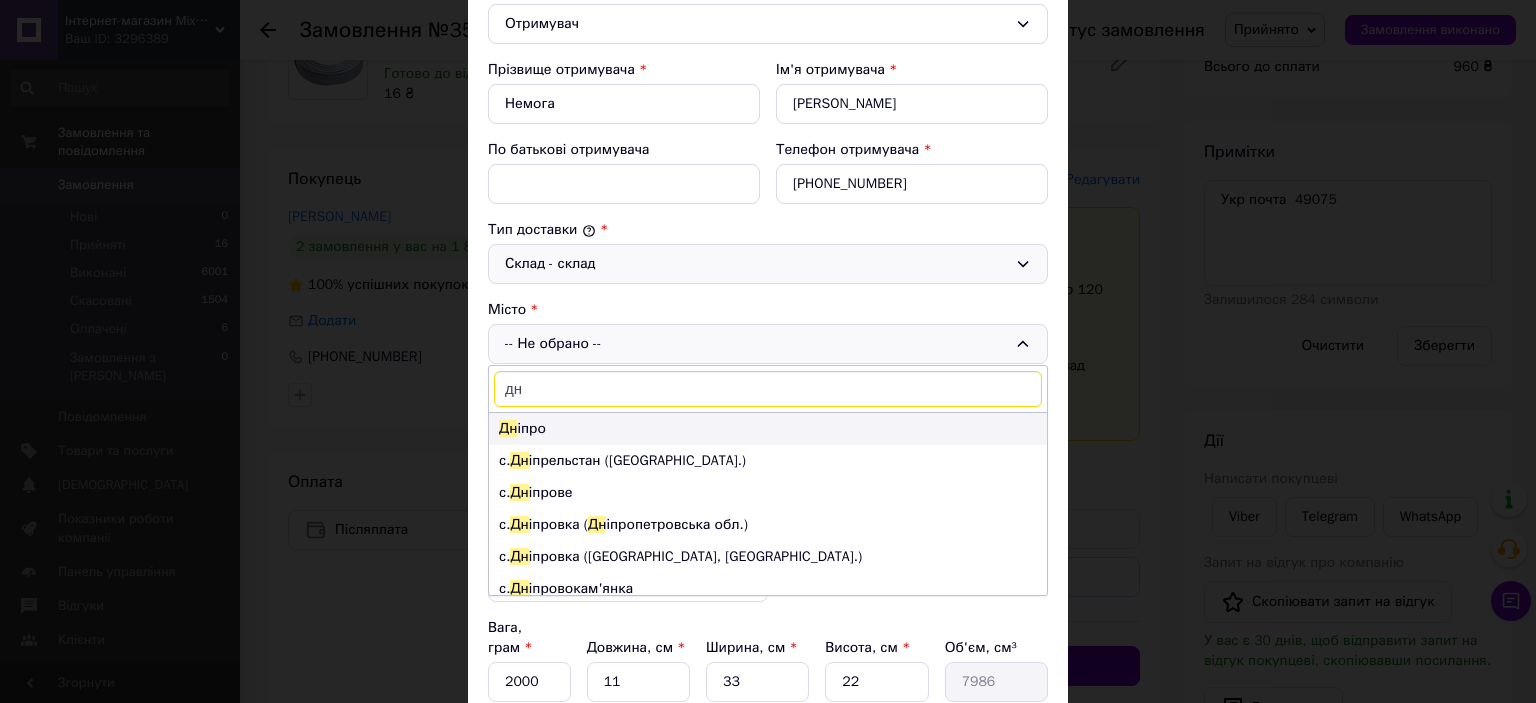 type on "дн" 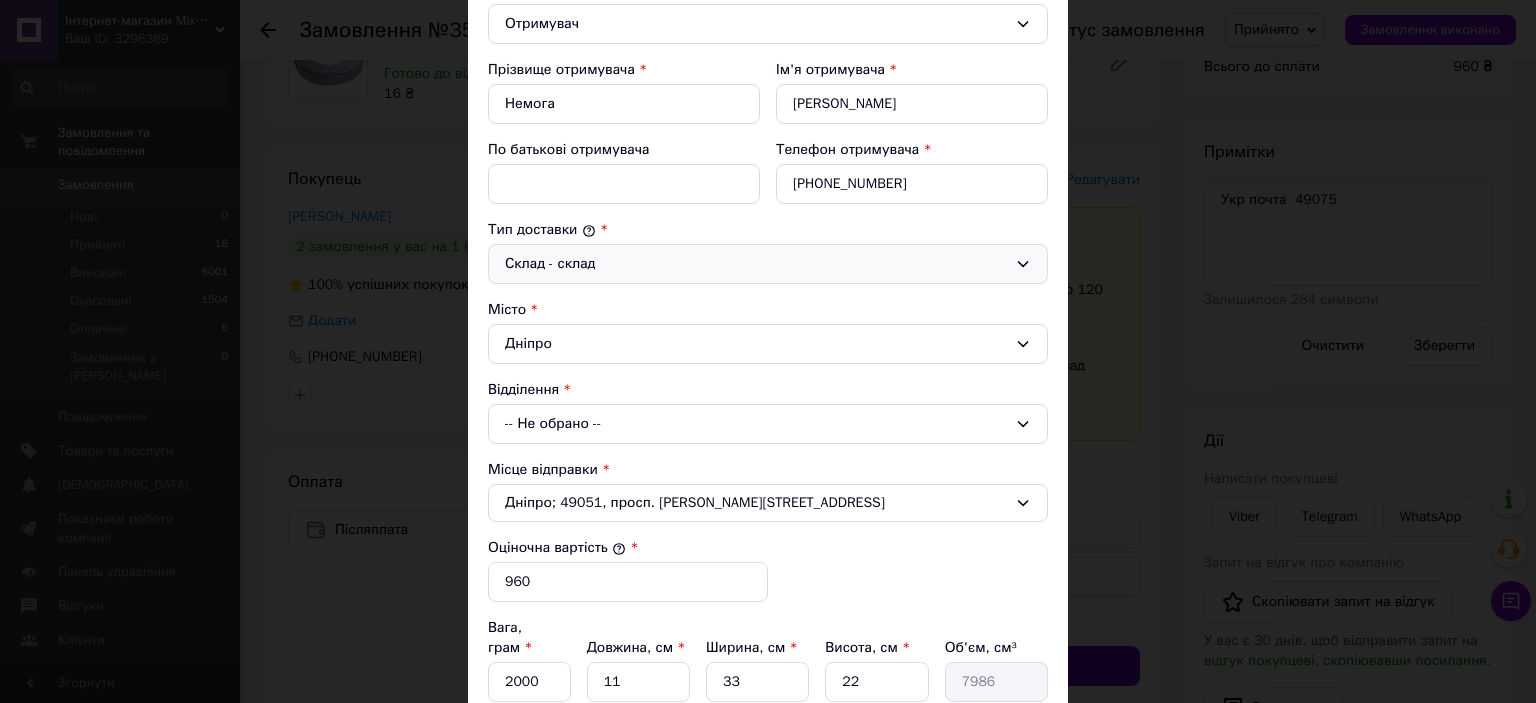 click on "-- Не обрано --" at bounding box center (768, 424) 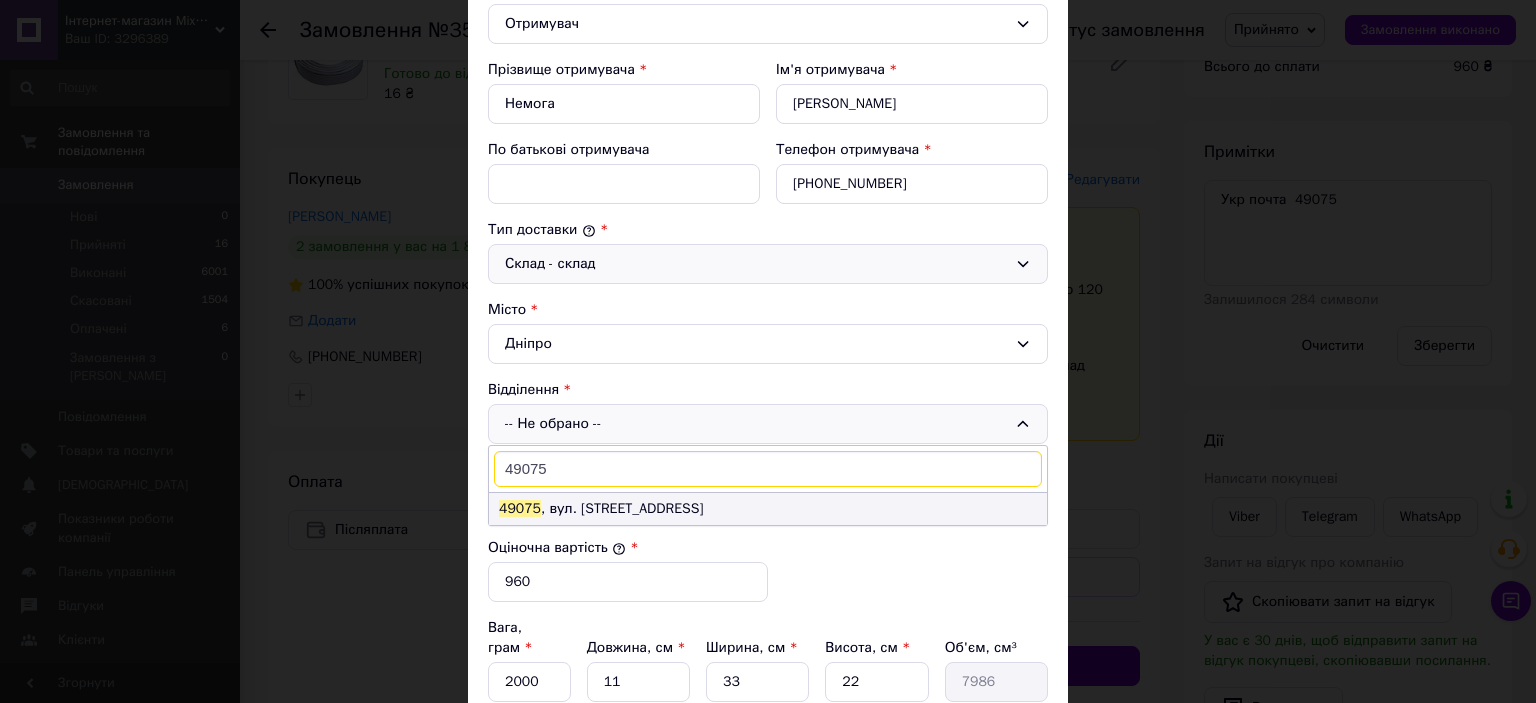 type on "49075" 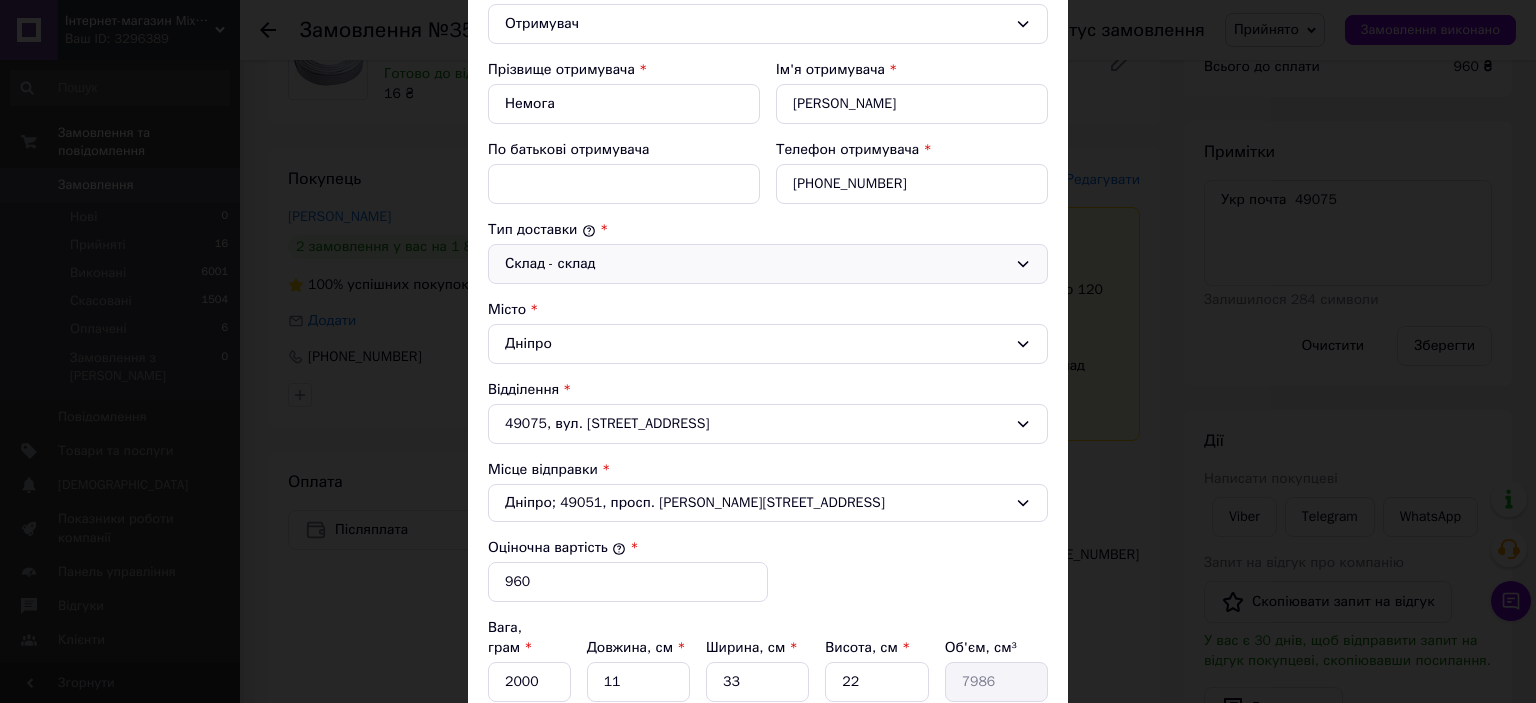 scroll, scrollTop: 704, scrollLeft: 0, axis: vertical 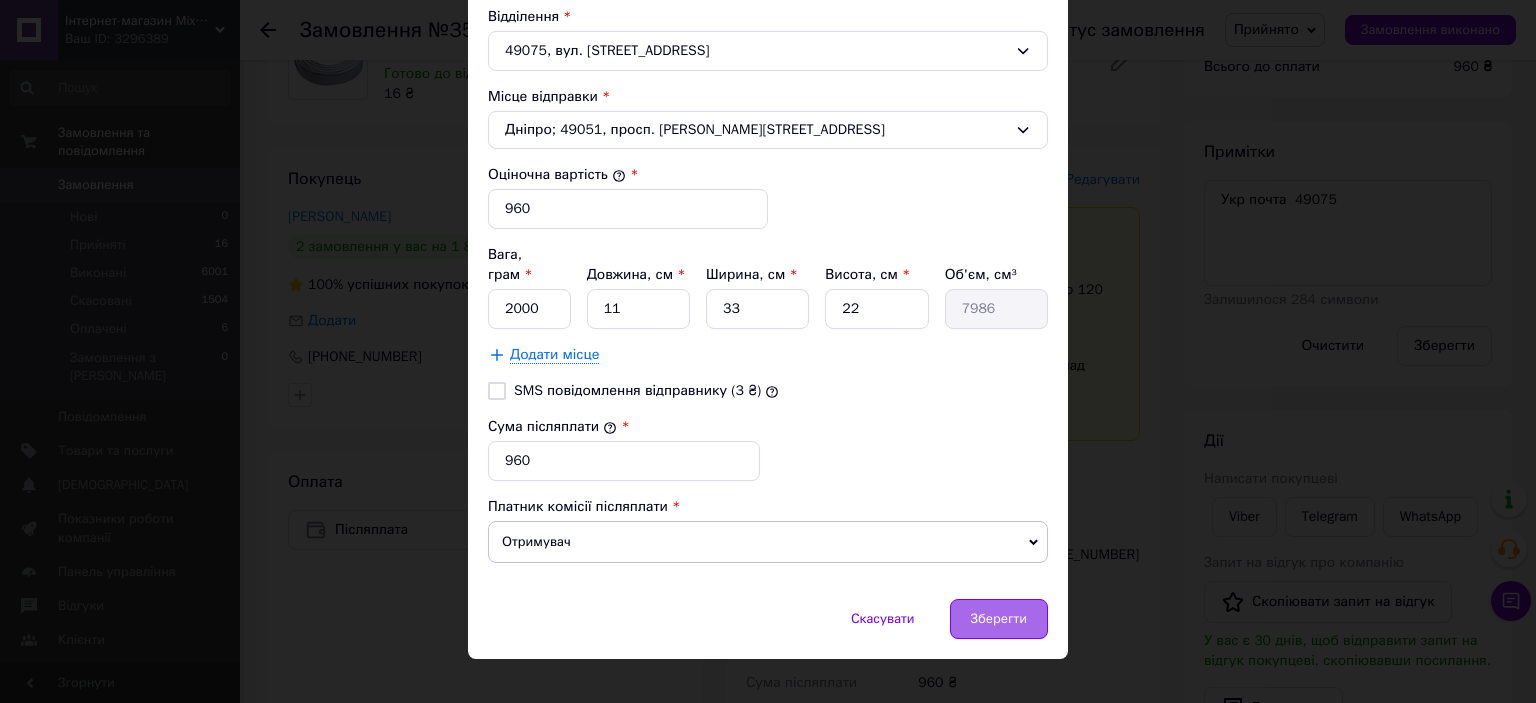 click on "Зберегти" at bounding box center [999, 619] 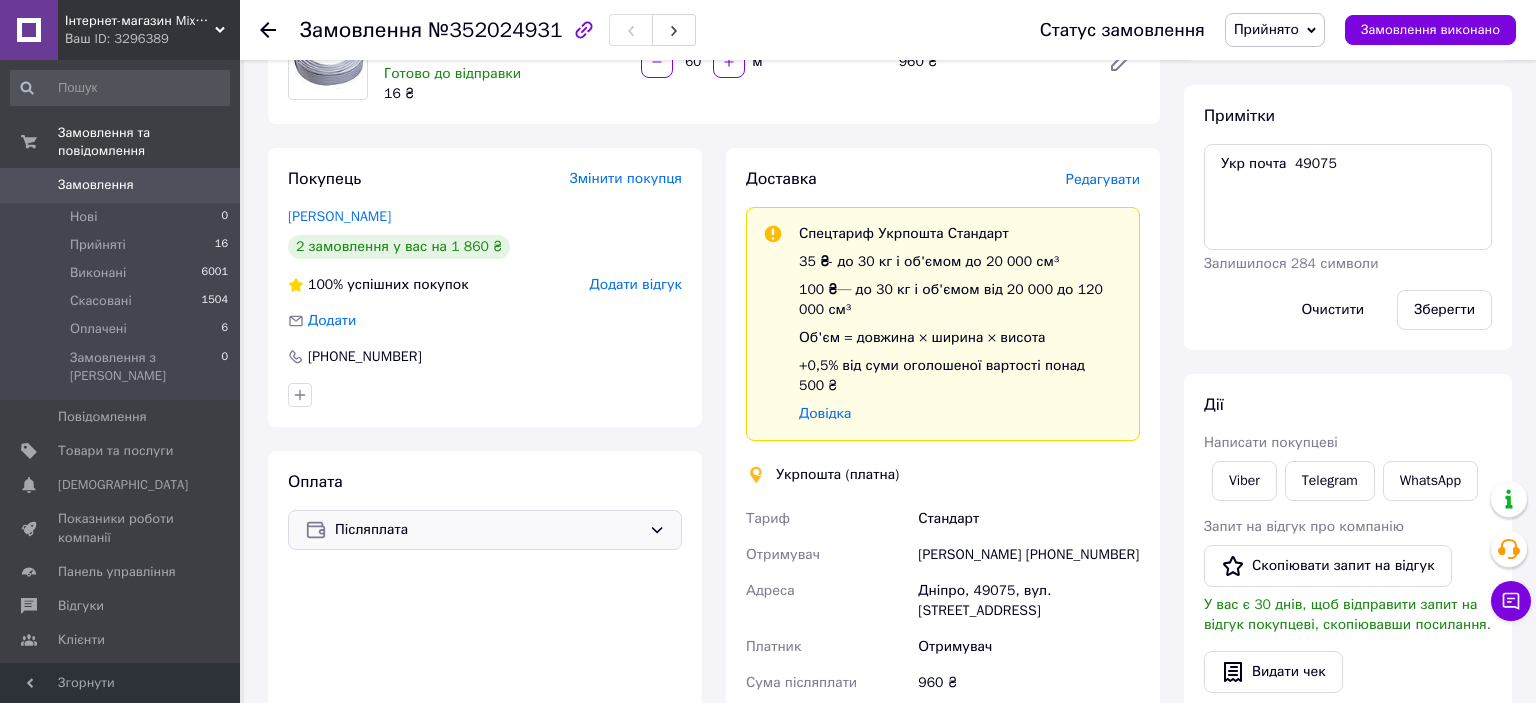 click on "Післяплата" at bounding box center [488, 530] 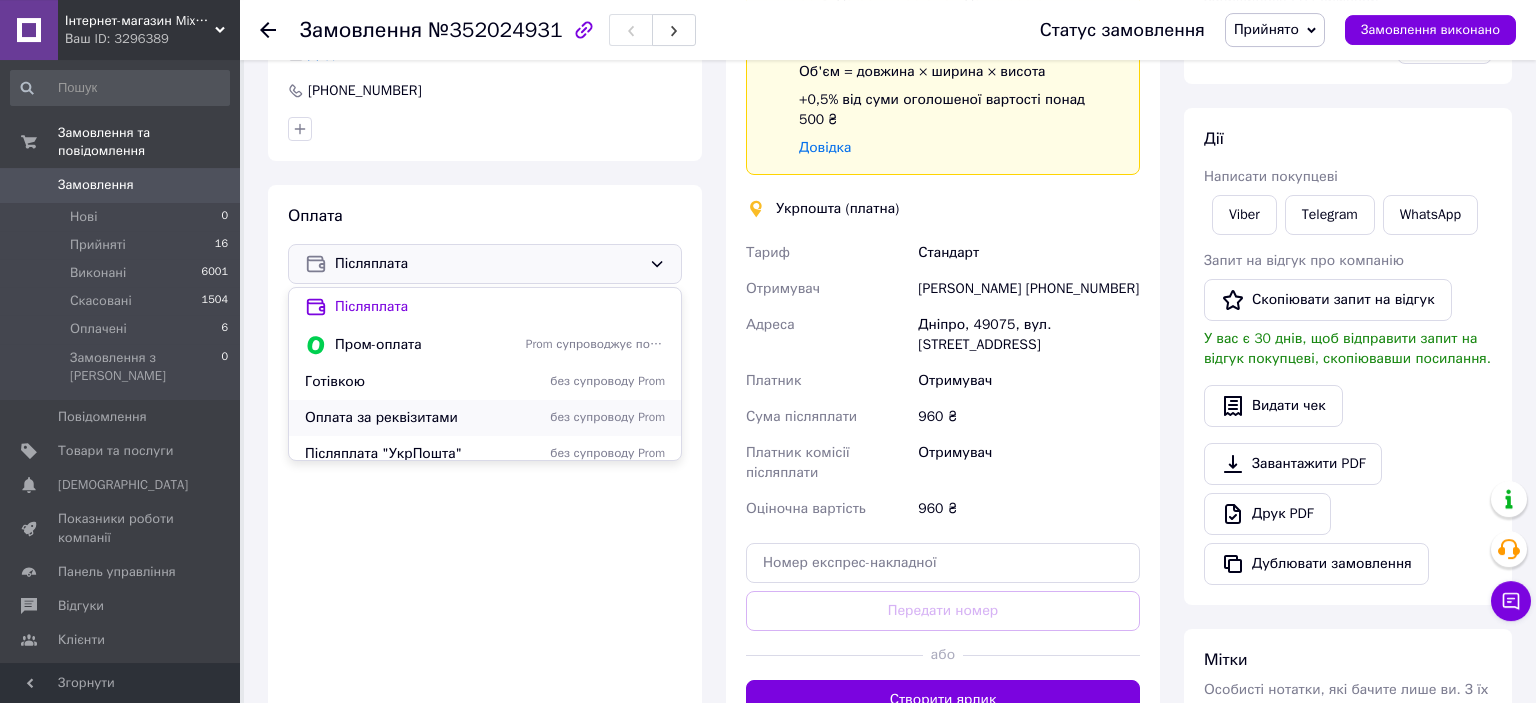 scroll, scrollTop: 528, scrollLeft: 0, axis: vertical 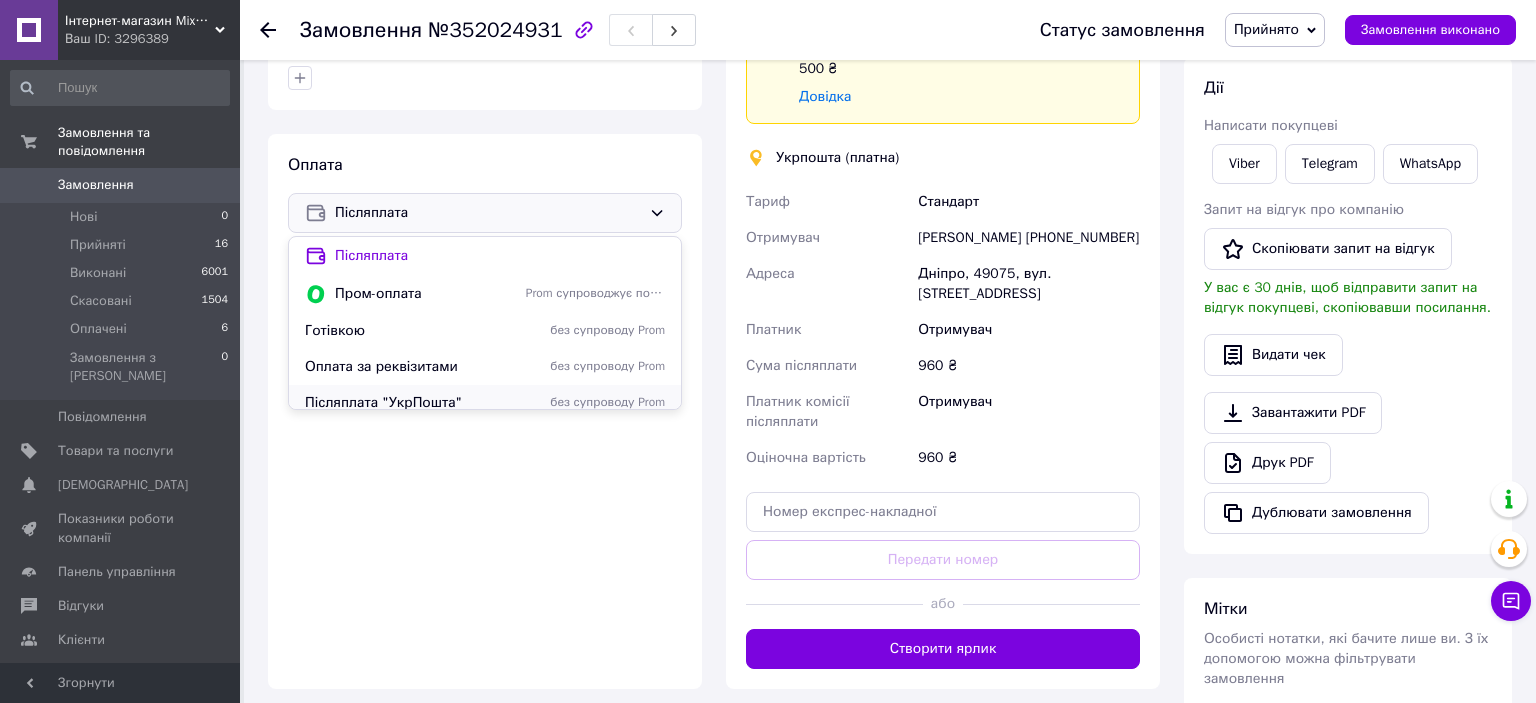 click on "Післяплата "УкрПошта"" at bounding box center (411, 403) 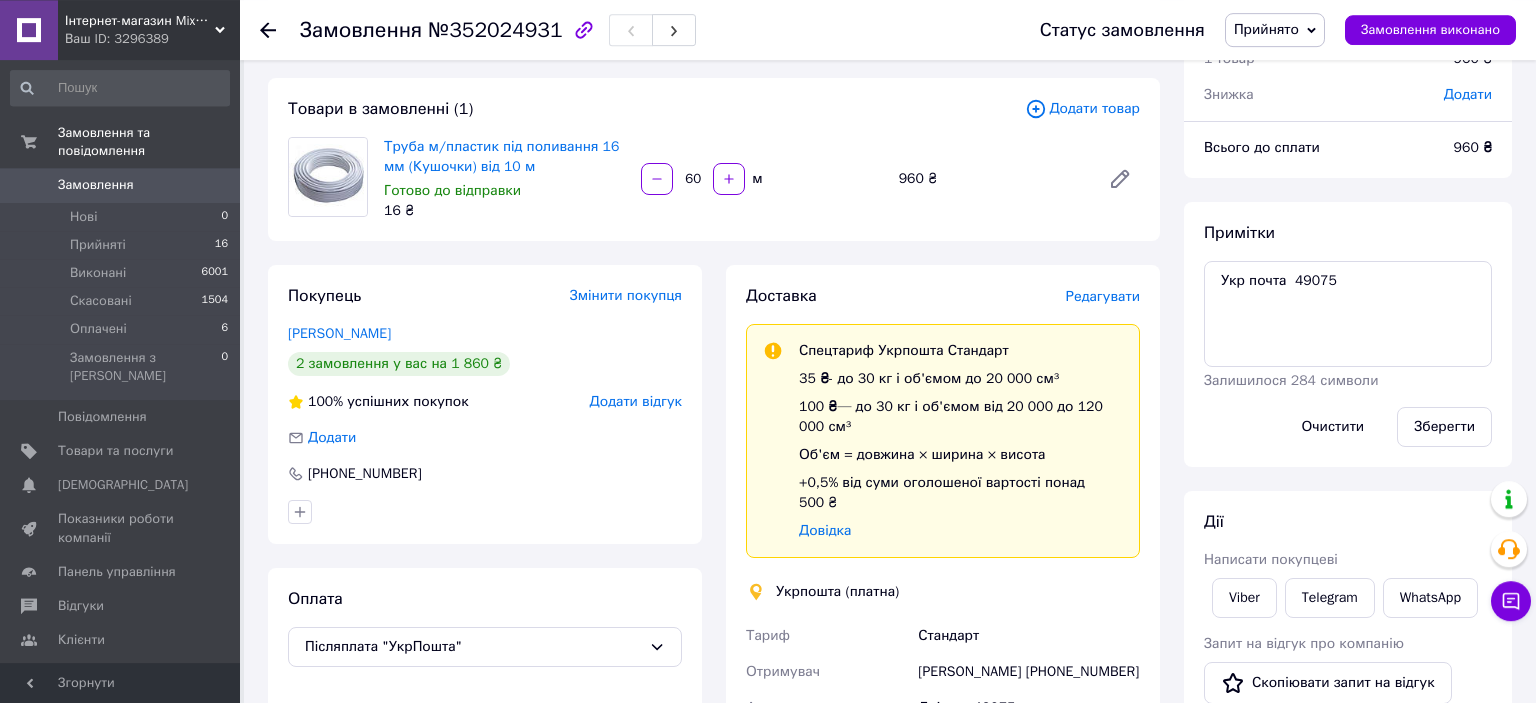 scroll, scrollTop: 105, scrollLeft: 0, axis: vertical 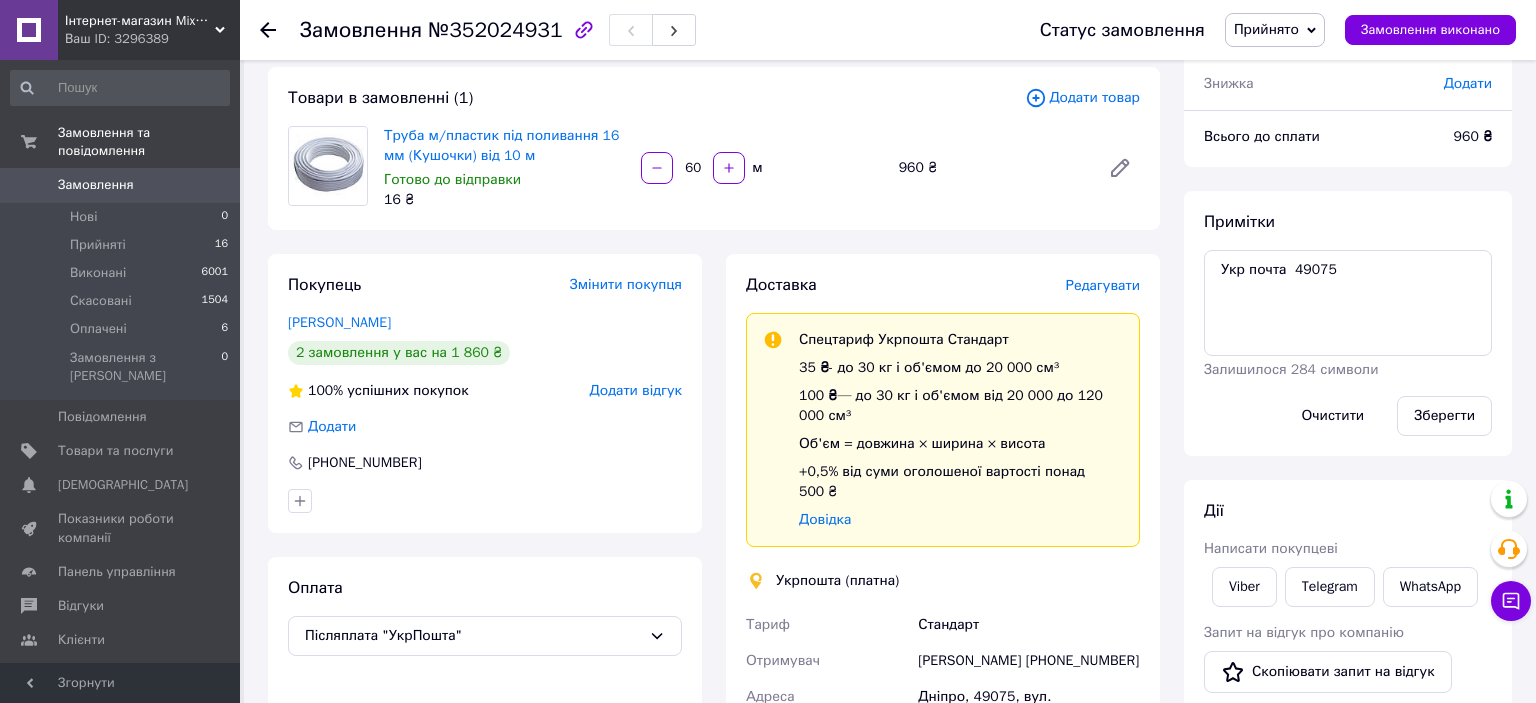 click on "Редагувати" at bounding box center [1103, 285] 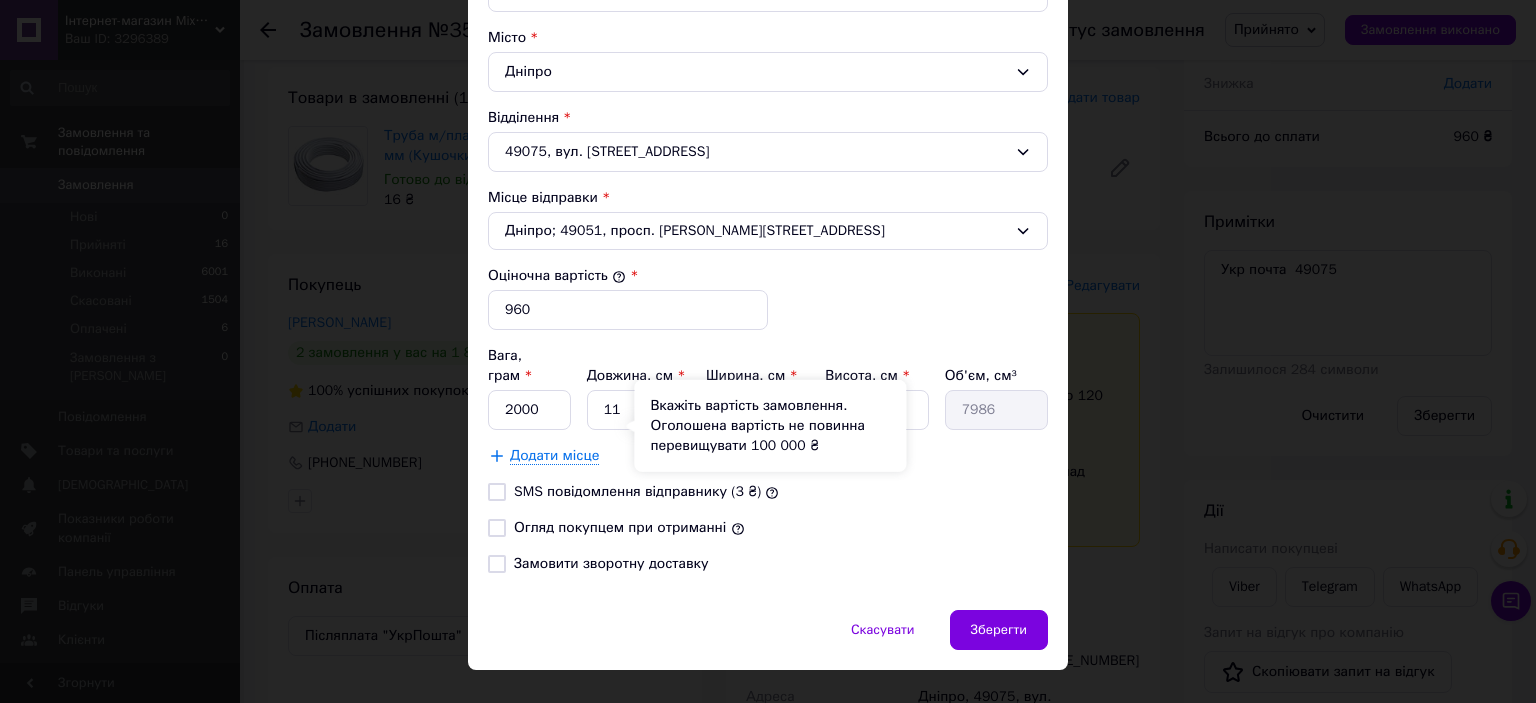 scroll, scrollTop: 615, scrollLeft: 0, axis: vertical 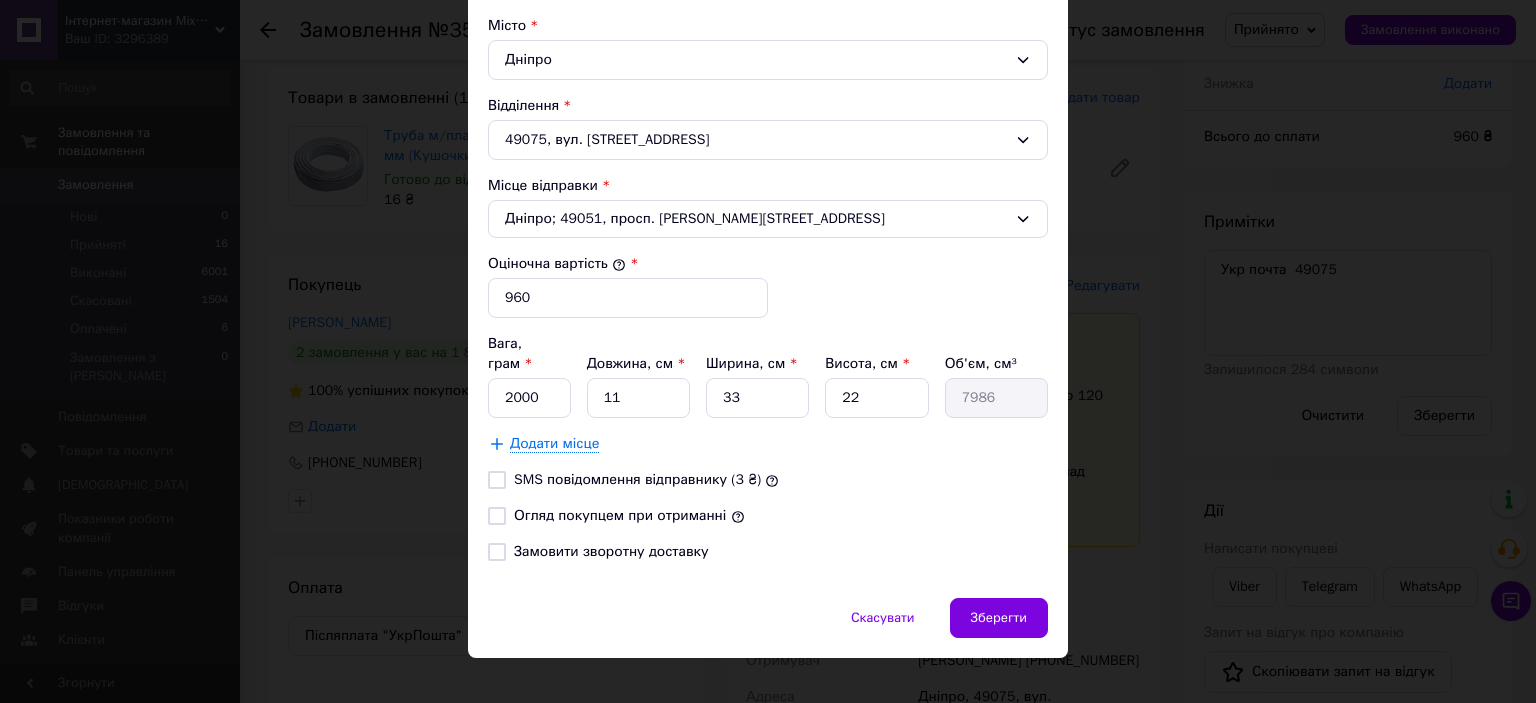 click on "Огляд покупцем при отриманні" at bounding box center (497, 516) 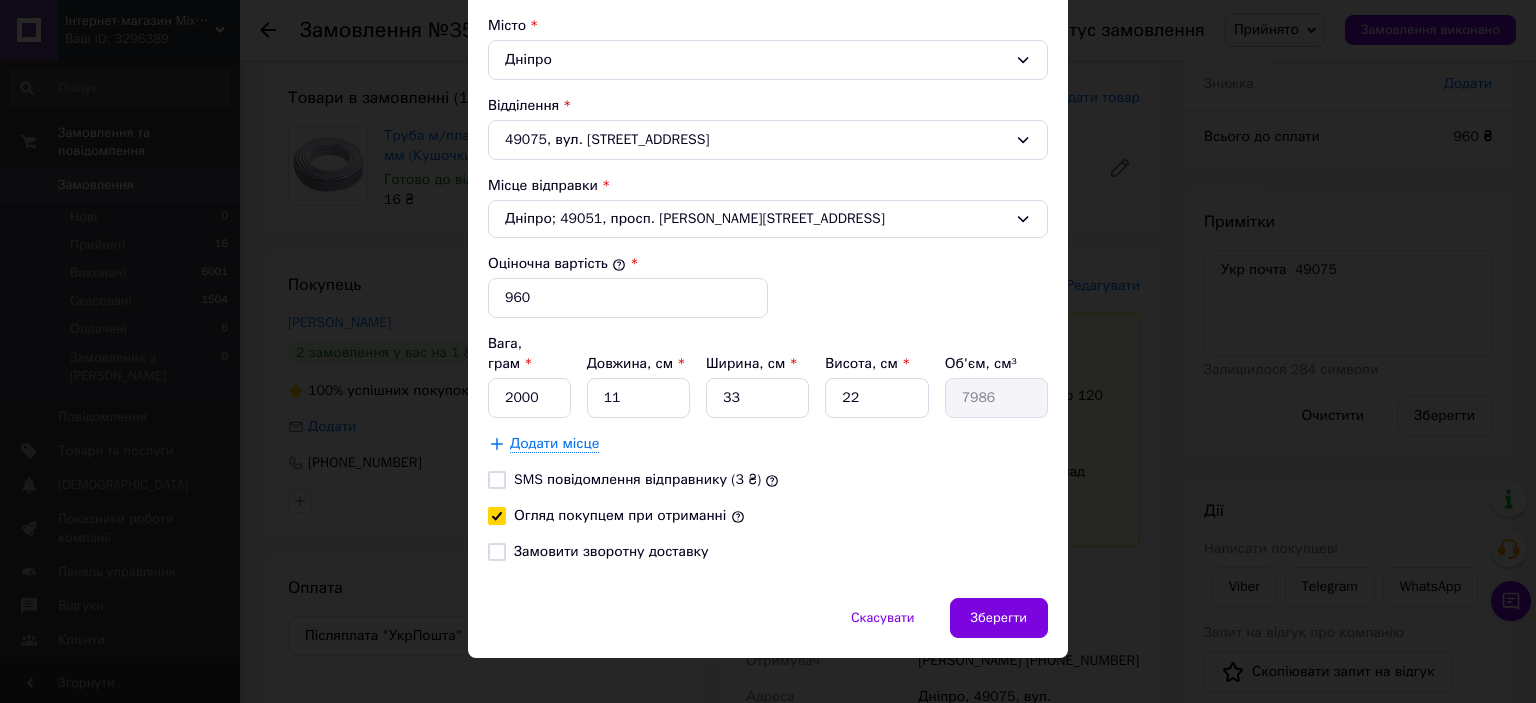 checkbox on "true" 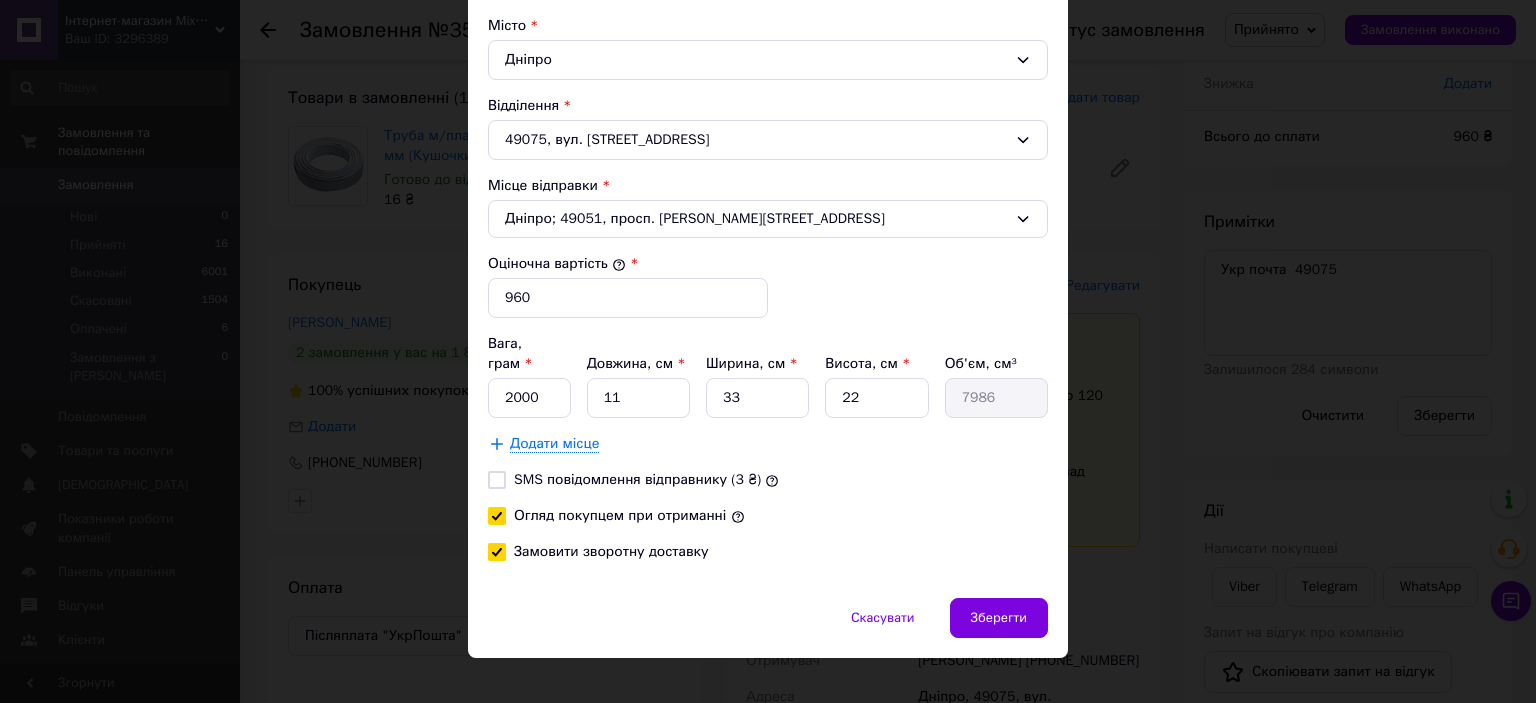 checkbox on "true" 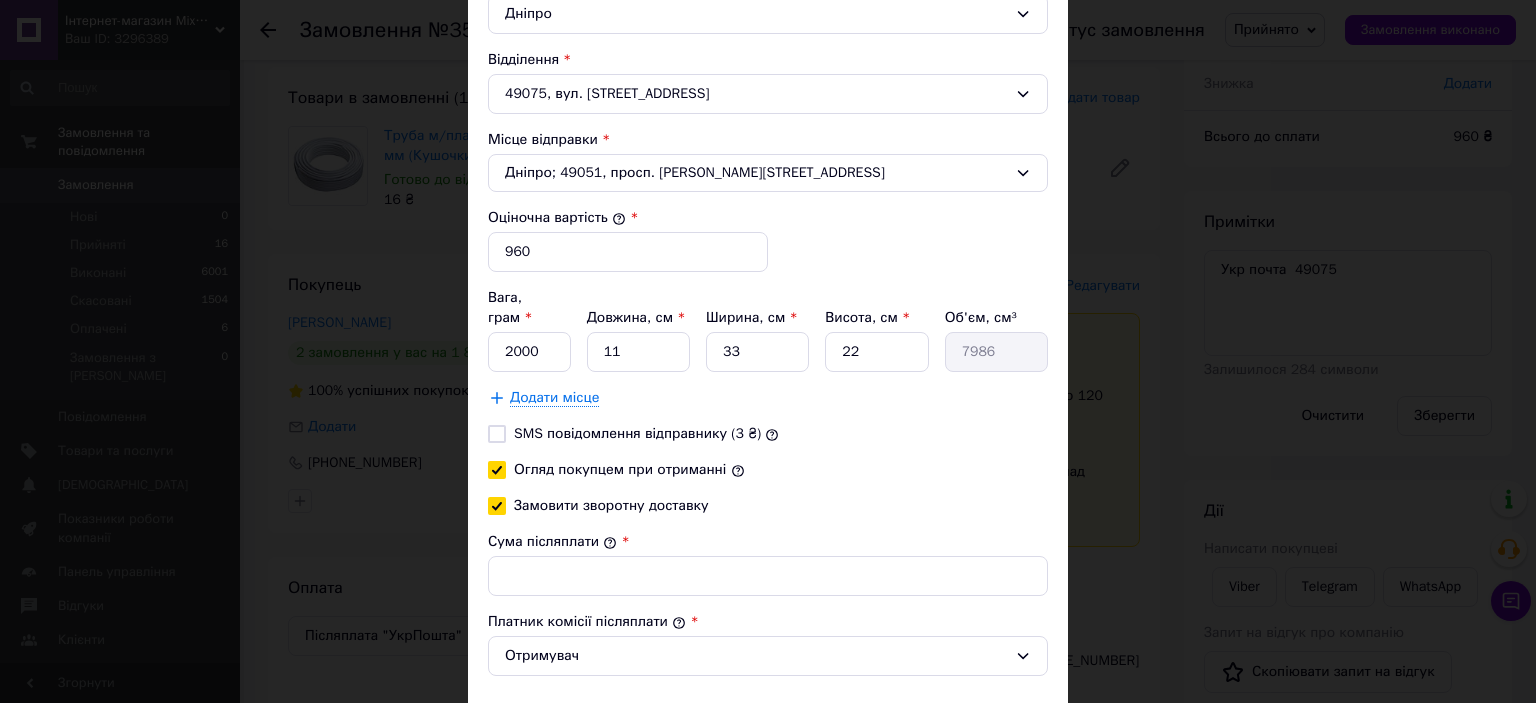 scroll, scrollTop: 726, scrollLeft: 0, axis: vertical 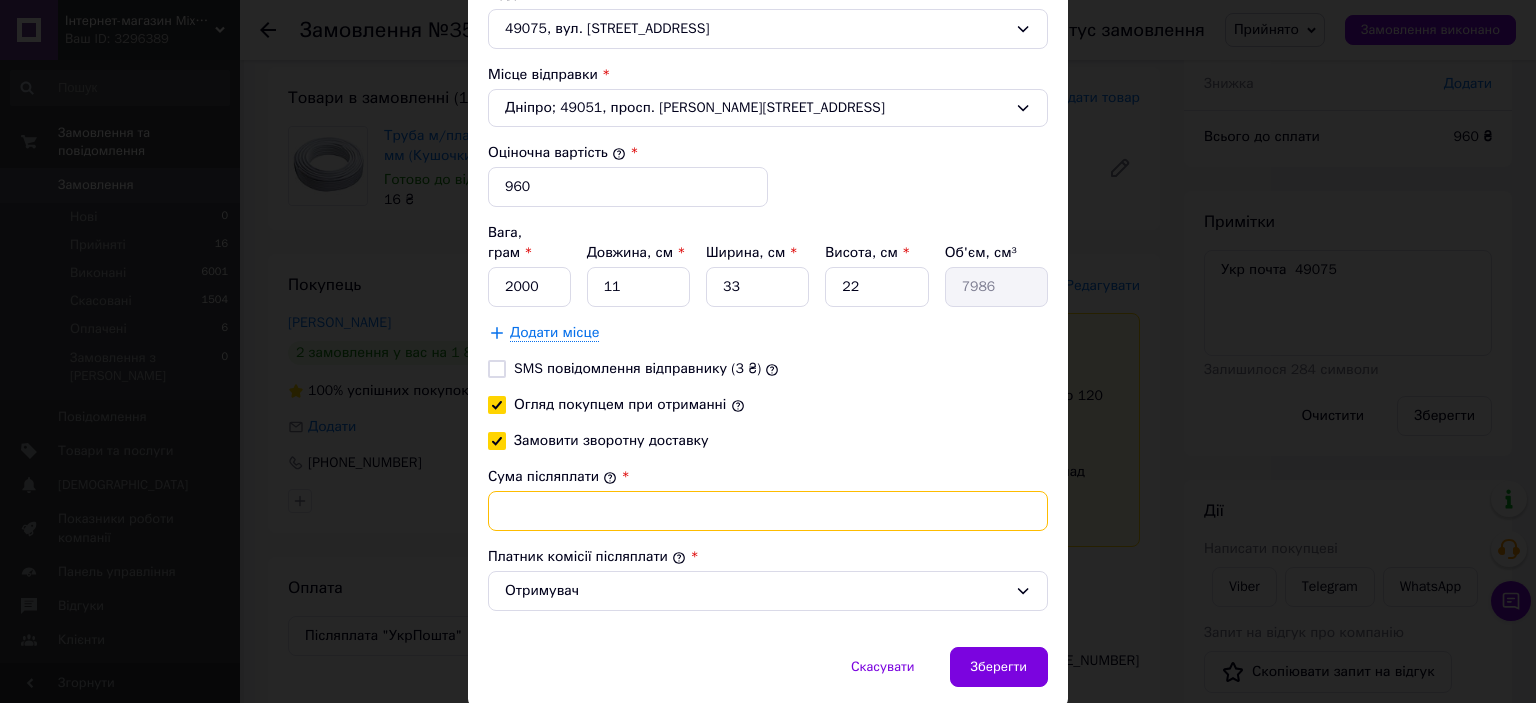 click on "Сума післяплати" at bounding box center [768, 511] 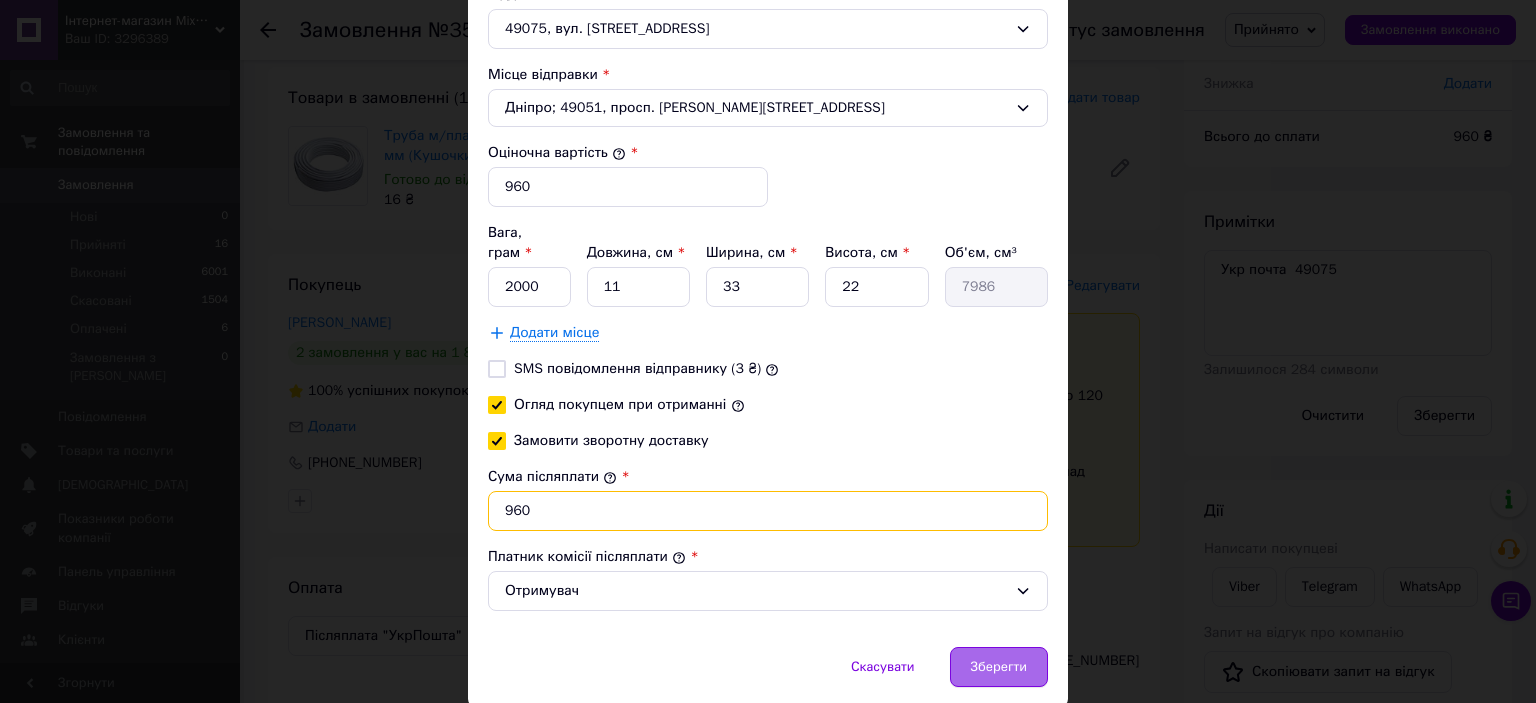 type on "960" 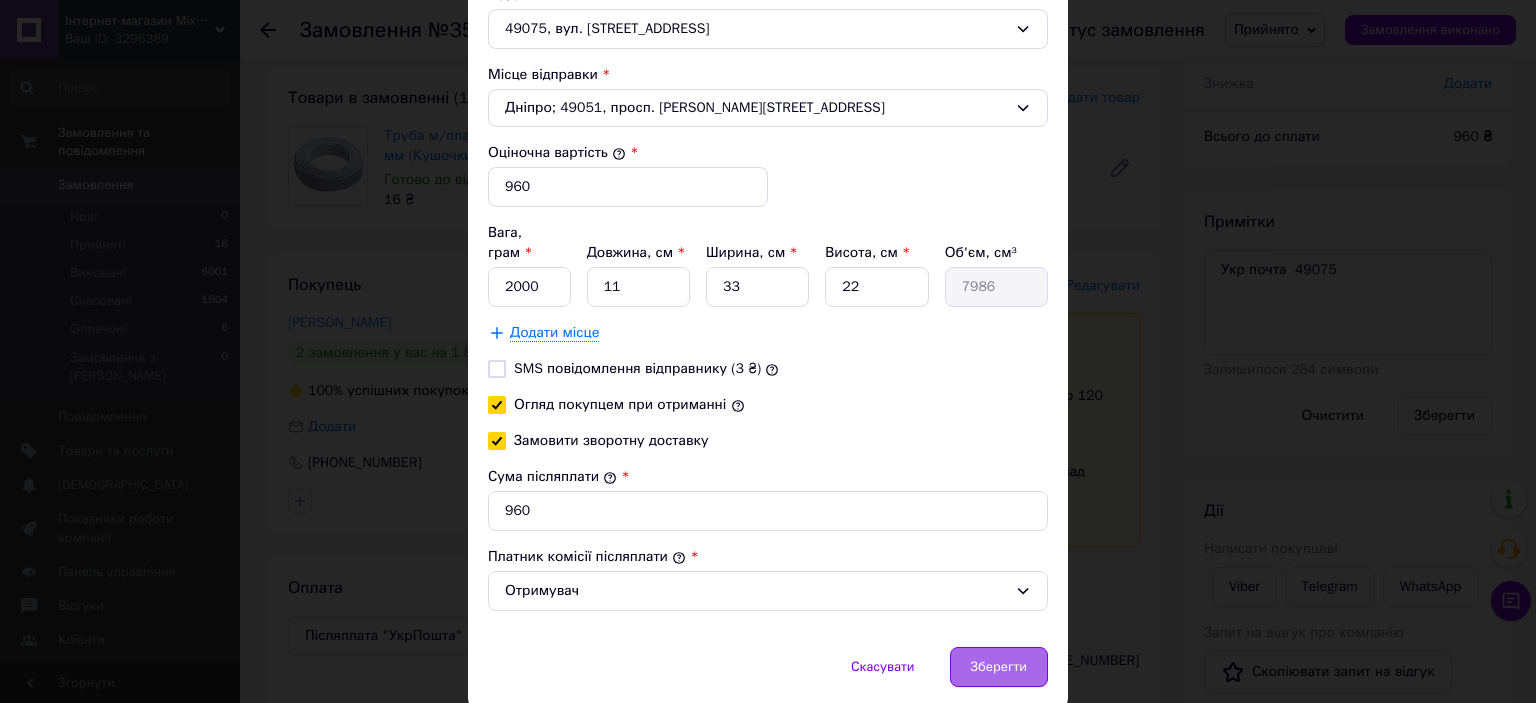 click on "Зберегти" at bounding box center (999, 667) 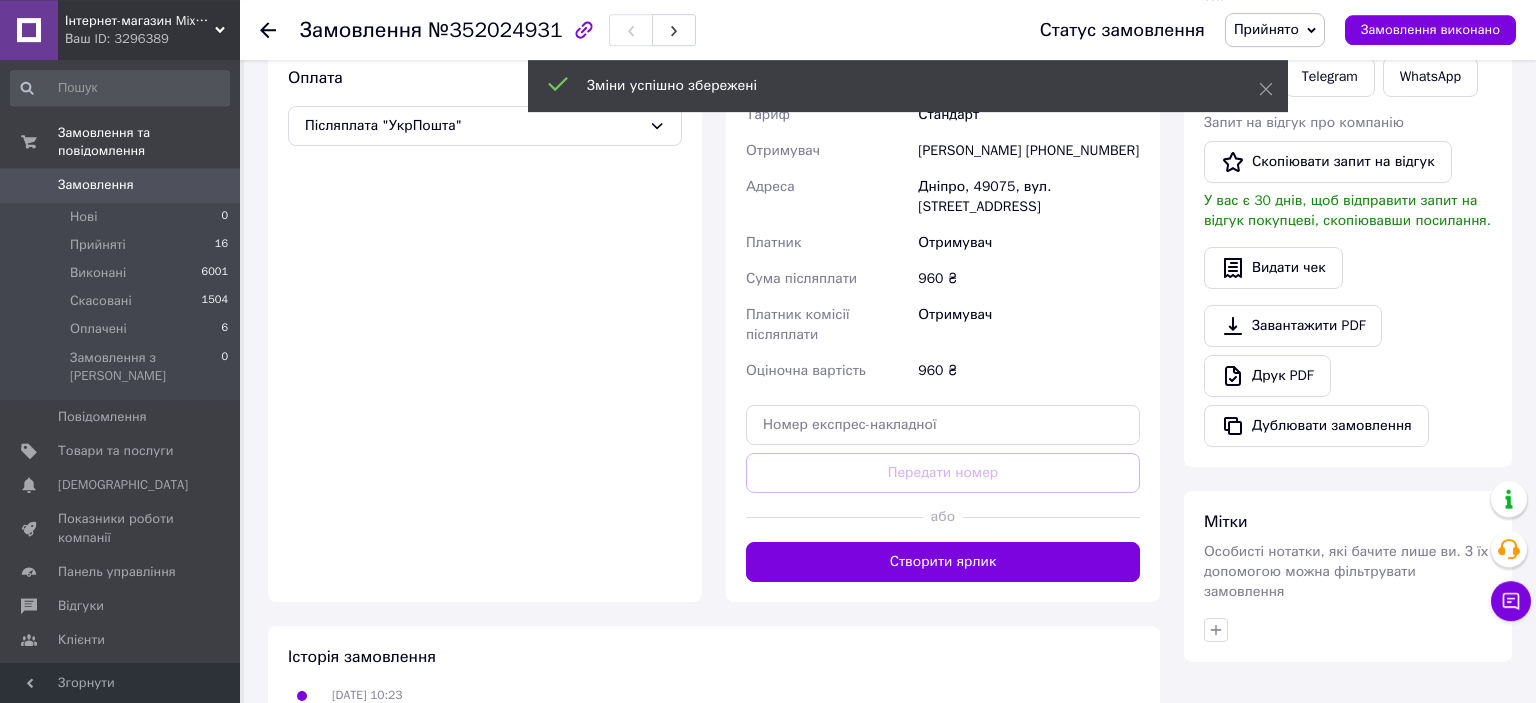 scroll, scrollTop: 633, scrollLeft: 0, axis: vertical 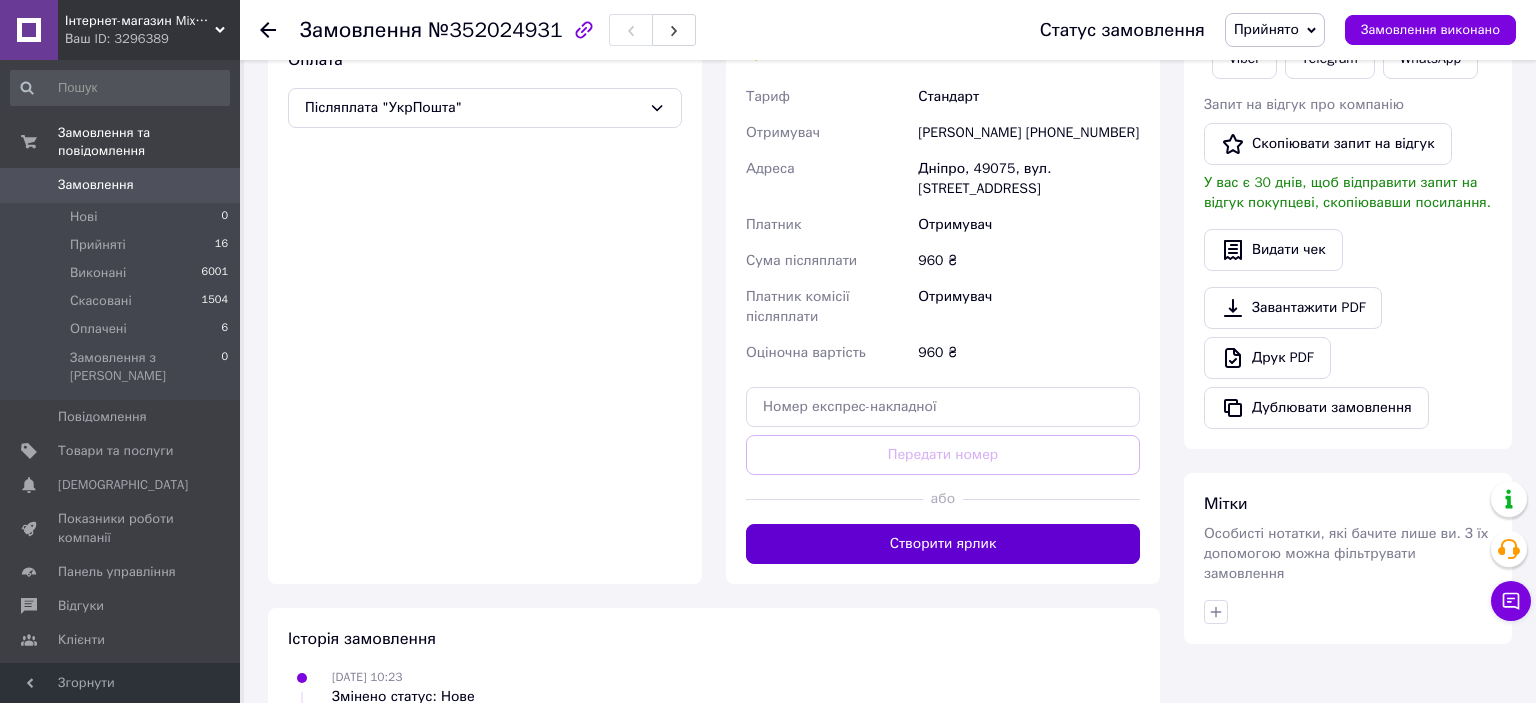 click on "Створити ярлик" at bounding box center [943, 544] 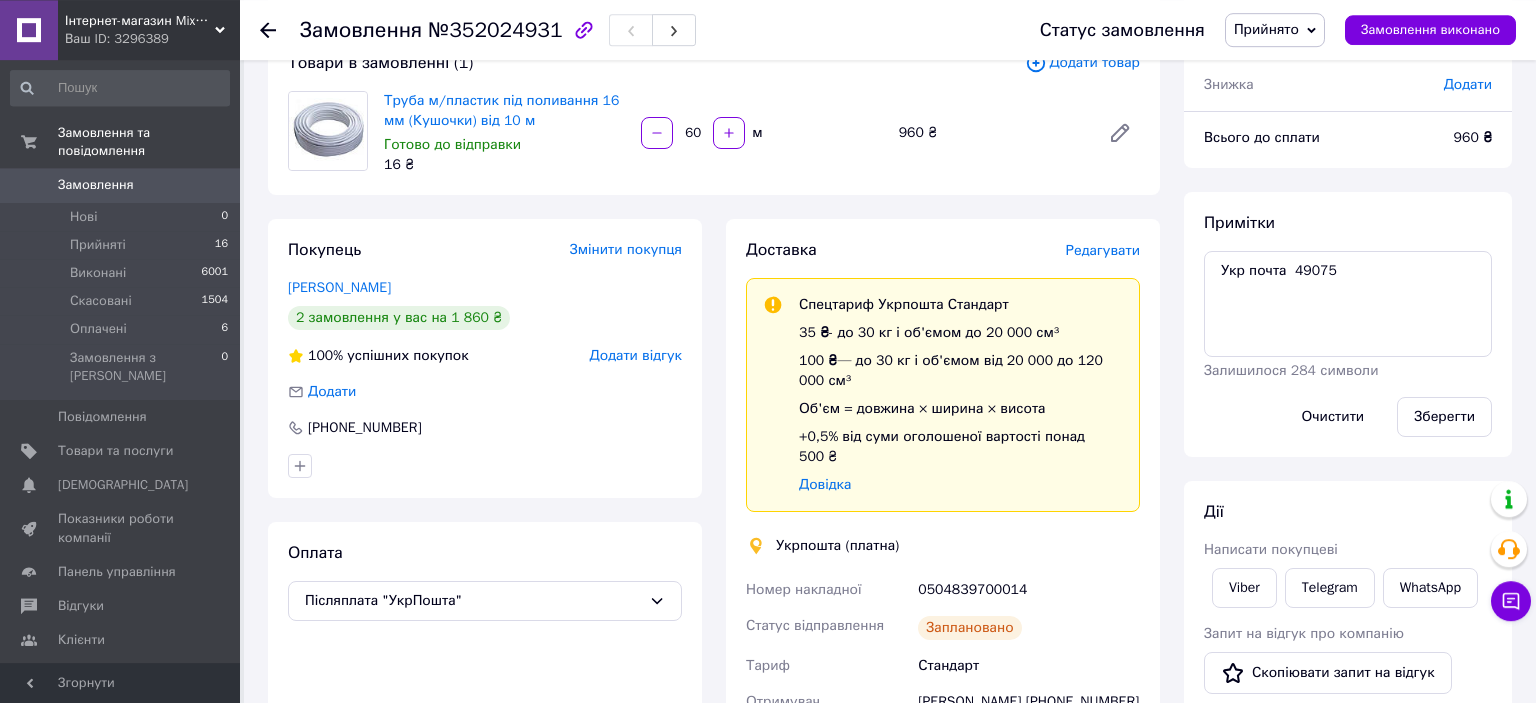 scroll, scrollTop: 0, scrollLeft: 0, axis: both 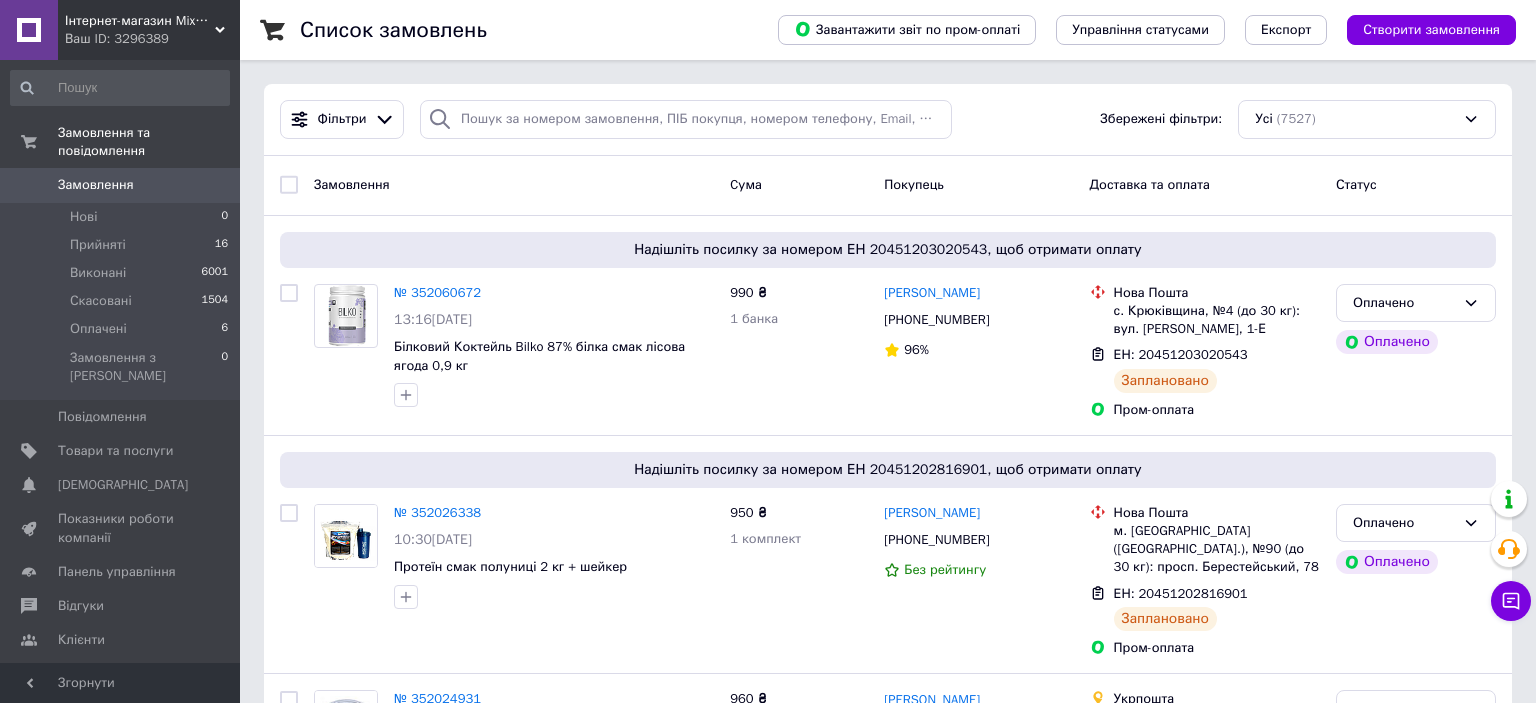 click on "Список замовлень   Завантажити звіт по пром-оплаті Управління статусами Експорт Створити замовлення Фільтри Збережені фільтри: Усі (7527) Замовлення Cума Покупець Доставка та оплата Статус Надішліть посилку за номером ЕН 20451203020543, щоб отримати оплату № 352060672 13:16, 10.07.2025 Білковий Коктейль Bilko 87% білка смак лісова ягода 0,9 кг 990 ₴ 1 банка Наталья Бриженюк +380677417110 96% Нова Пошта с. Крюківщина, №4 (до 30 кг): вул. Балукова, 1-Е ЕН: 20451203020543 Заплановано Пром-оплата Оплачено Оплачено Надішліть посилку за номером ЕН 20451202816901, щоб отримати оплату № 352026338 10:30, 10.07.2025 950 ₴ +380988608569 80%" at bounding box center (888, 9804) 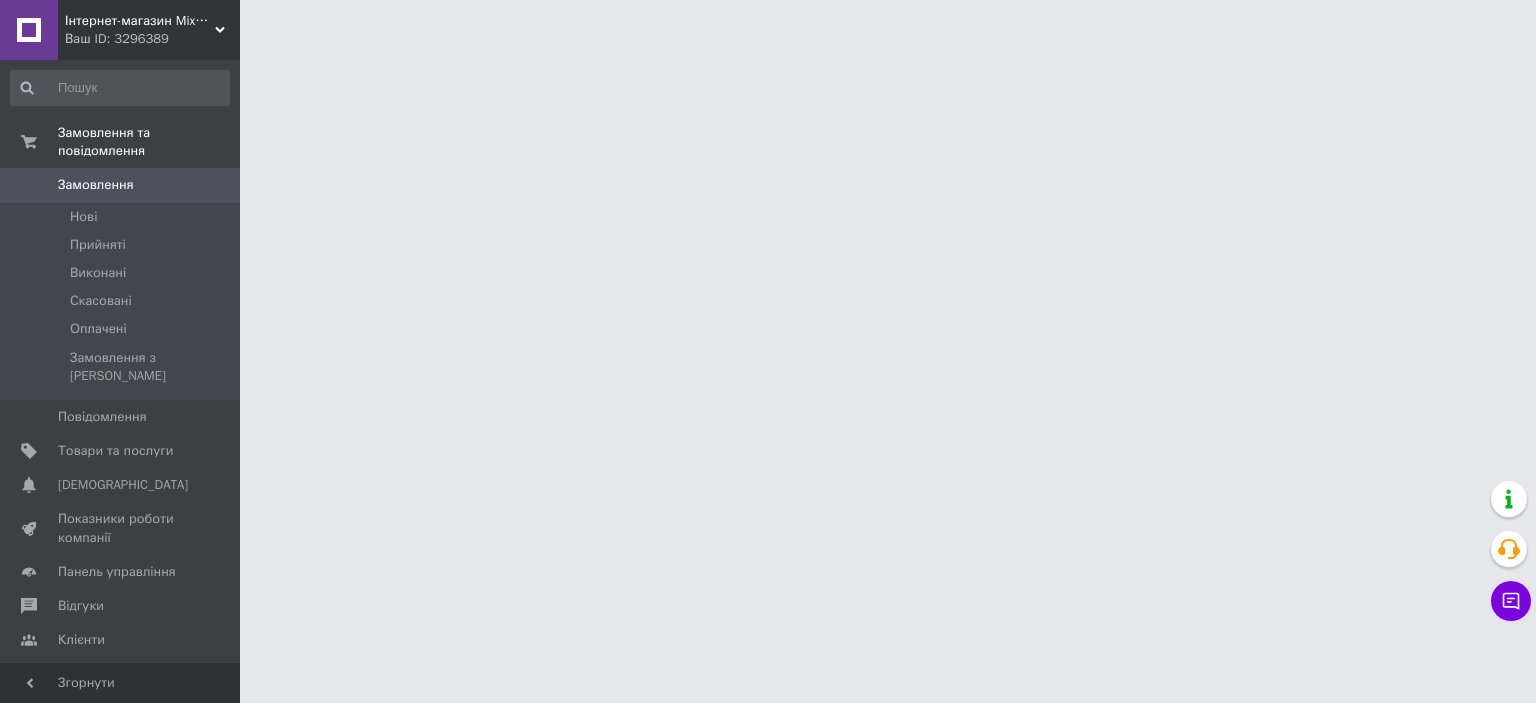 scroll, scrollTop: 0, scrollLeft: 0, axis: both 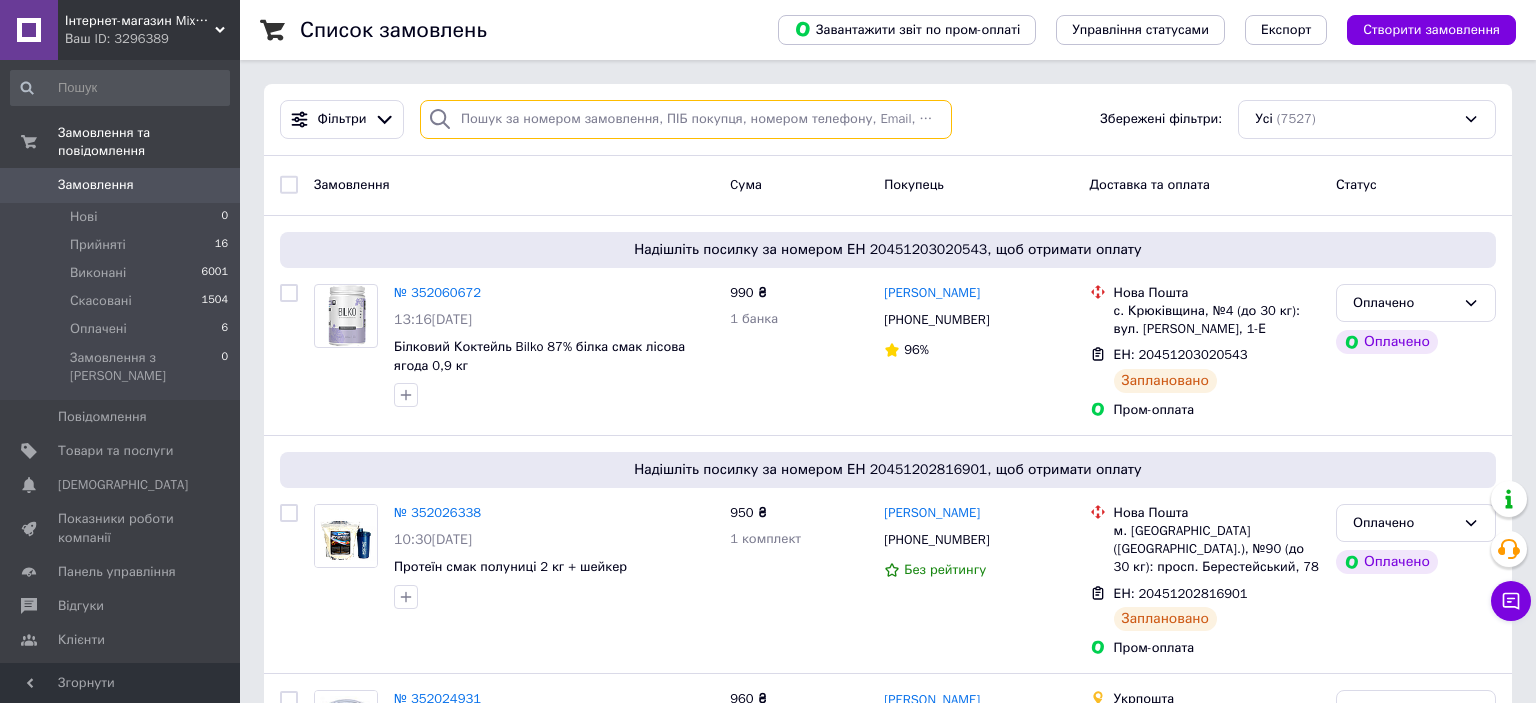 click at bounding box center [686, 119] 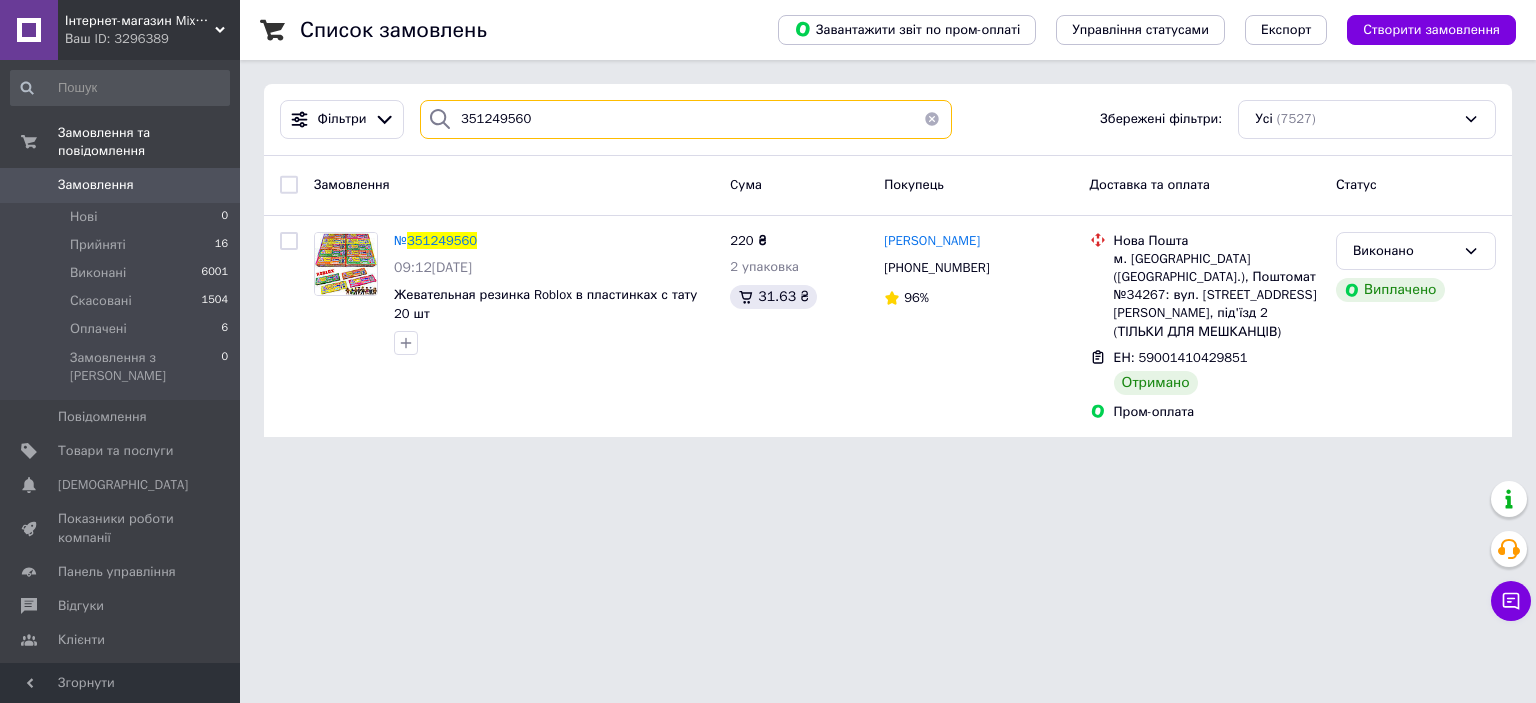 type on "351249560" 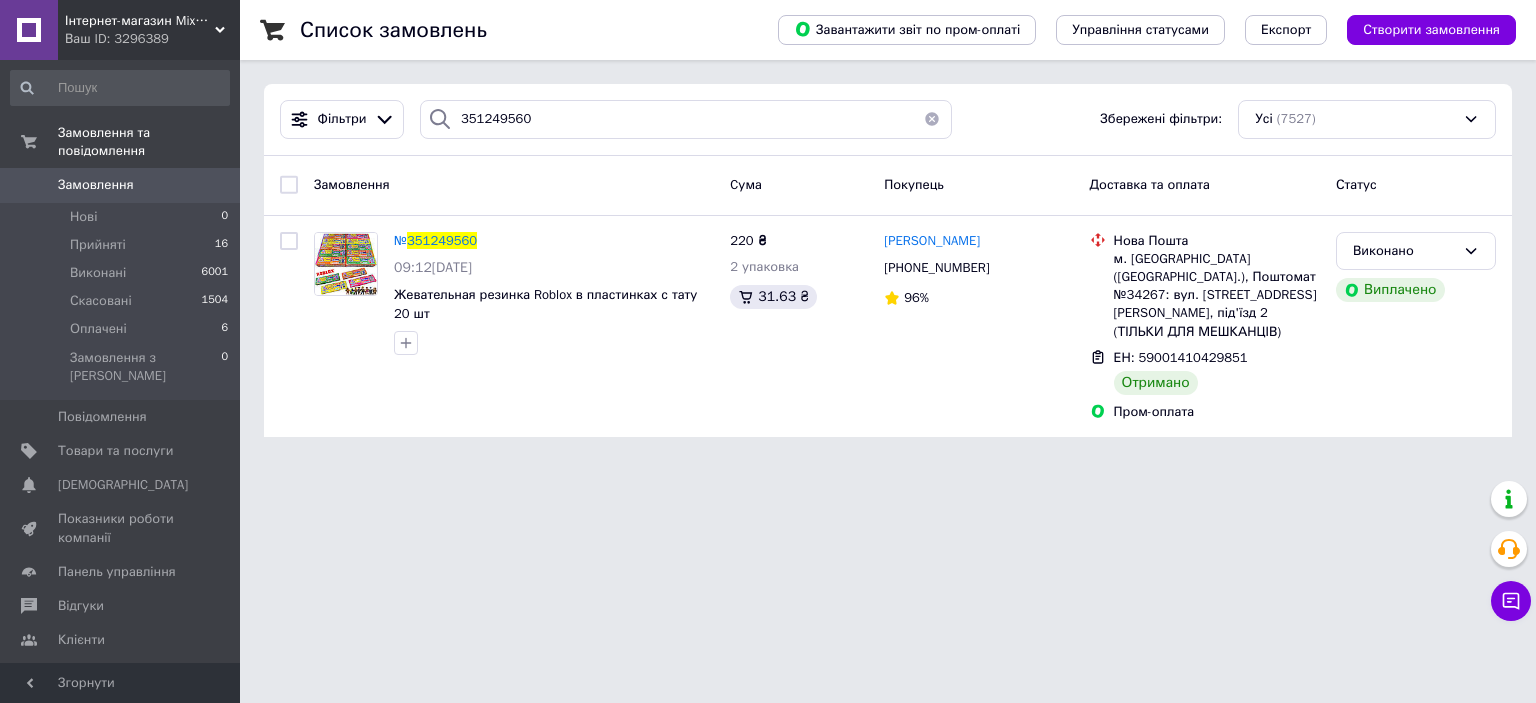 click at bounding box center (932, 119) 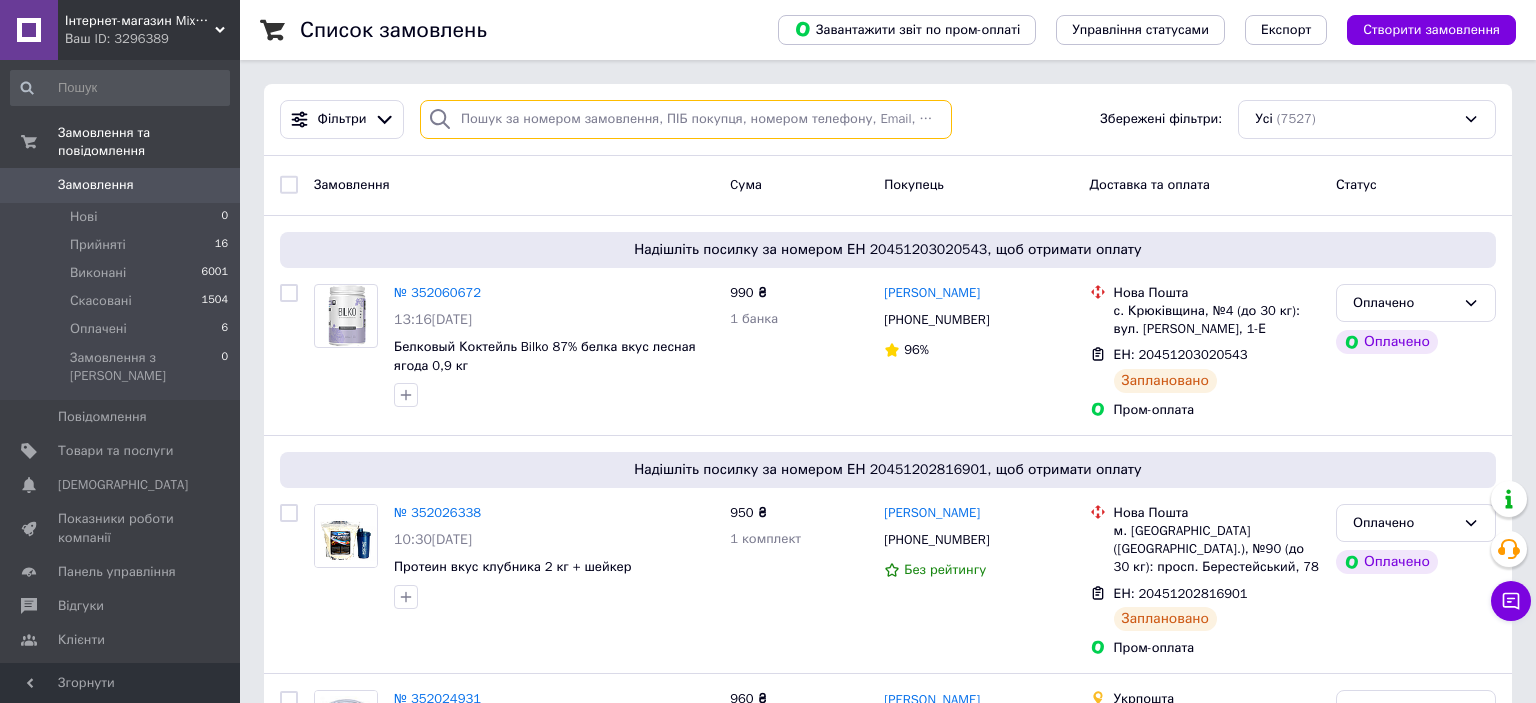 click at bounding box center (686, 119) 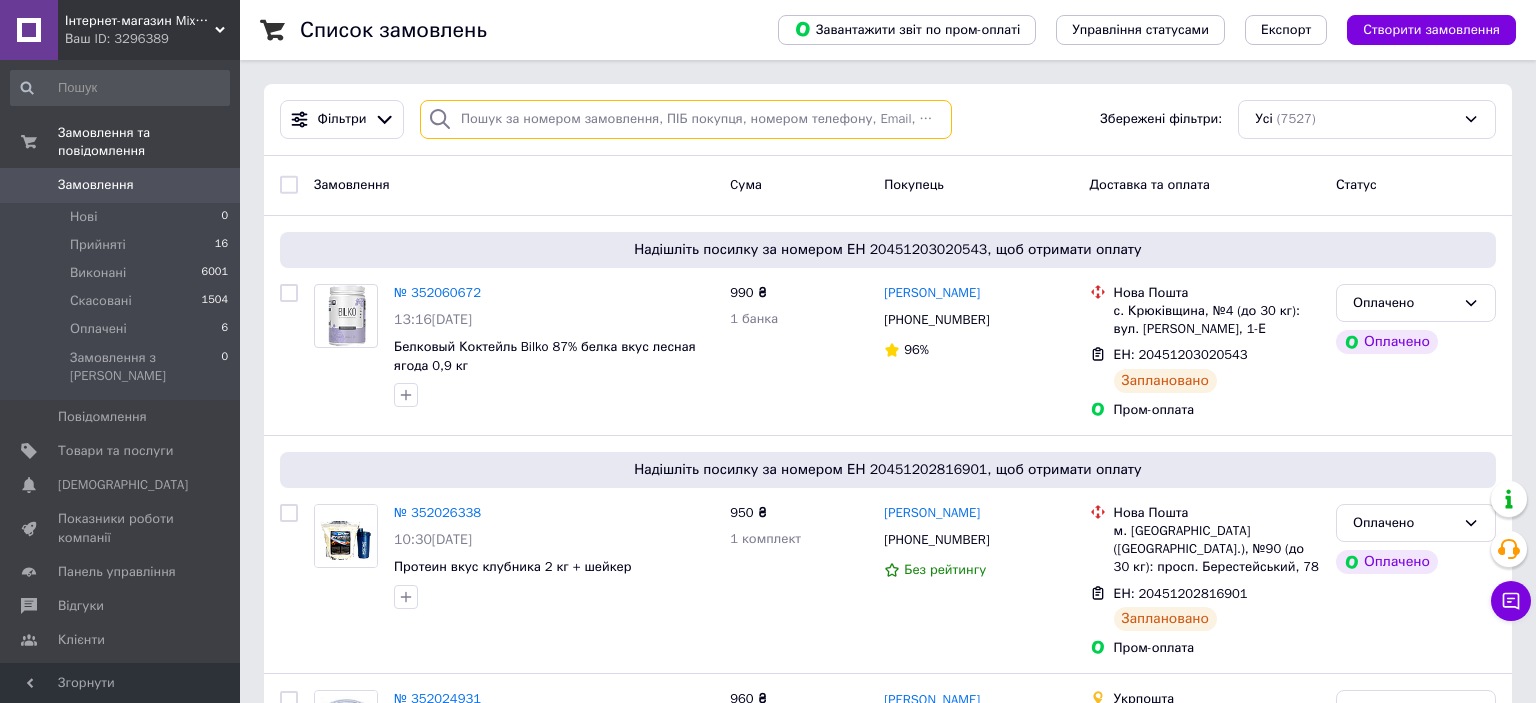 paste on "351729574" 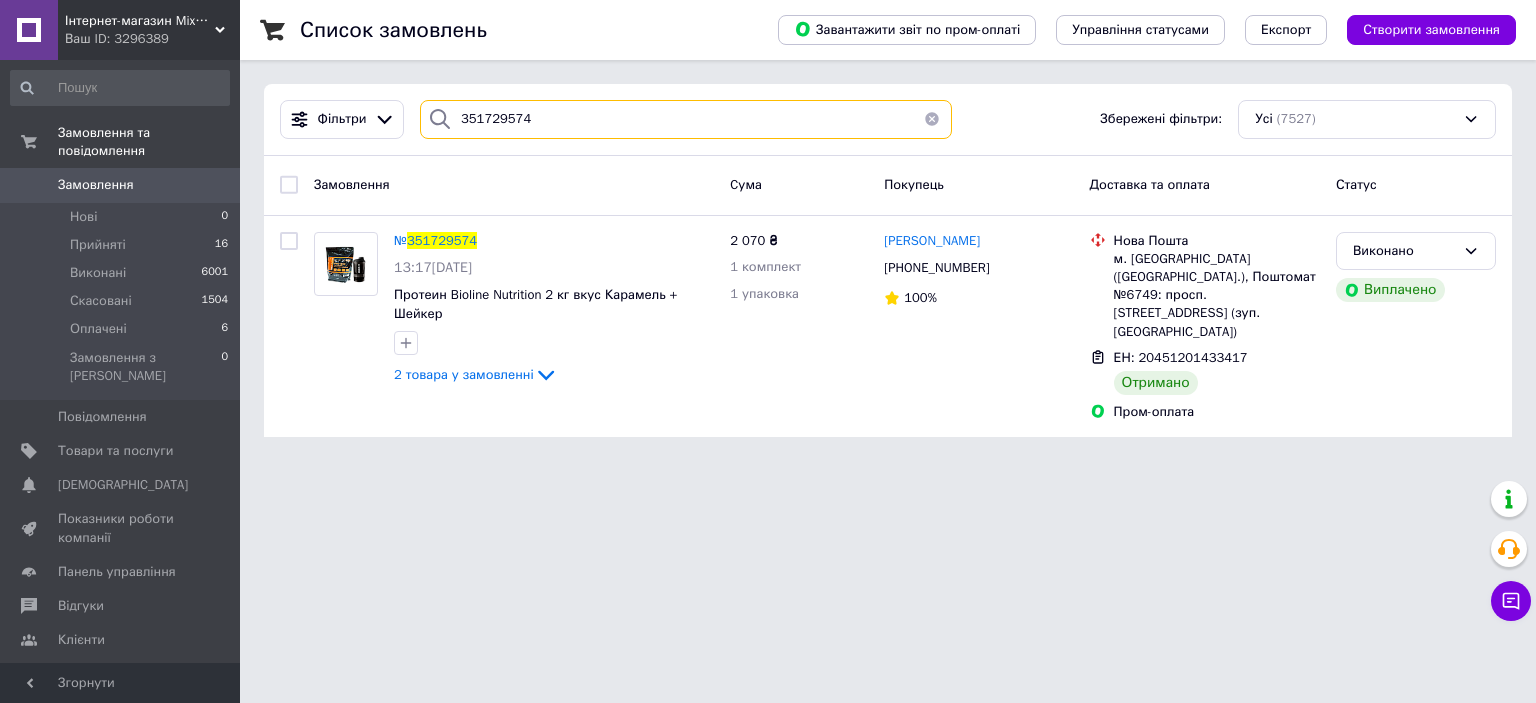 type on "351729574" 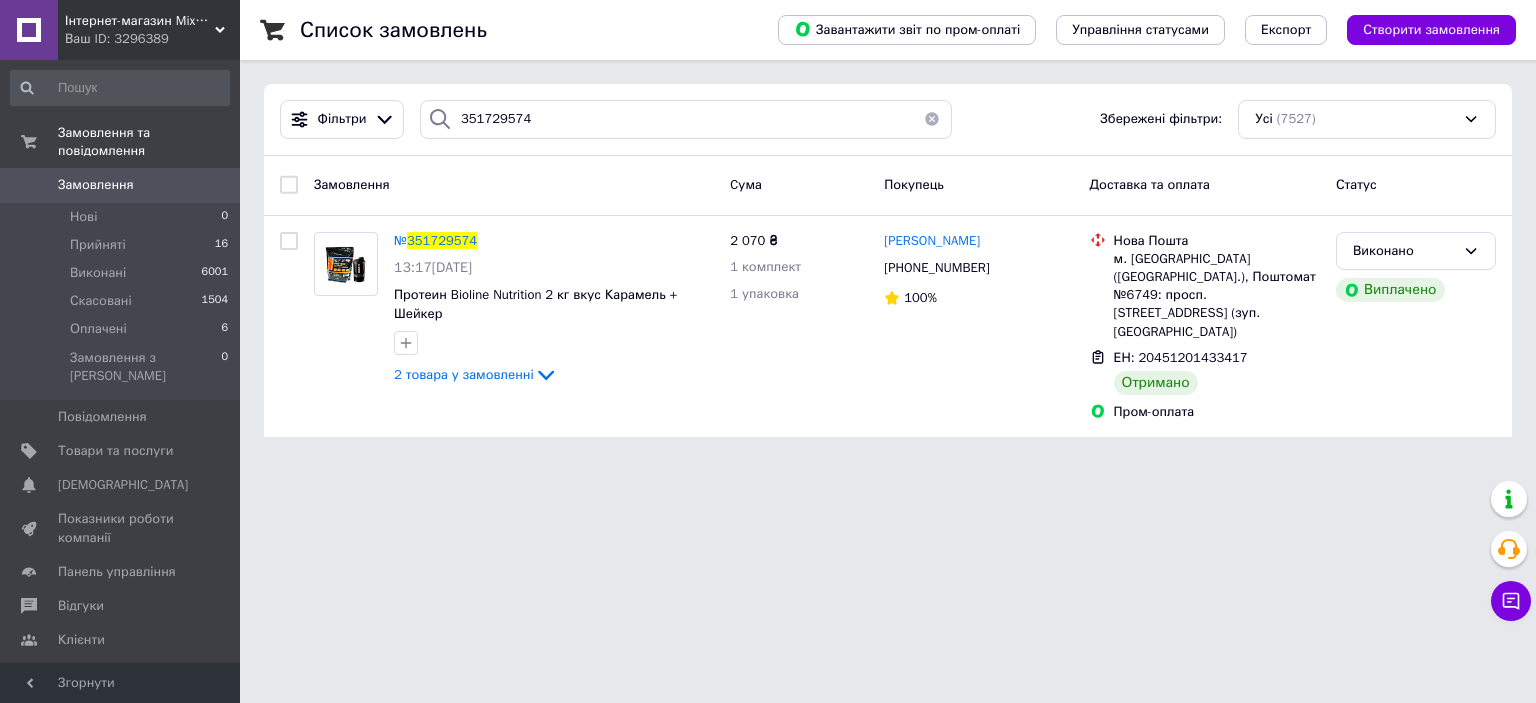 click at bounding box center (932, 119) 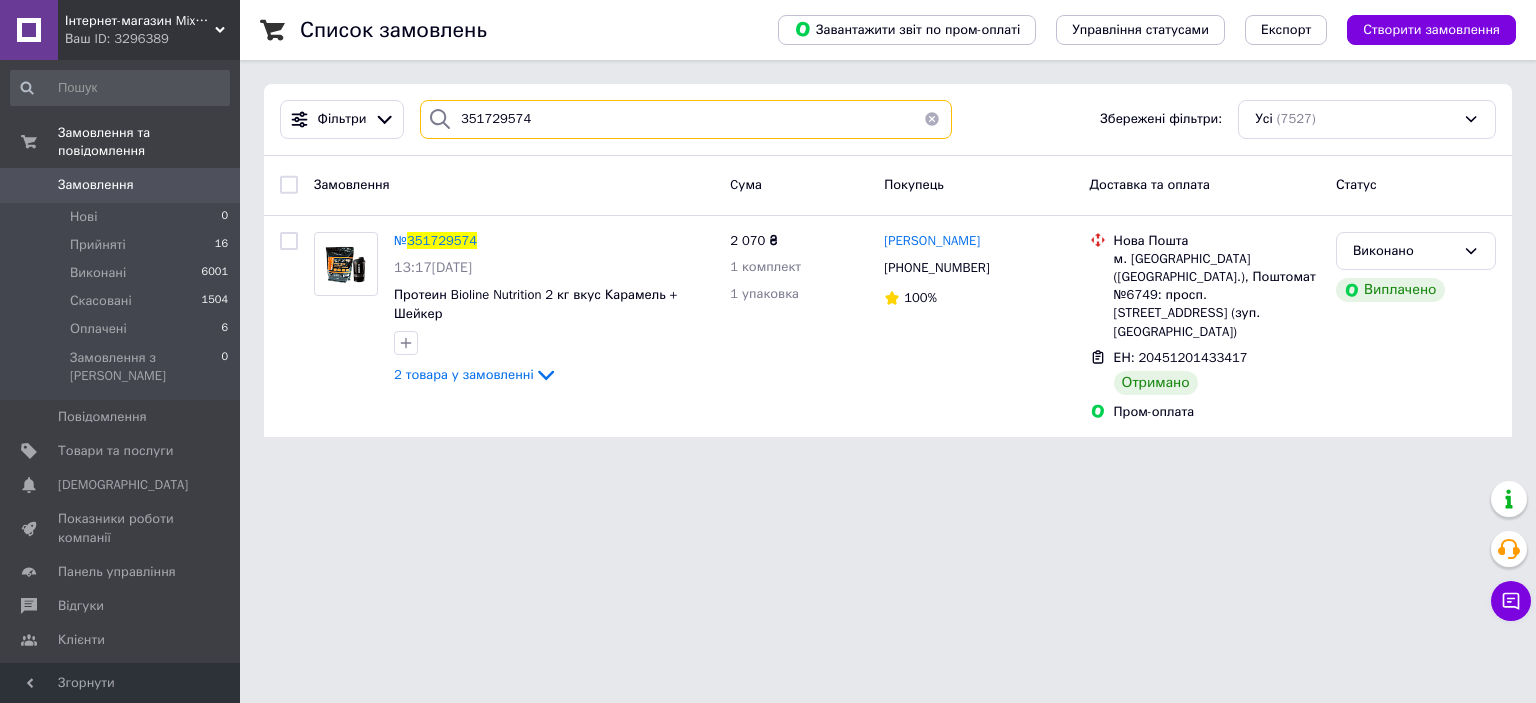 type 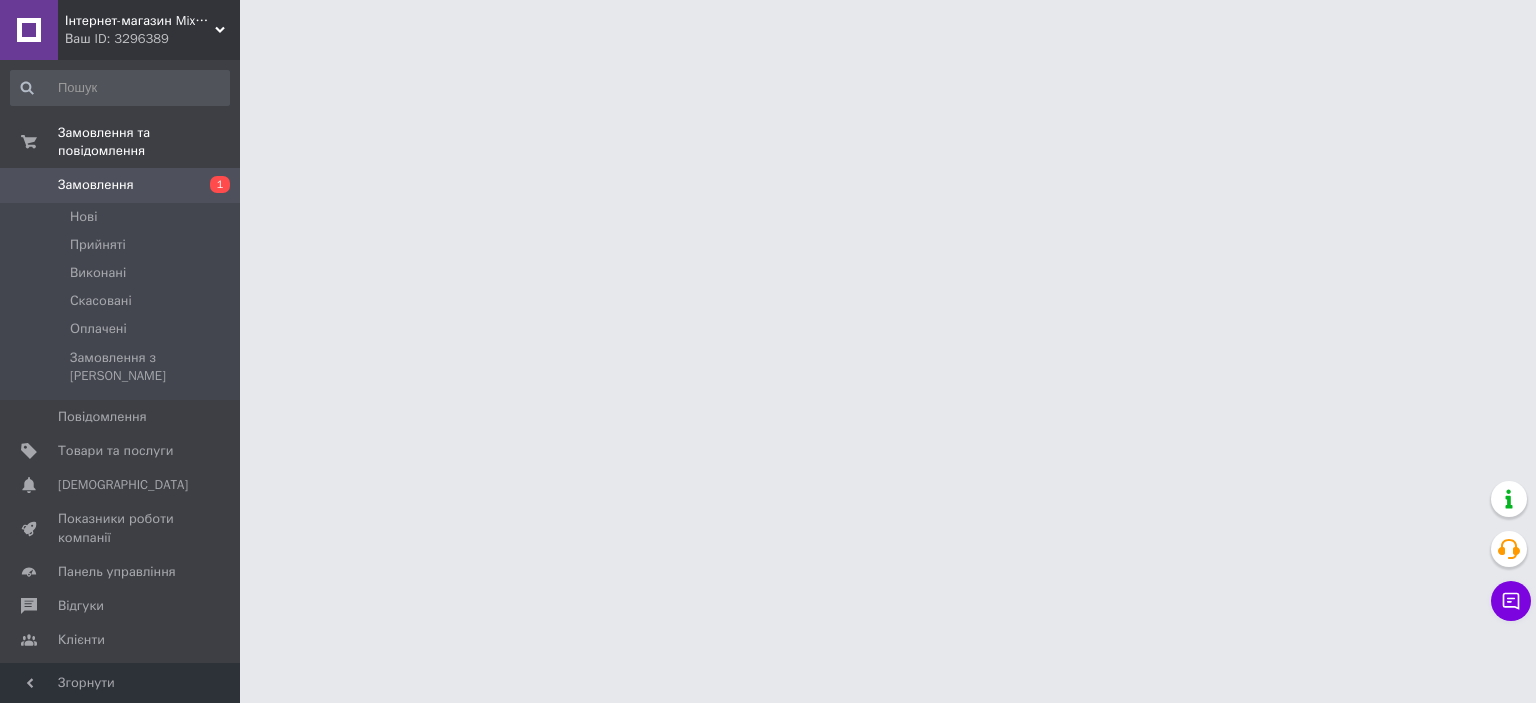 scroll, scrollTop: 0, scrollLeft: 0, axis: both 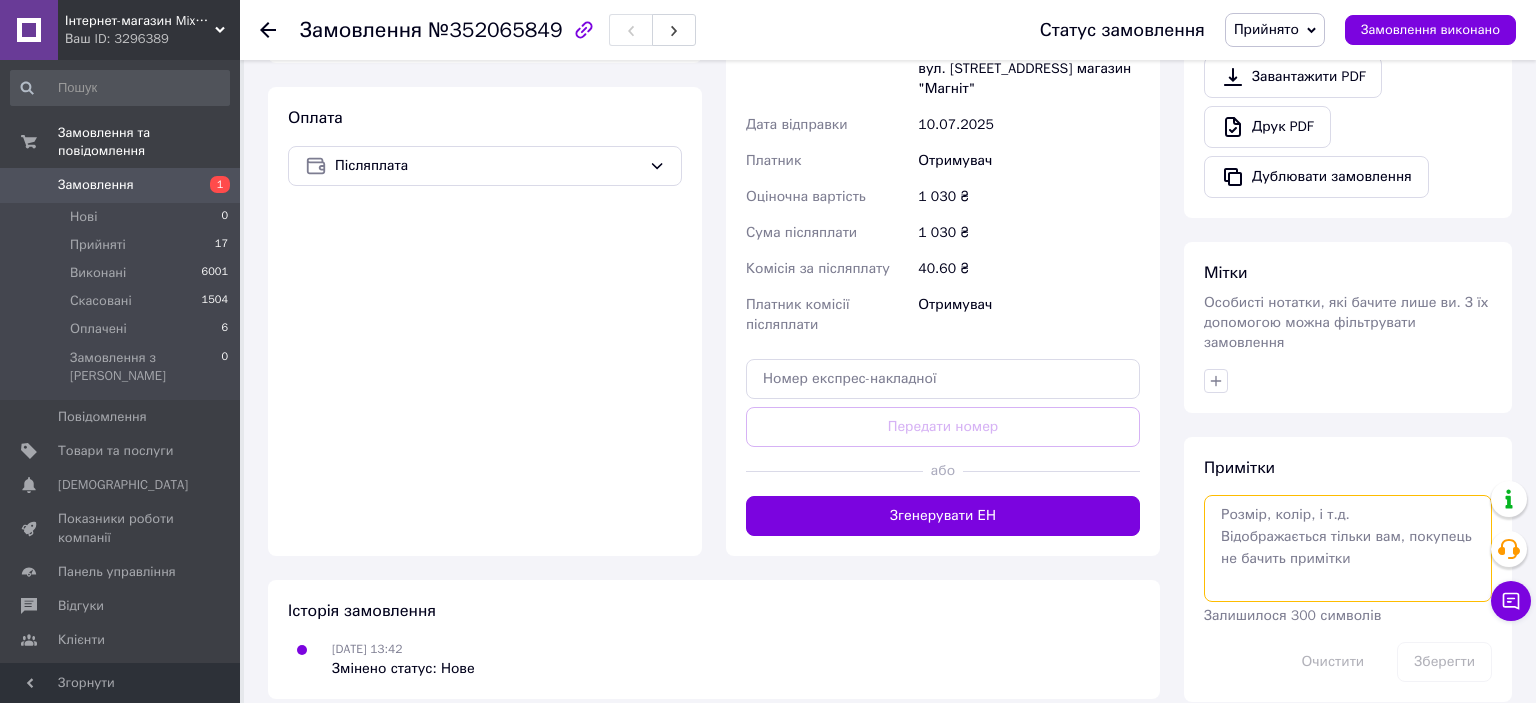click at bounding box center [1348, 548] 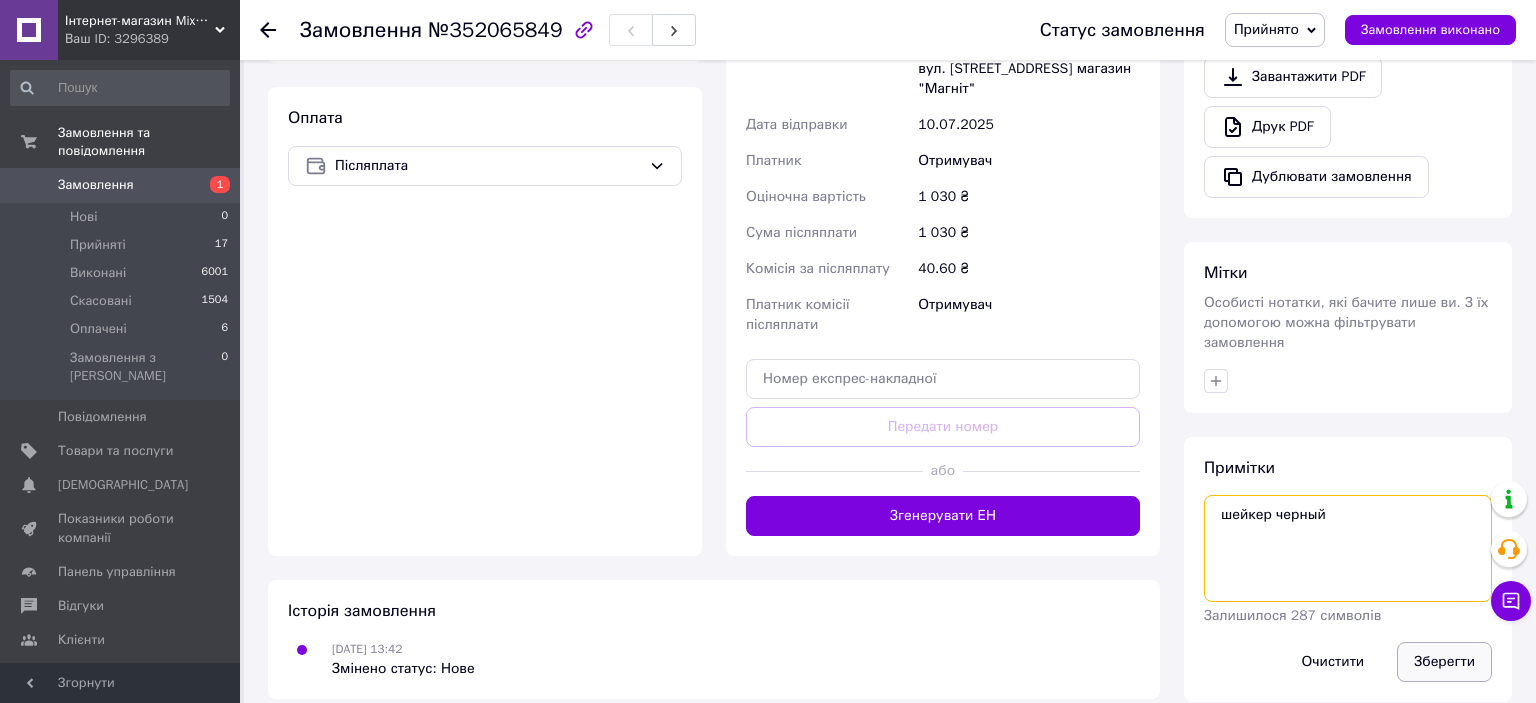 type on "шейкер черный" 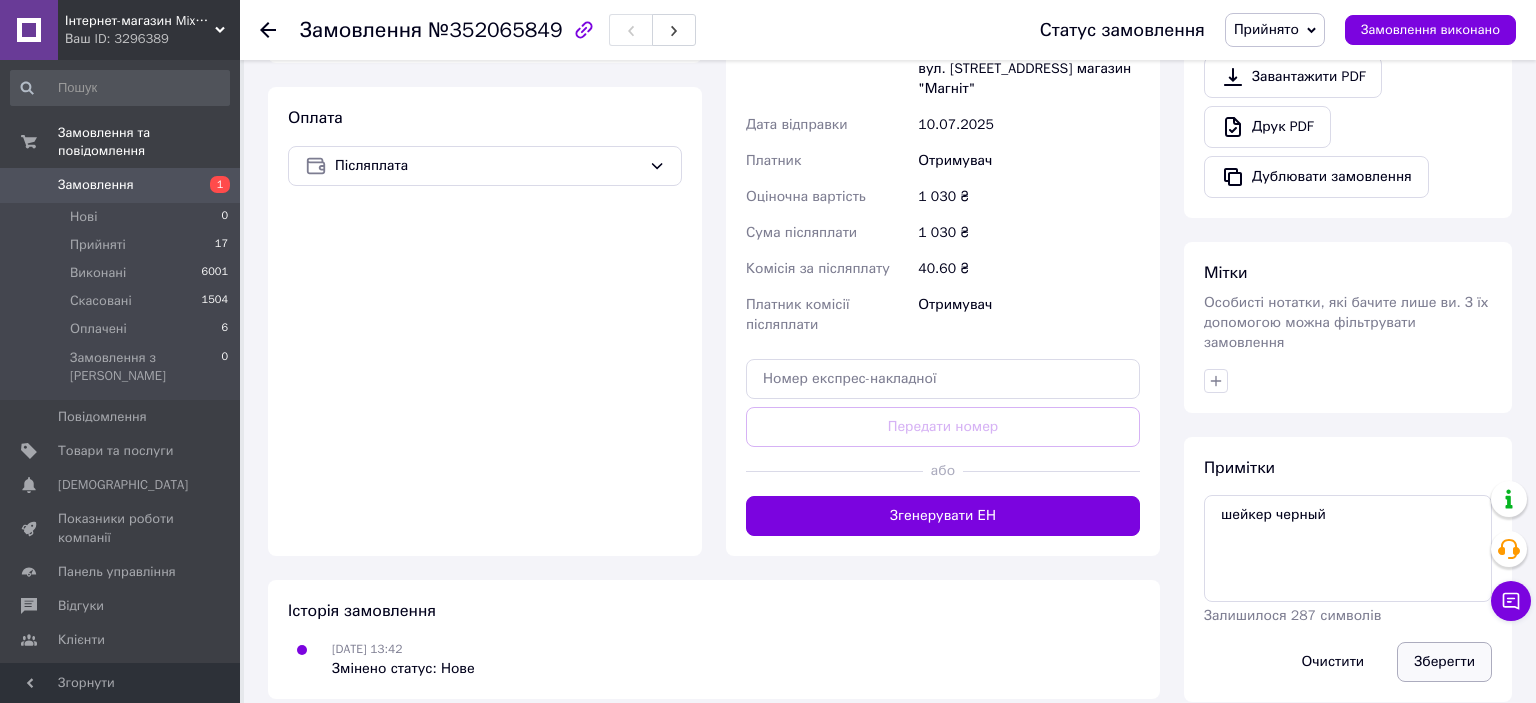 click on "Зберегти" at bounding box center [1444, 662] 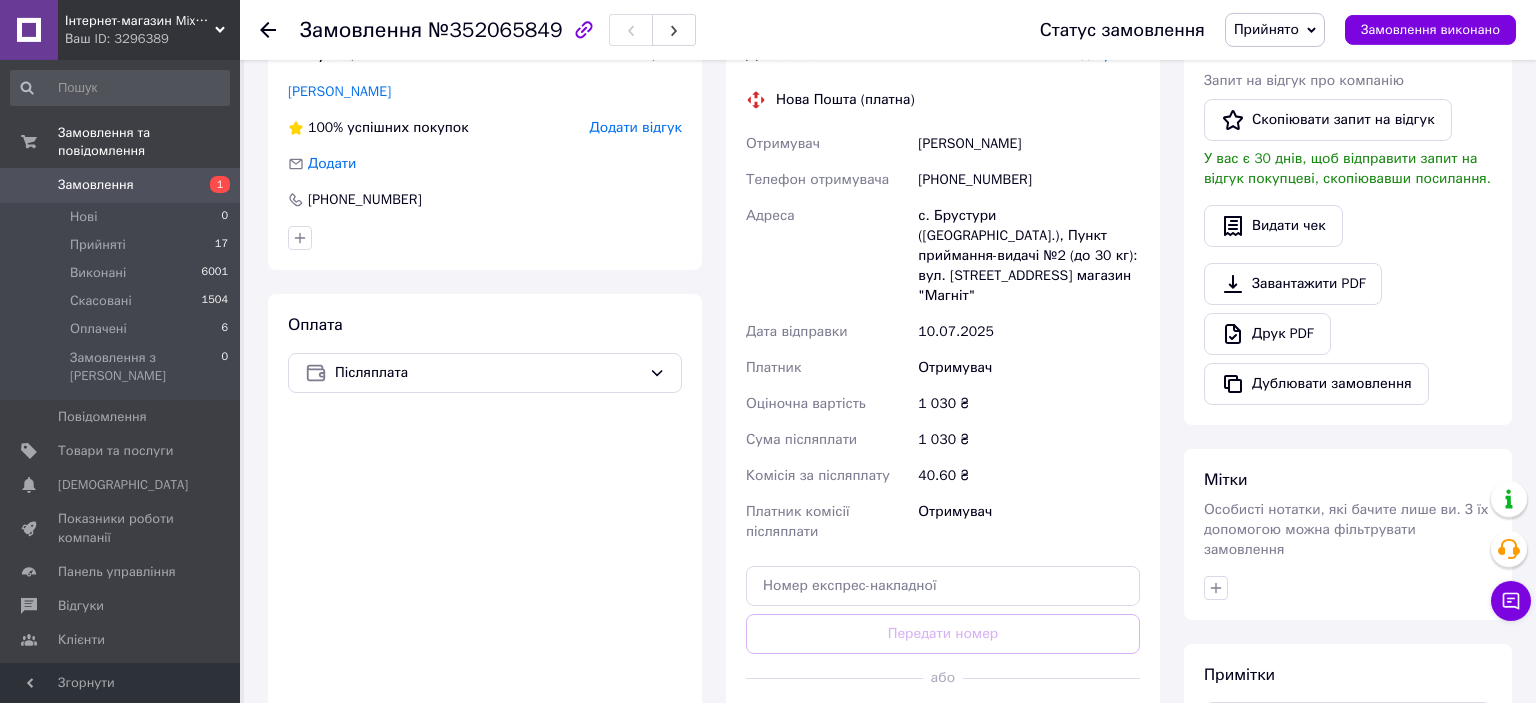 scroll, scrollTop: 400, scrollLeft: 0, axis: vertical 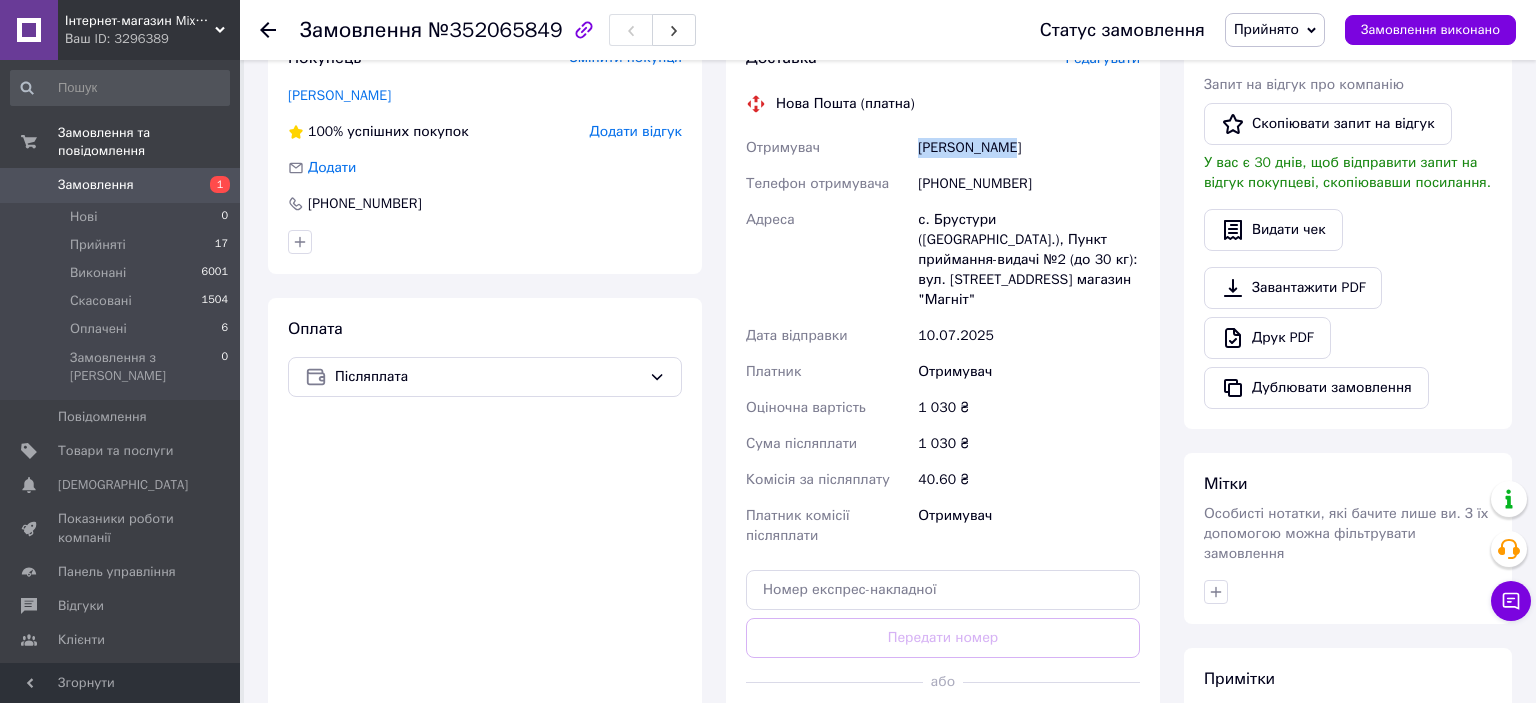 drag, startPoint x: 911, startPoint y: 142, endPoint x: 1010, endPoint y: 147, distance: 99.12618 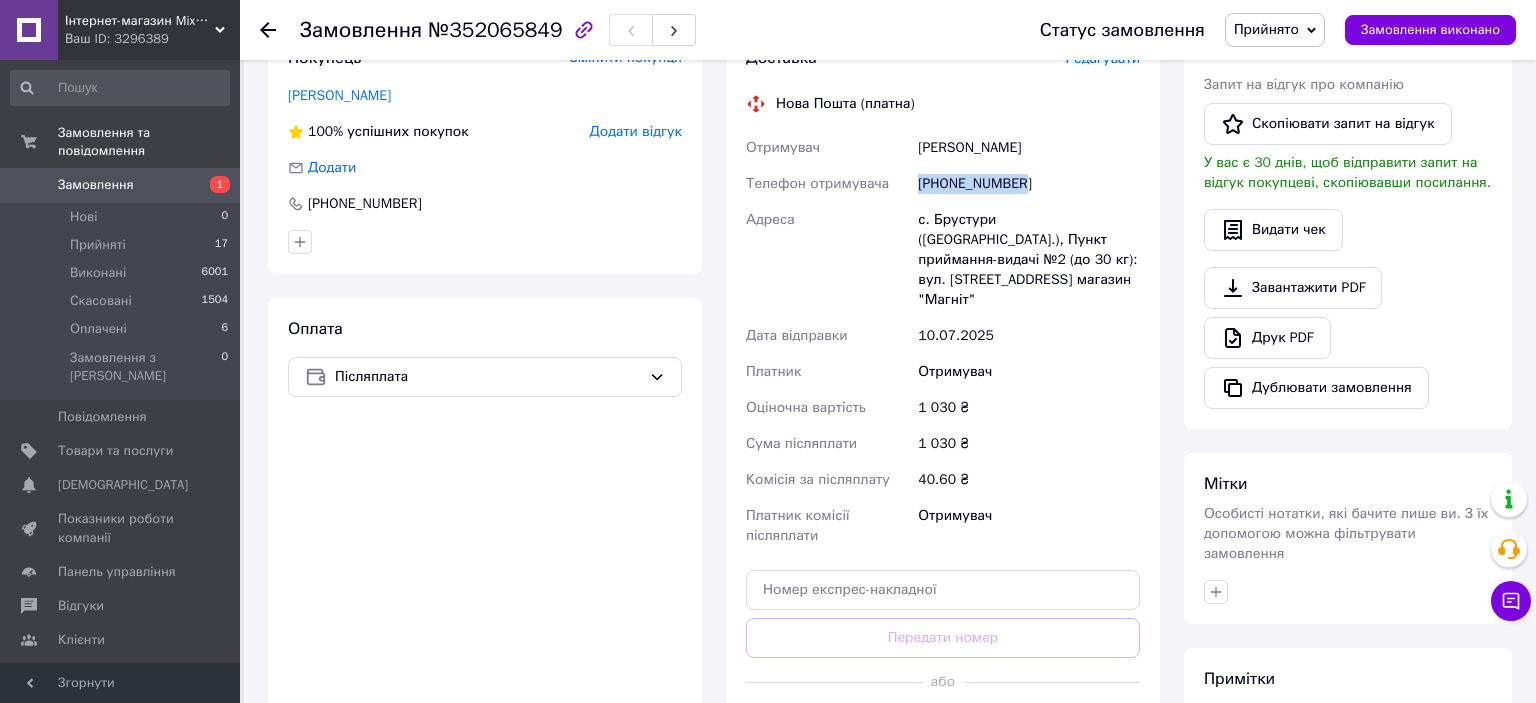 drag, startPoint x: 918, startPoint y: 184, endPoint x: 1042, endPoint y: 183, distance: 124.004036 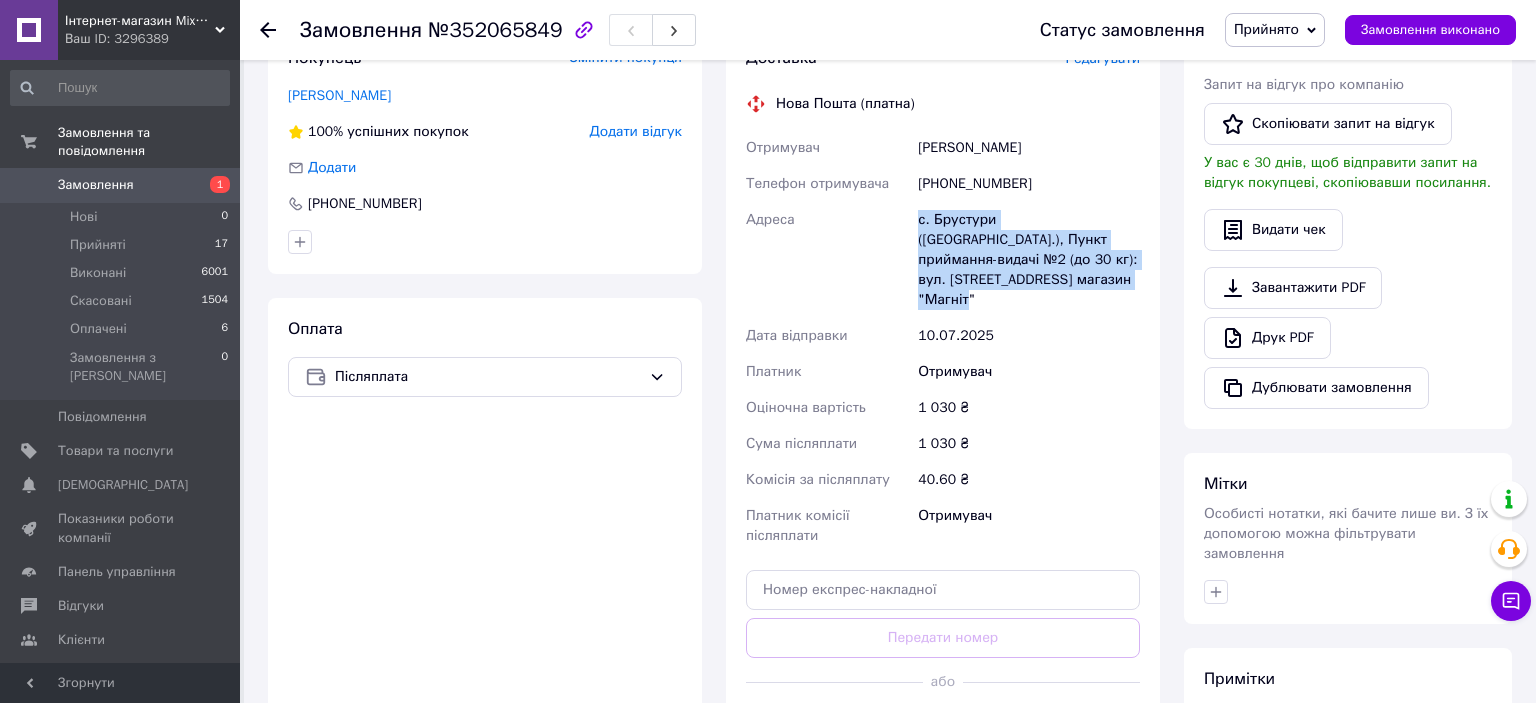 drag, startPoint x: 918, startPoint y: 215, endPoint x: 1038, endPoint y: 278, distance: 135.53229 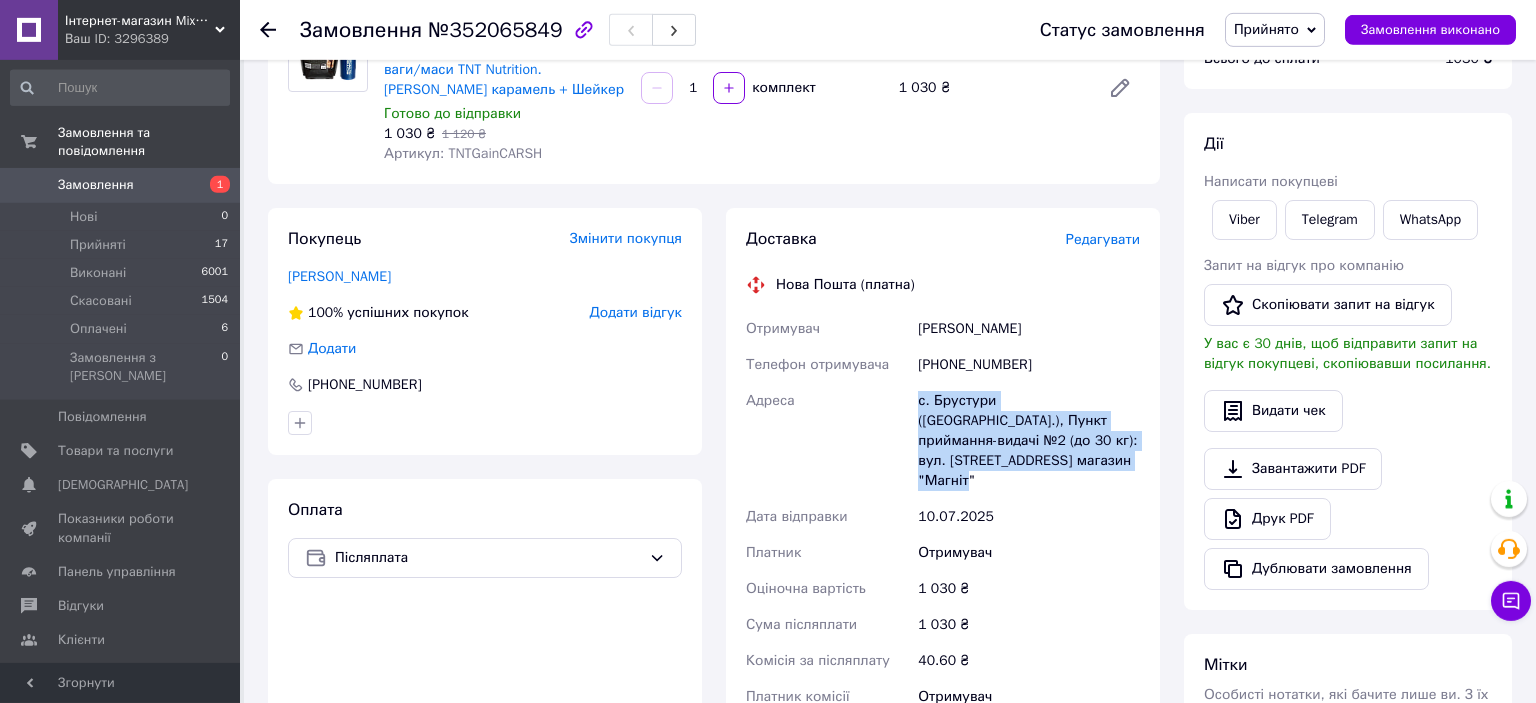 scroll, scrollTop: 0, scrollLeft: 0, axis: both 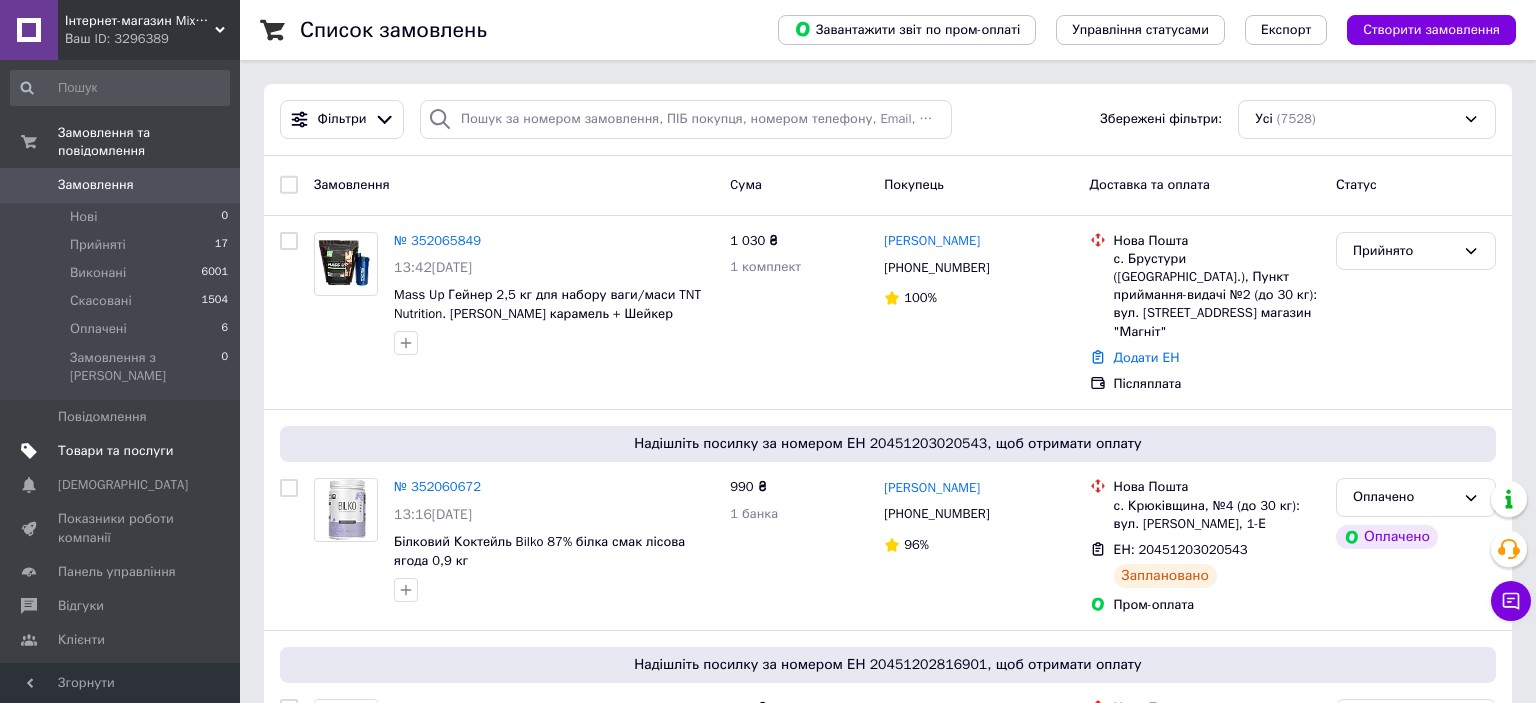 click on "Товари та послуги" at bounding box center [115, 451] 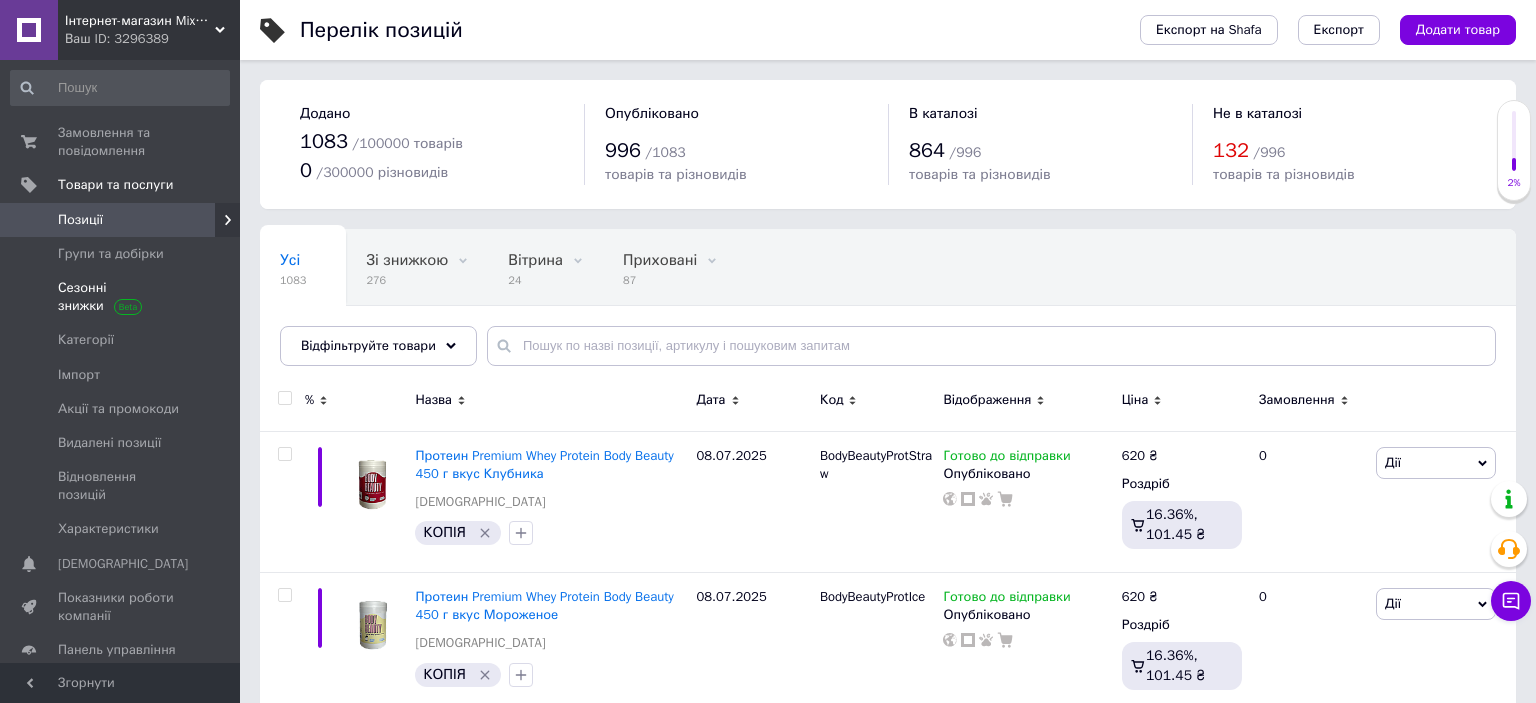 click on "Сезонні знижки" at bounding box center (121, 297) 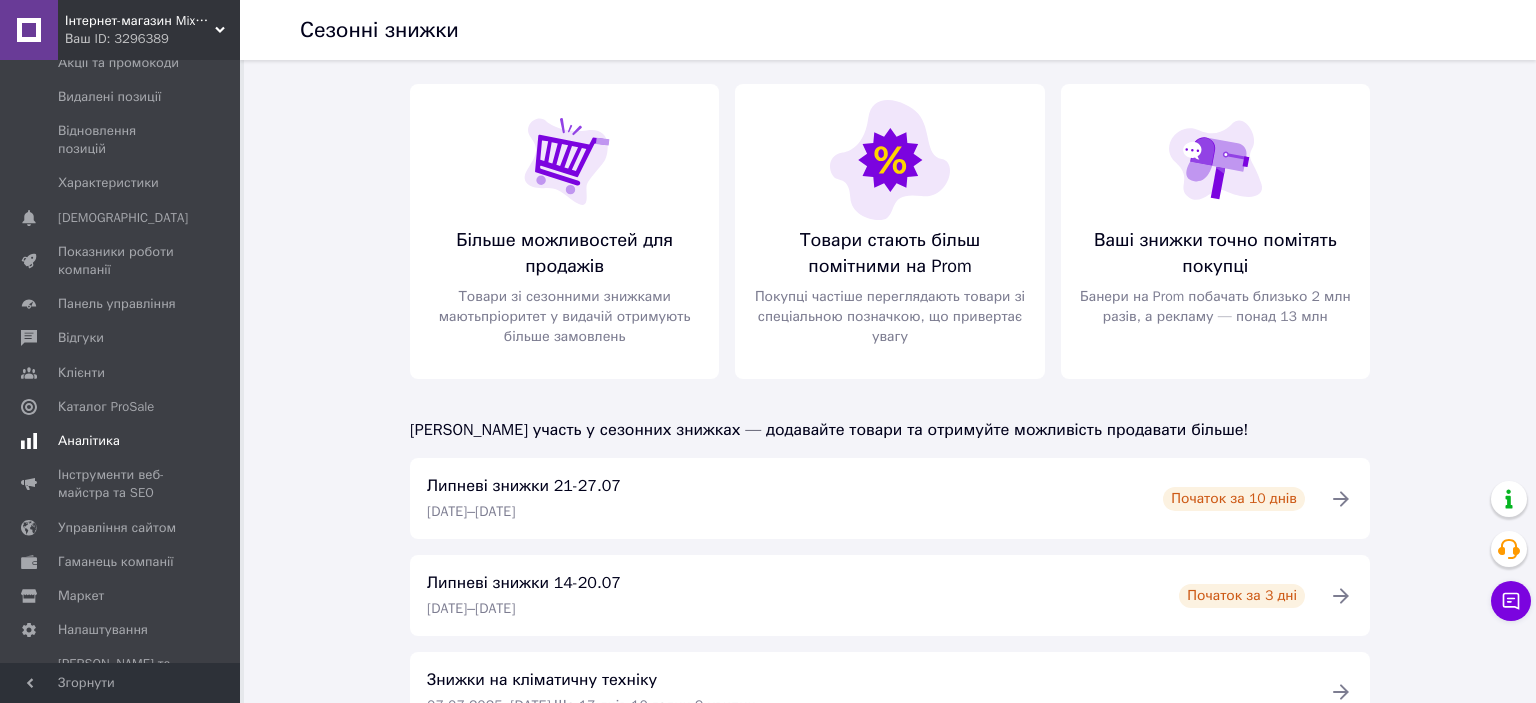 scroll, scrollTop: 0, scrollLeft: 0, axis: both 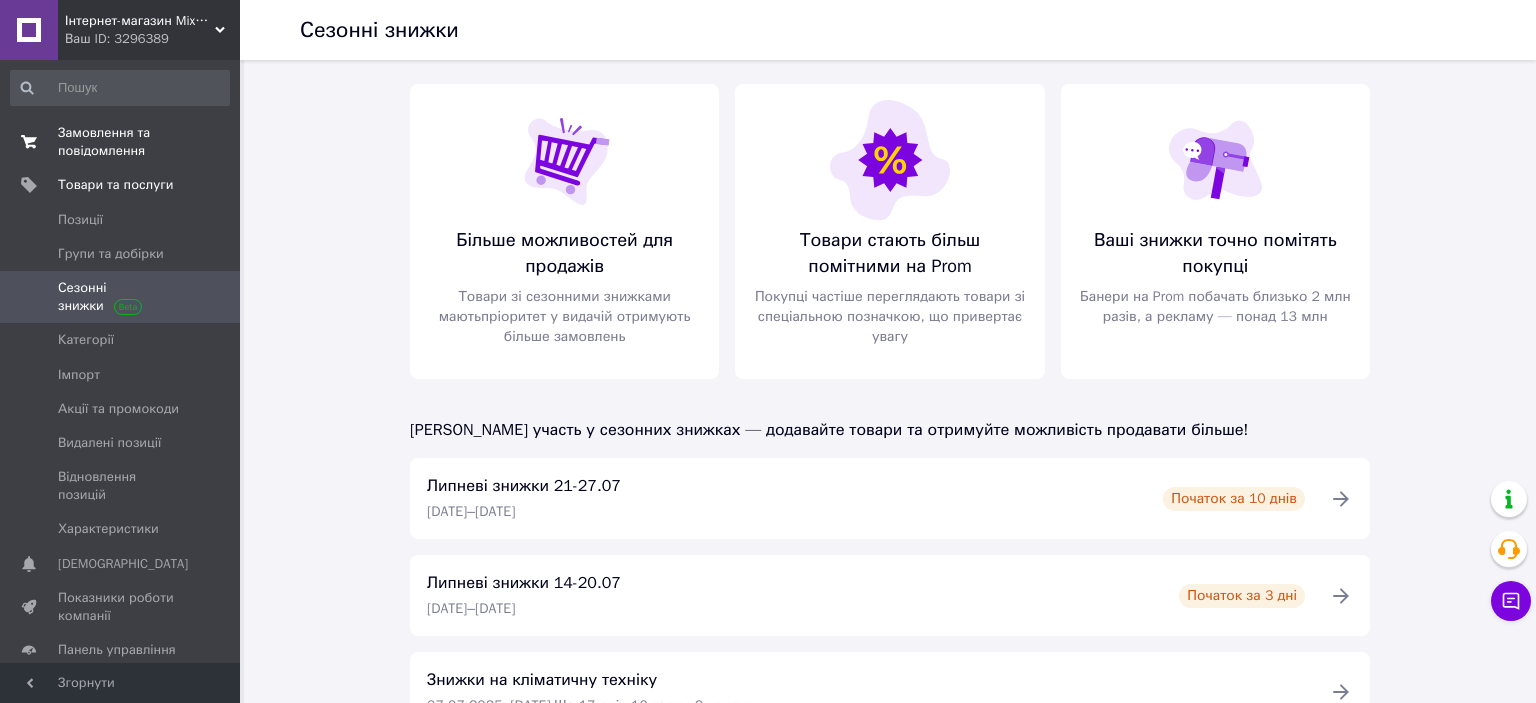 click on "Замовлення та повідомлення" at bounding box center (121, 142) 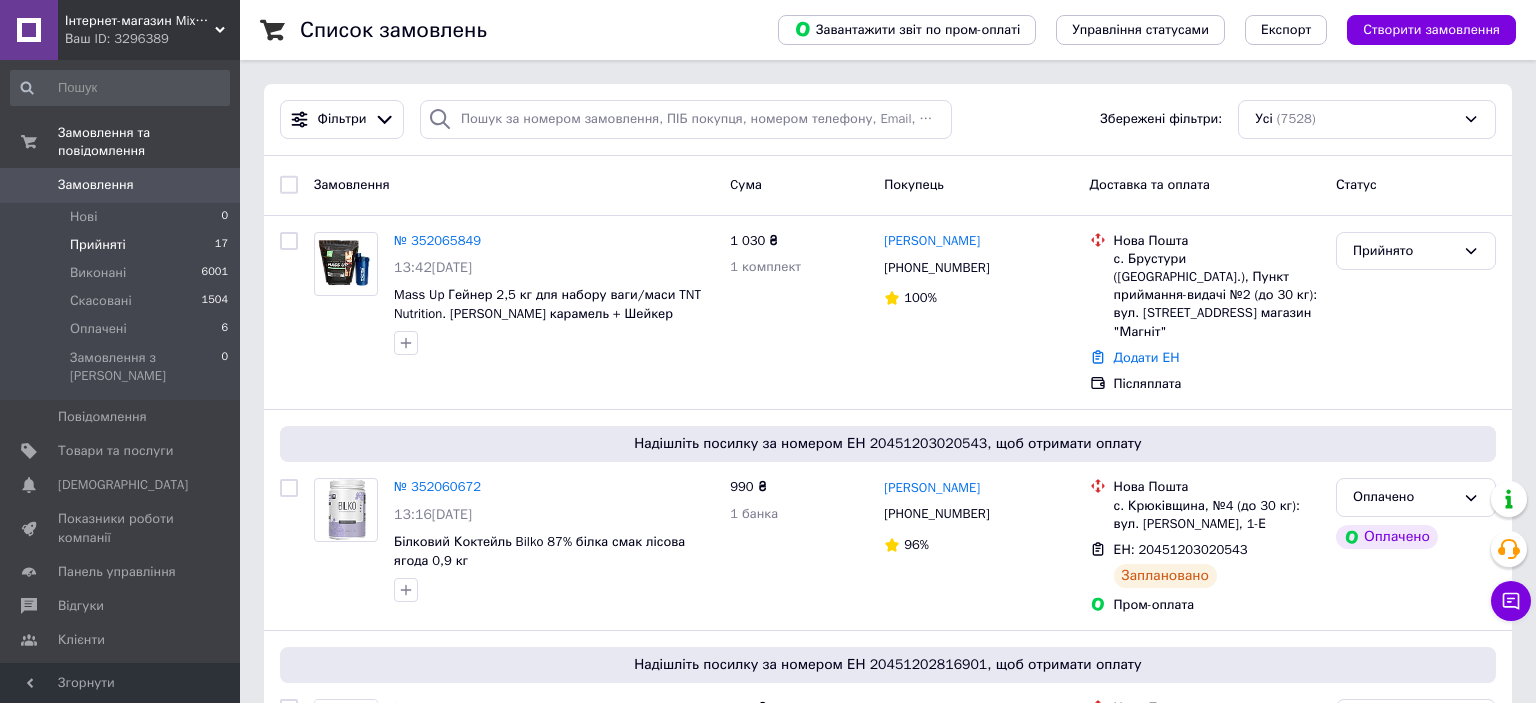 click on "Прийняті 17" at bounding box center (120, 245) 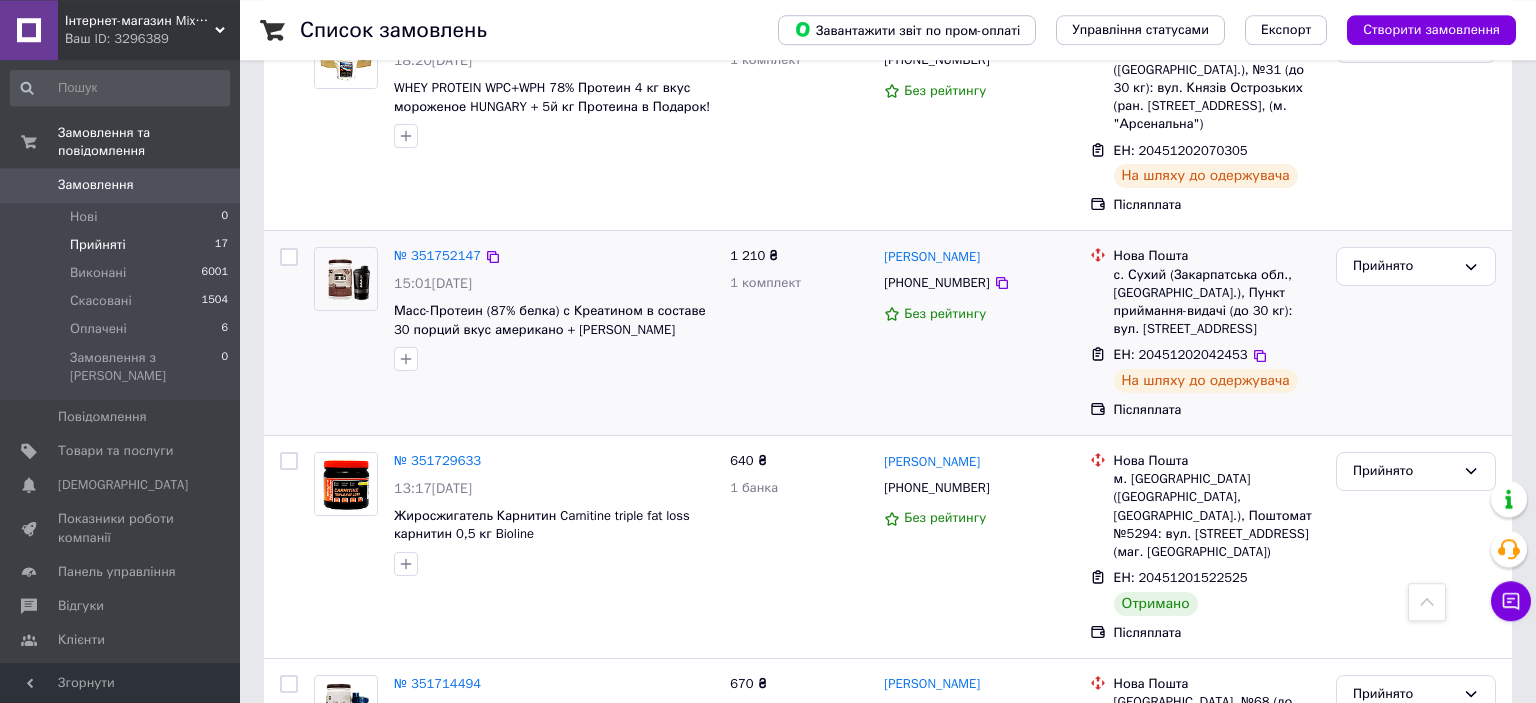 scroll, scrollTop: 1267, scrollLeft: 0, axis: vertical 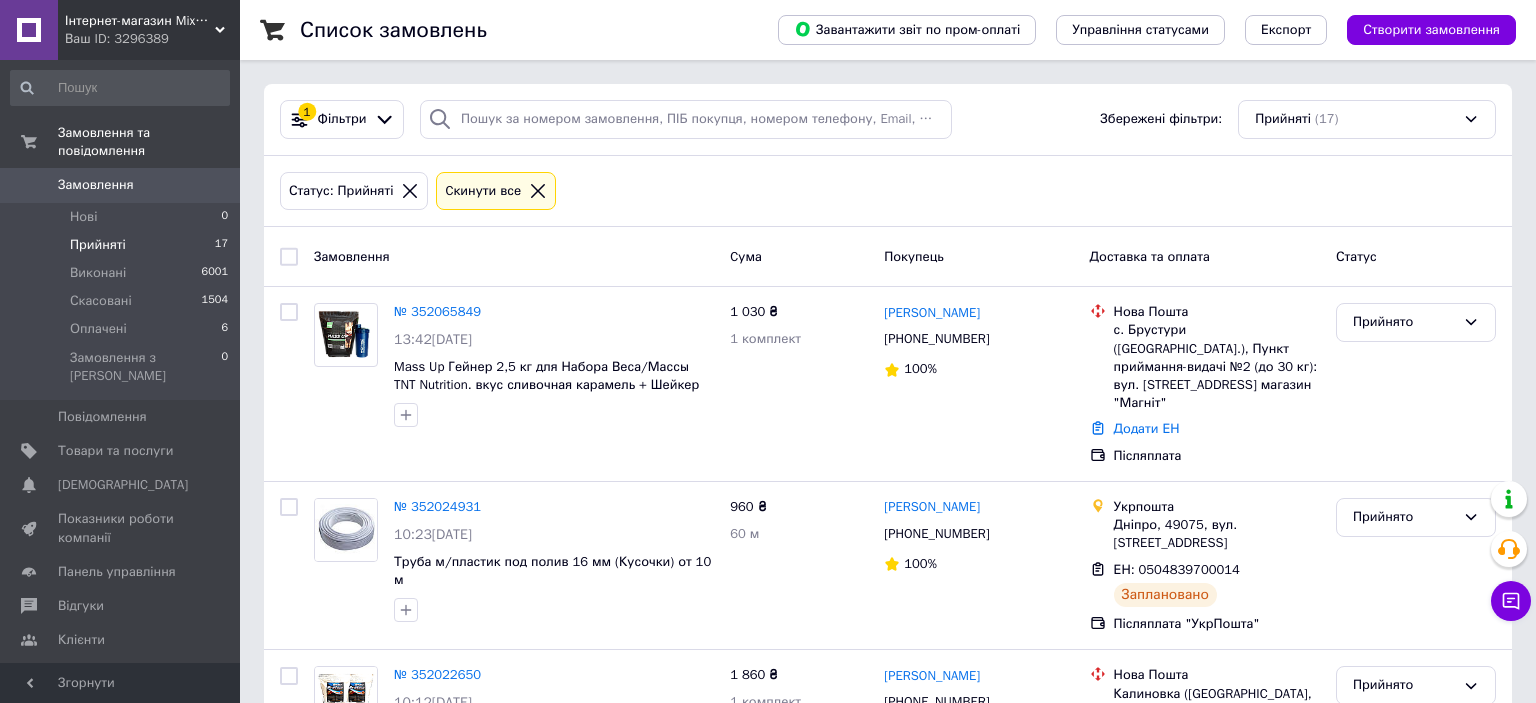 click 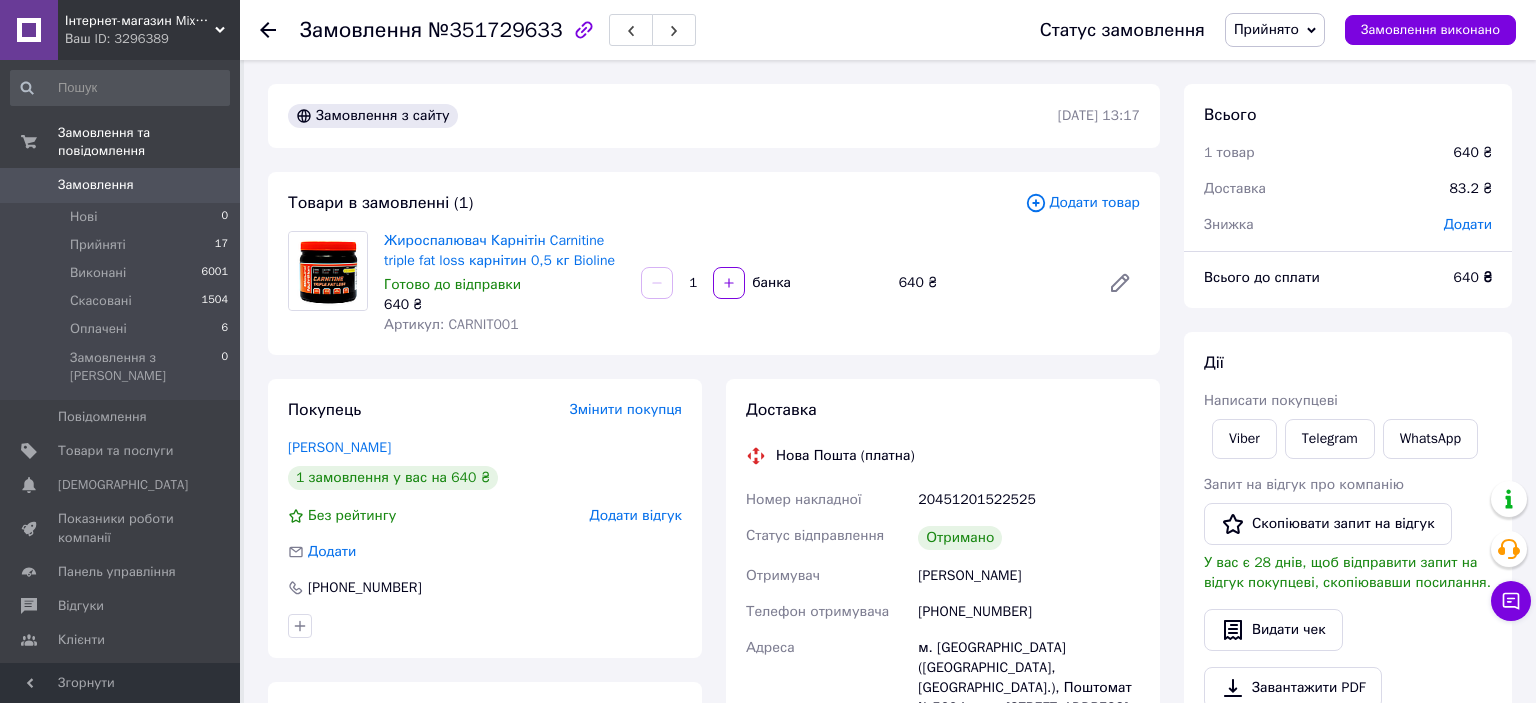 scroll, scrollTop: 0, scrollLeft: 0, axis: both 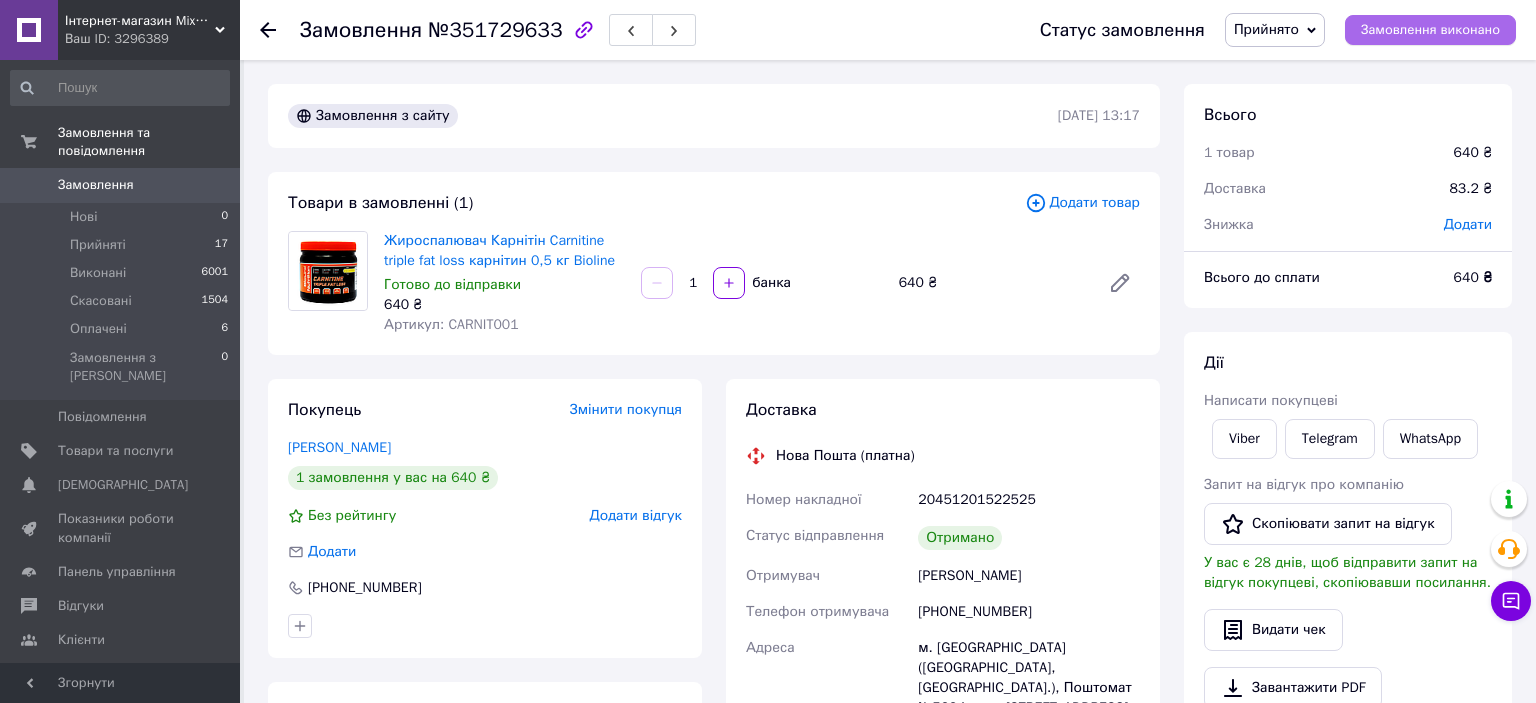 click on "Замовлення виконано" at bounding box center [1430, 30] 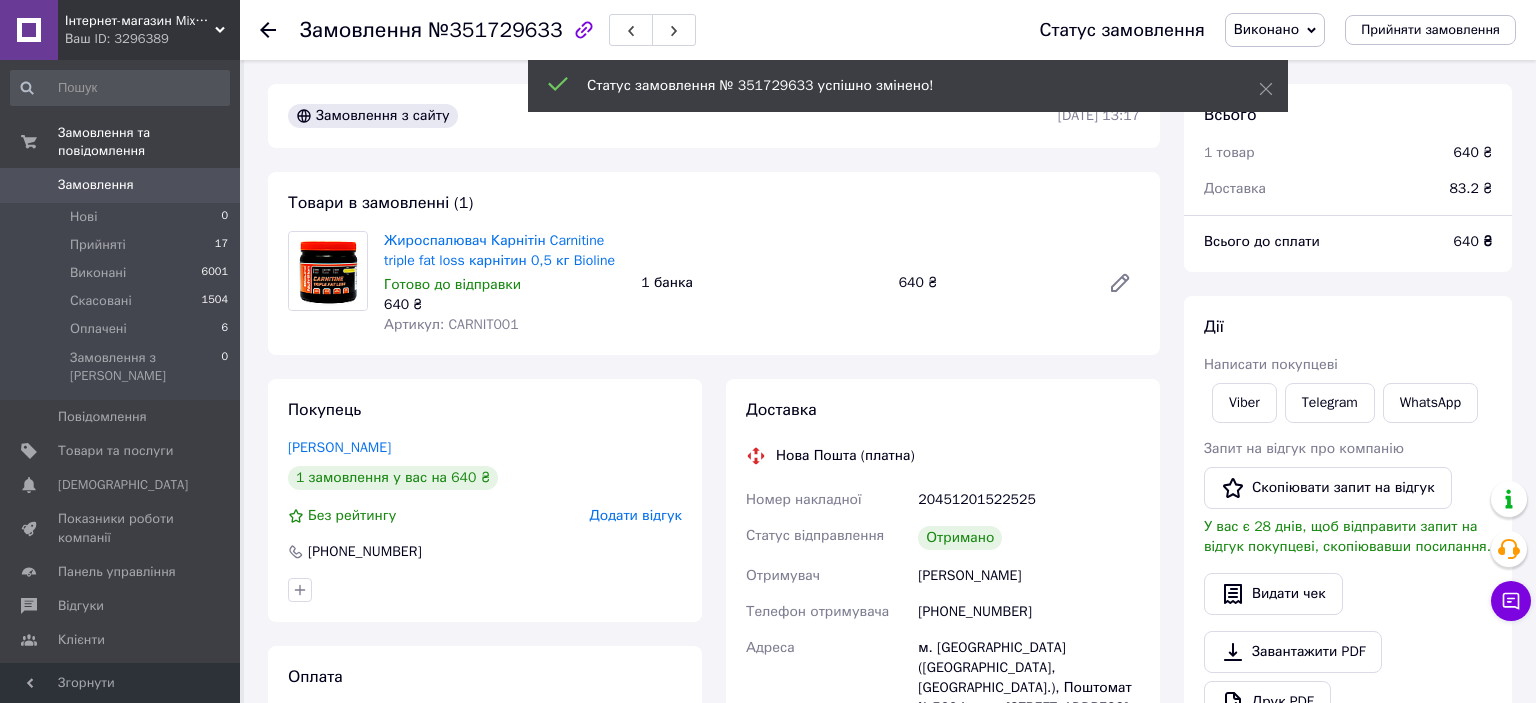 click on "Додати відгук" at bounding box center (636, 515) 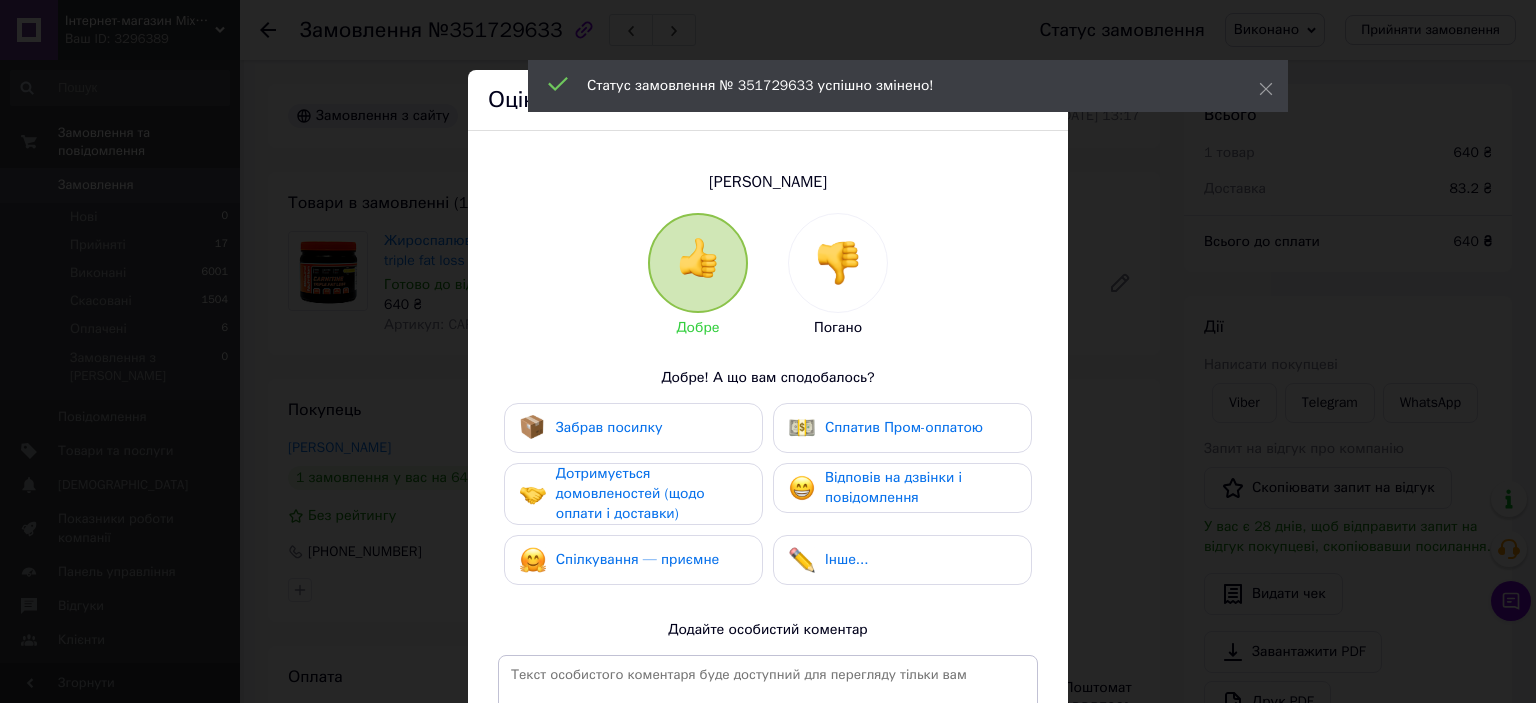 click on "Забрав посилку" at bounding box center [633, 428] 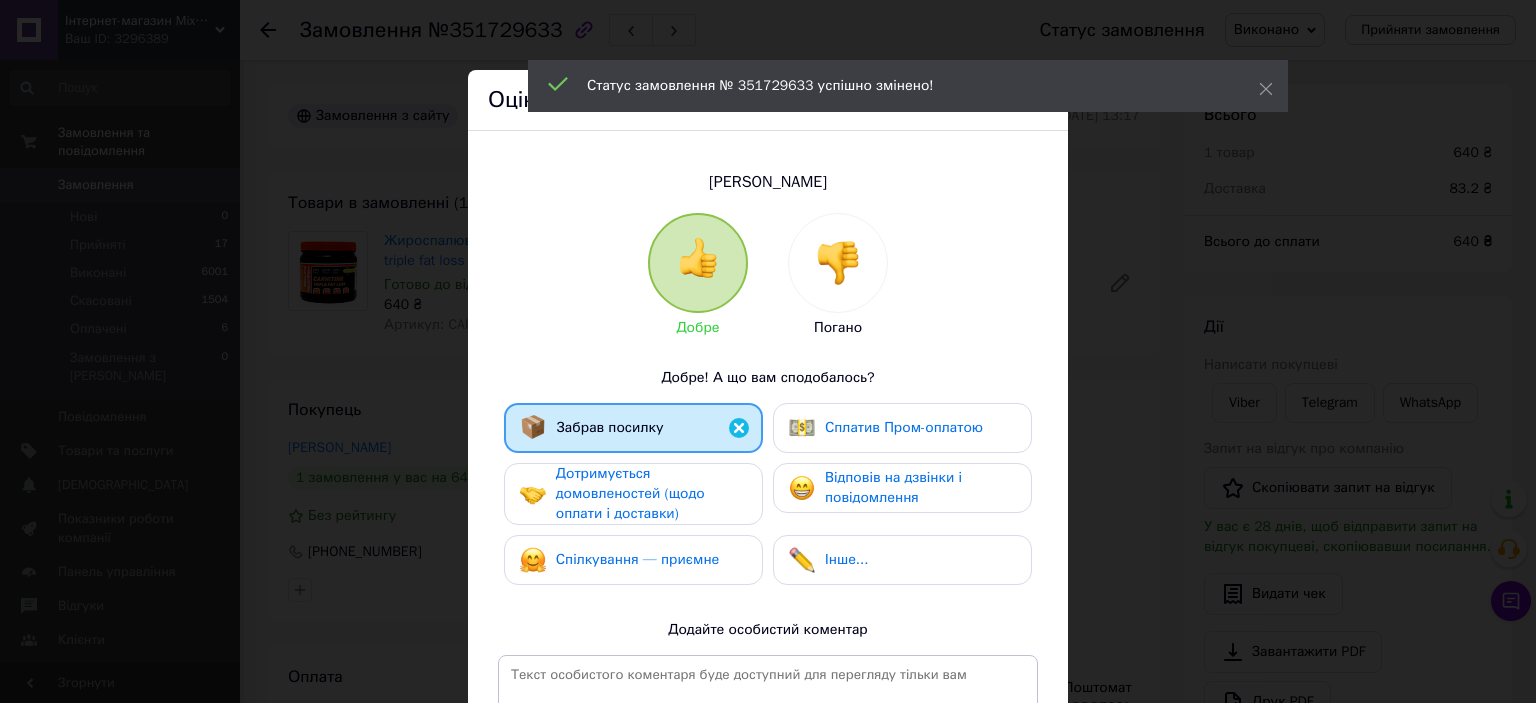 click on "Дотримується домовленостей (щодо оплати і доставки)" at bounding box center [651, 494] 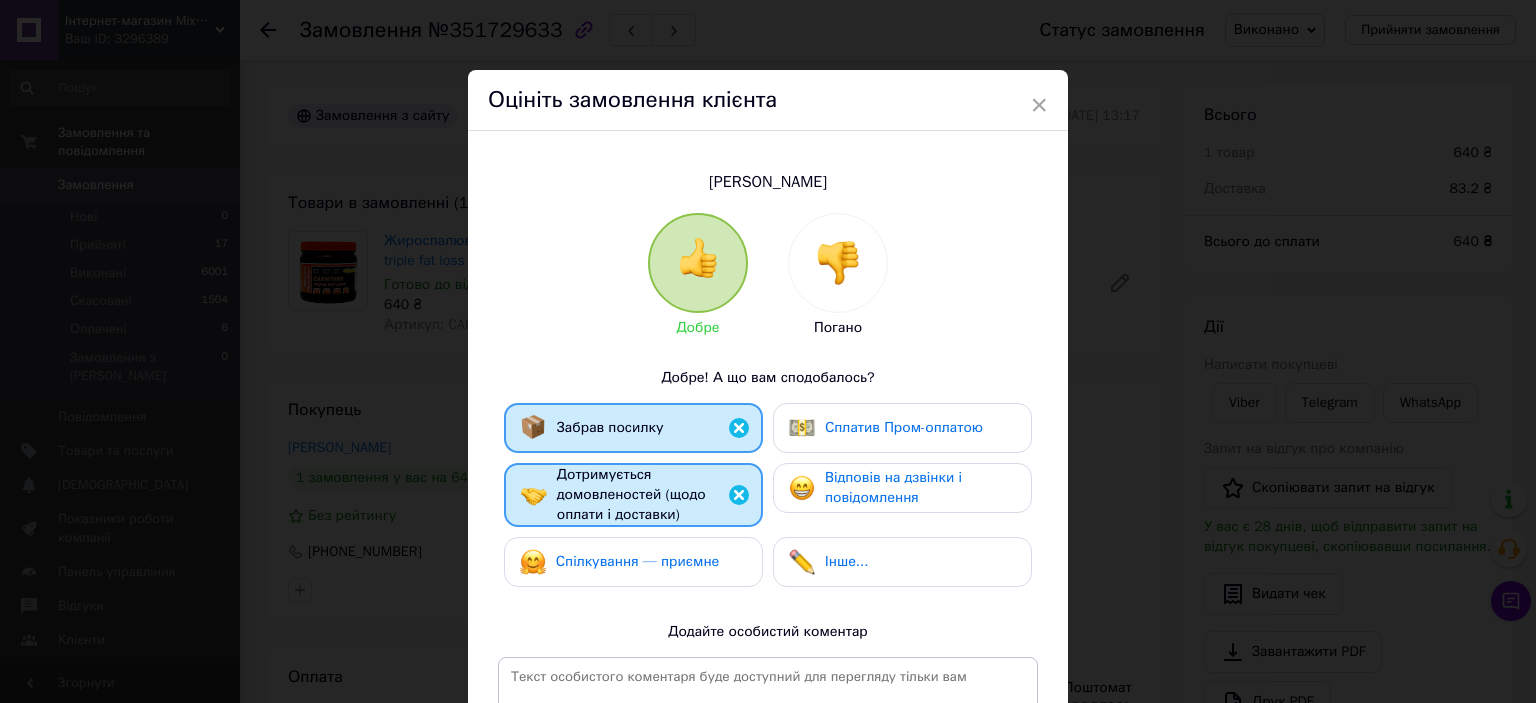 drag, startPoint x: 717, startPoint y: 548, endPoint x: 806, endPoint y: 502, distance: 100.18483 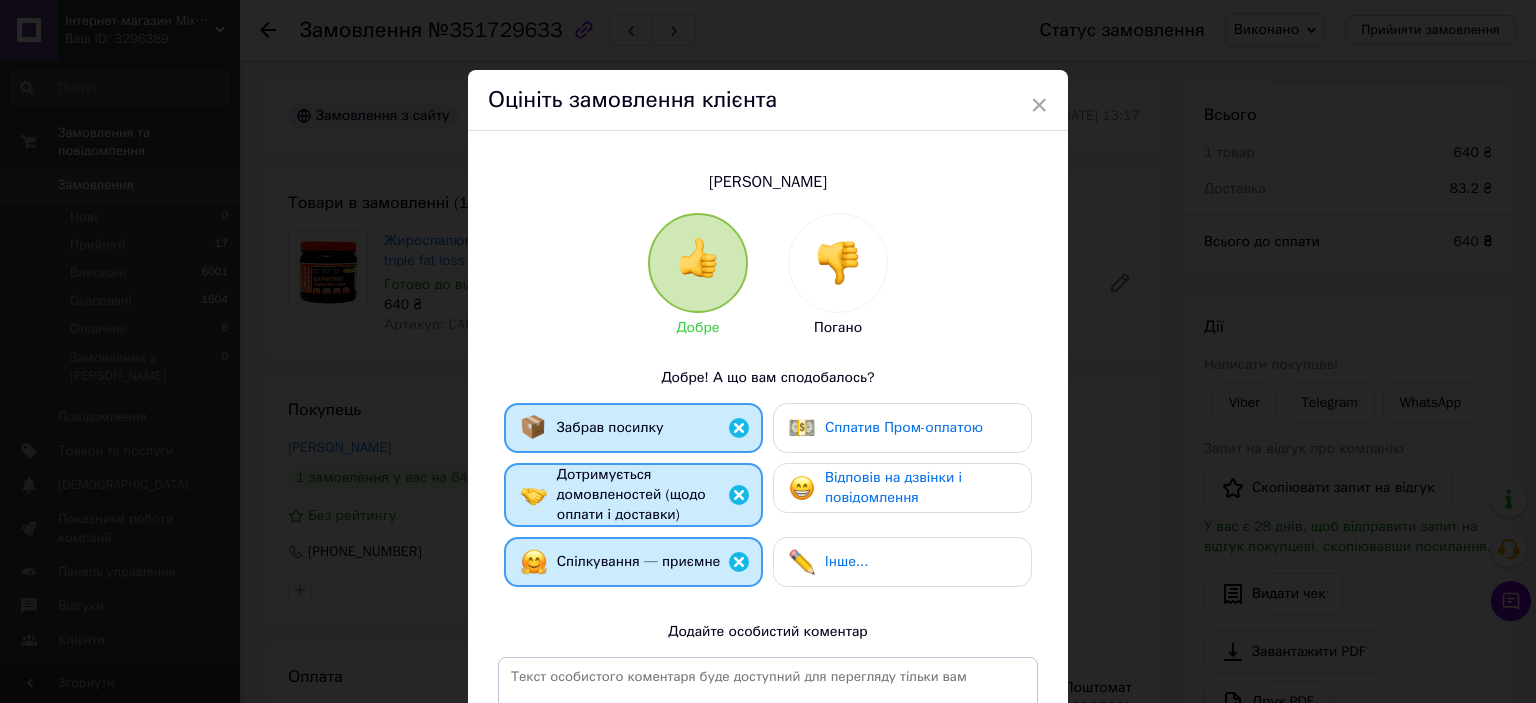 click on "Відповів на дзвінки і повідомлення" at bounding box center (920, 488) 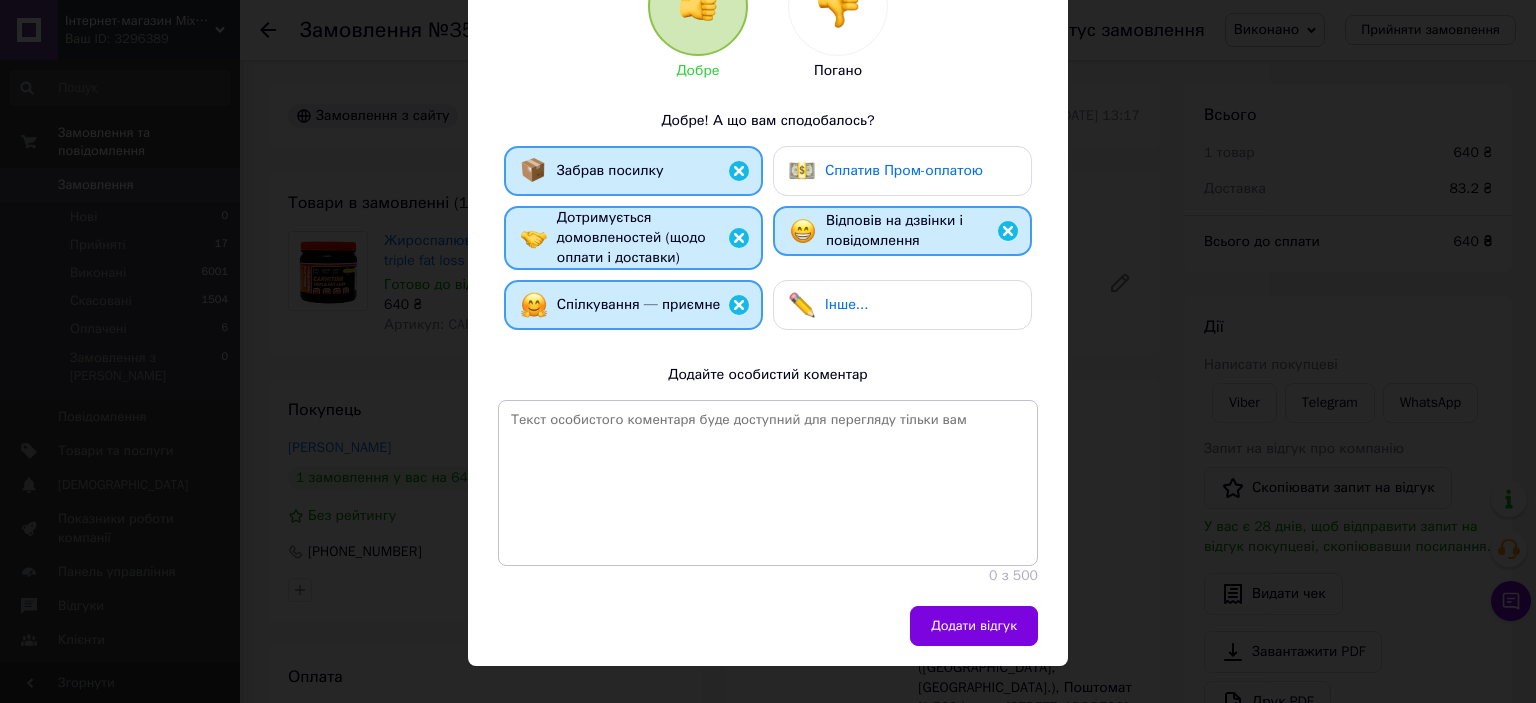 scroll, scrollTop: 317, scrollLeft: 0, axis: vertical 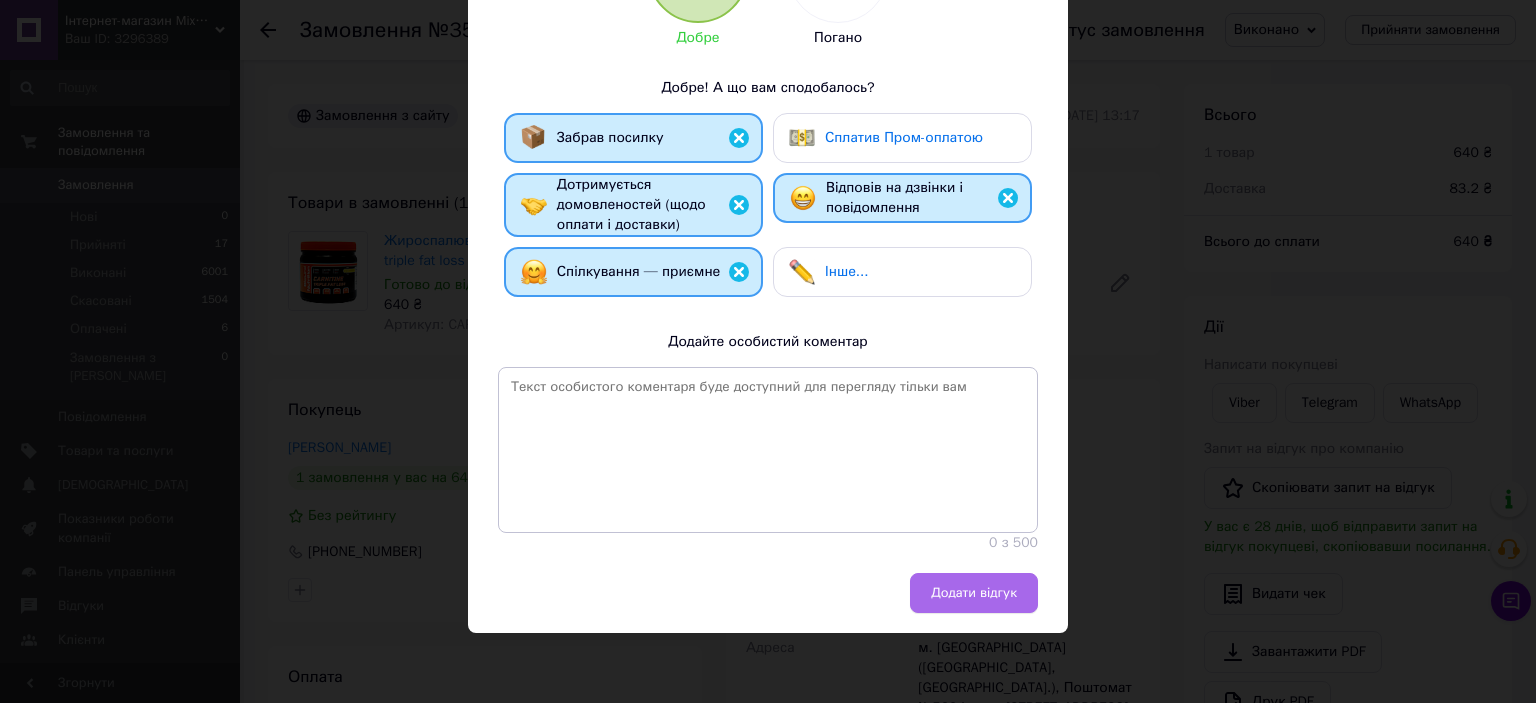 drag, startPoint x: 984, startPoint y: 591, endPoint x: 965, endPoint y: 592, distance: 19.026299 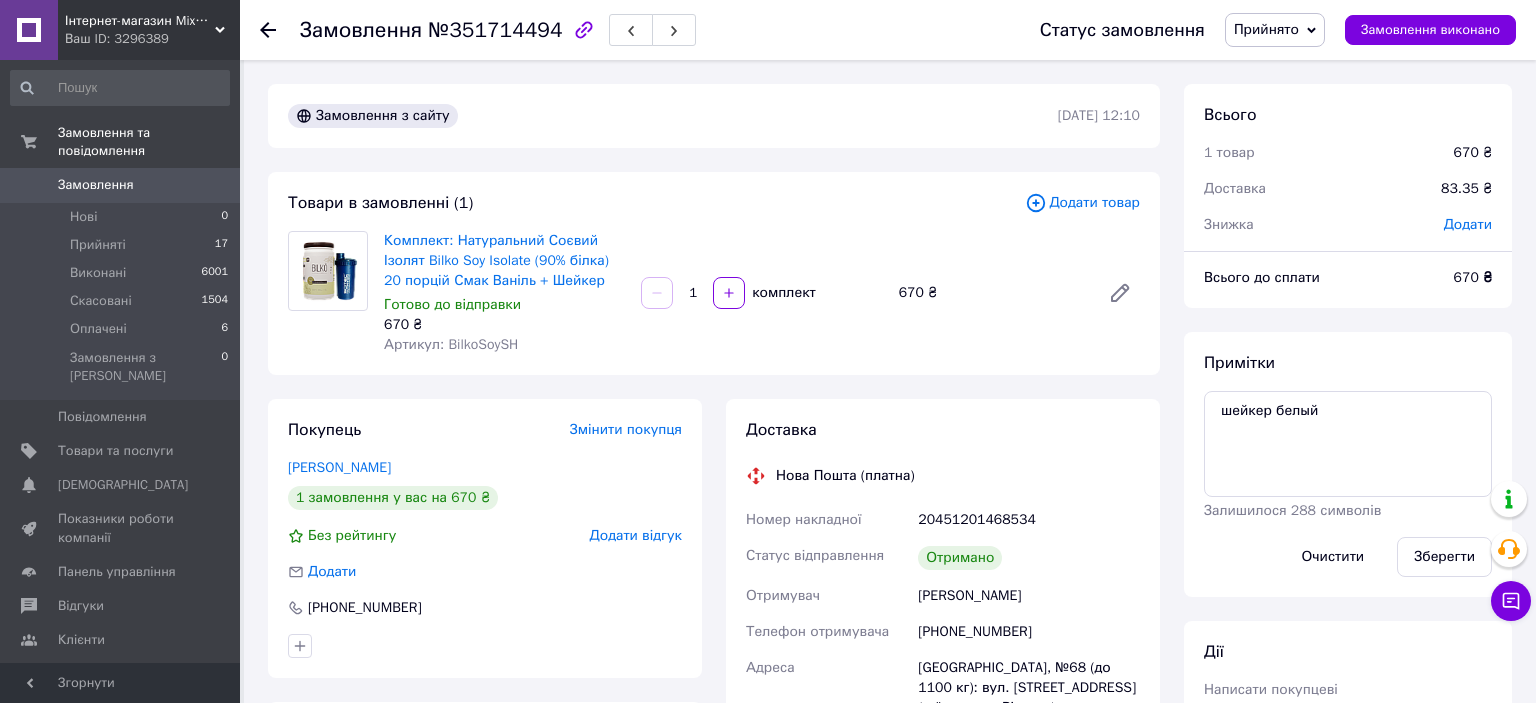 scroll, scrollTop: 0, scrollLeft: 0, axis: both 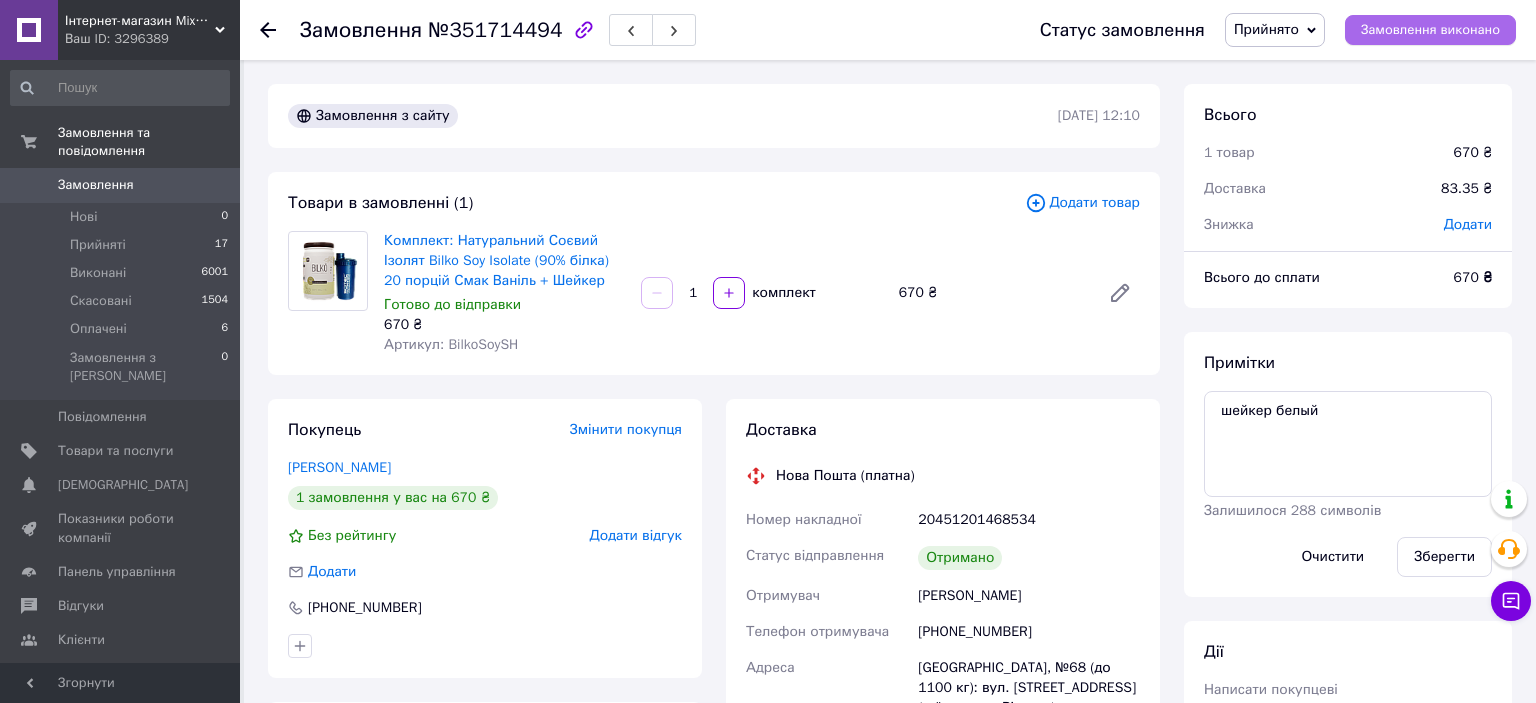 click on "Замовлення виконано" at bounding box center (1430, 30) 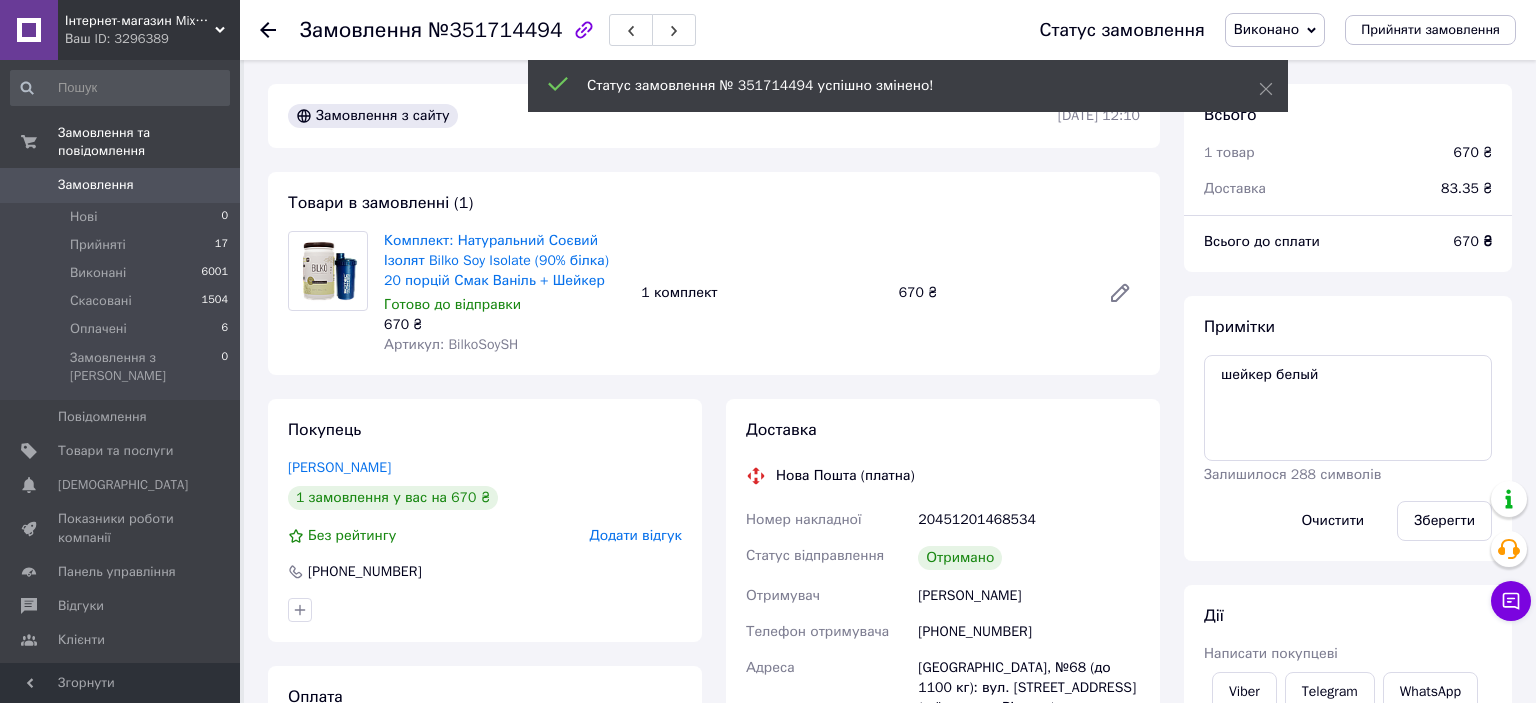 click on "Додати відгук" at bounding box center (636, 535) 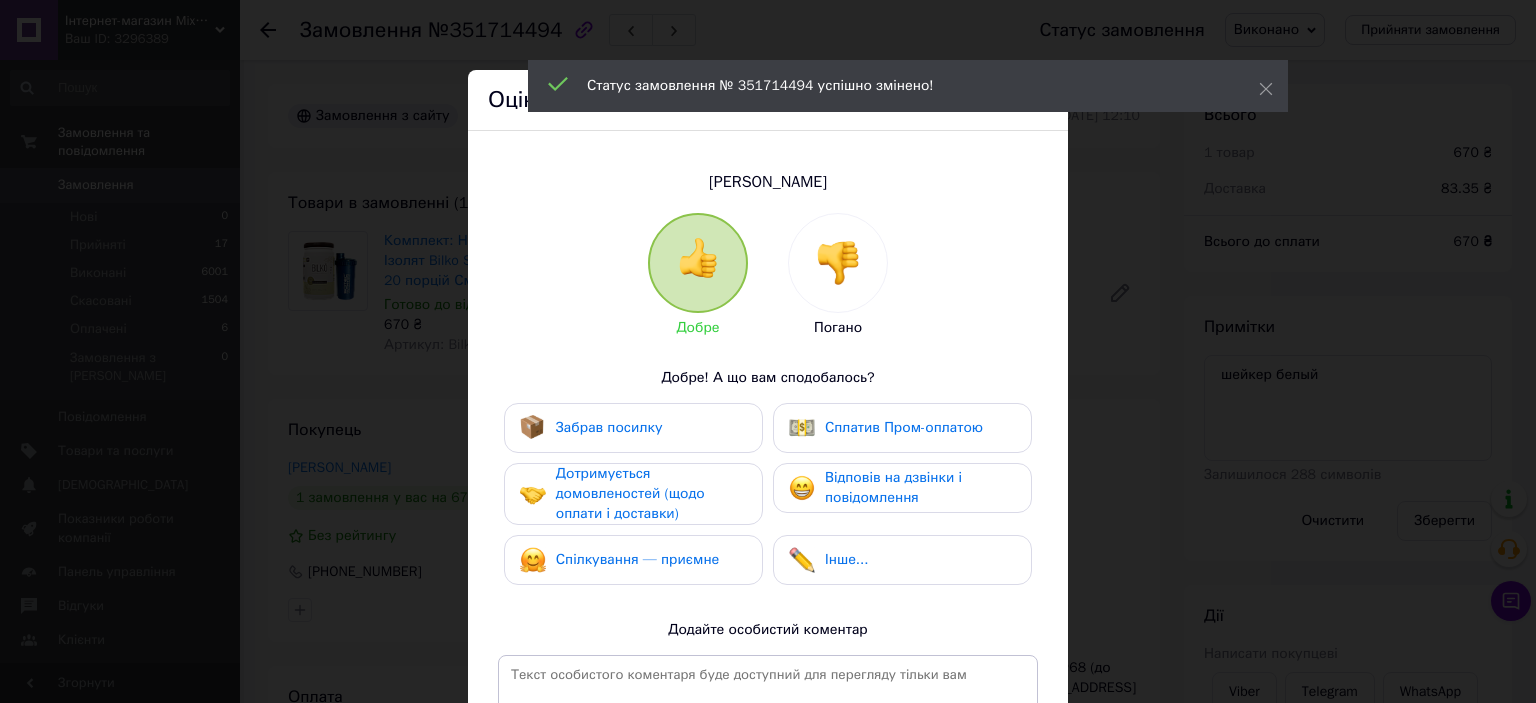 click on "Забрав посилку" at bounding box center [633, 428] 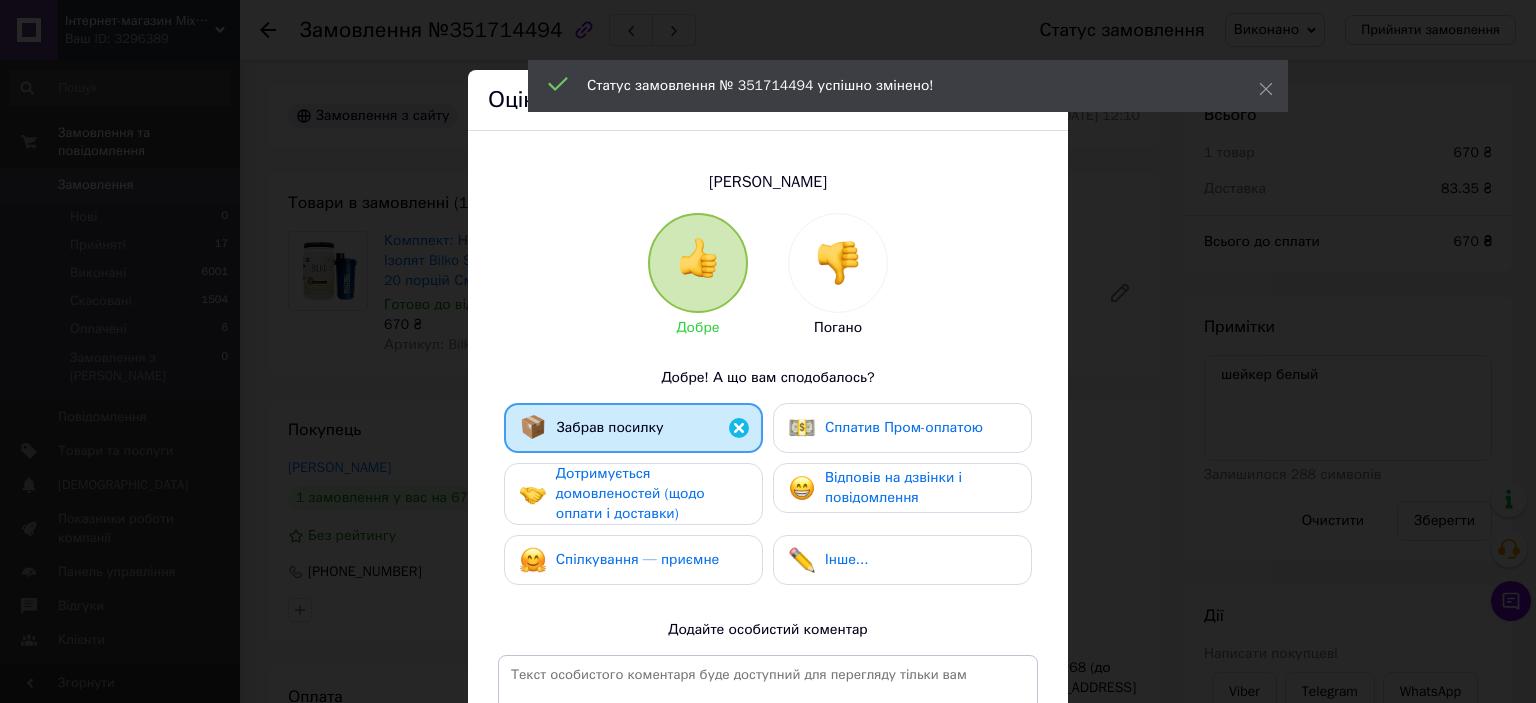 drag, startPoint x: 722, startPoint y: 494, endPoint x: 706, endPoint y: 552, distance: 60.166435 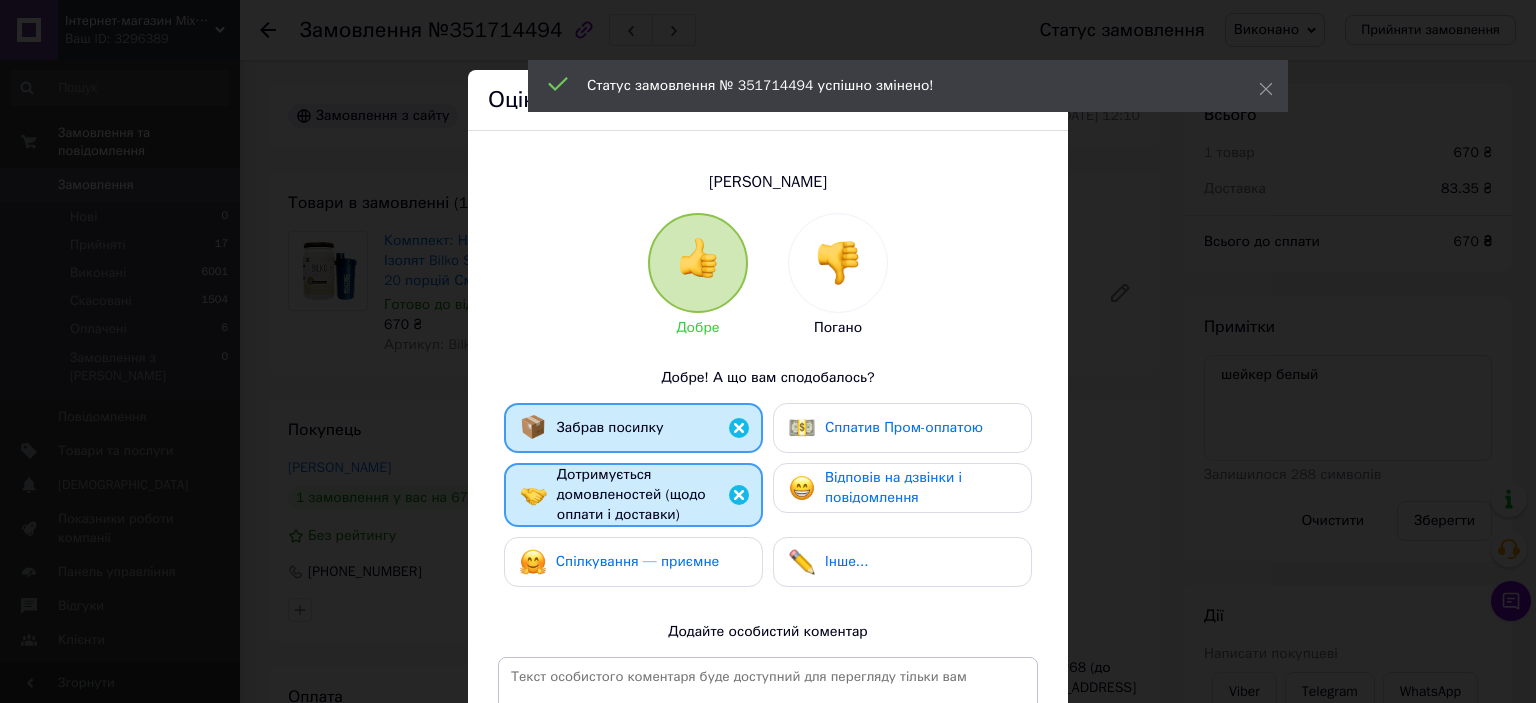 drag, startPoint x: 707, startPoint y: 554, endPoint x: 812, endPoint y: 505, distance: 115.87062 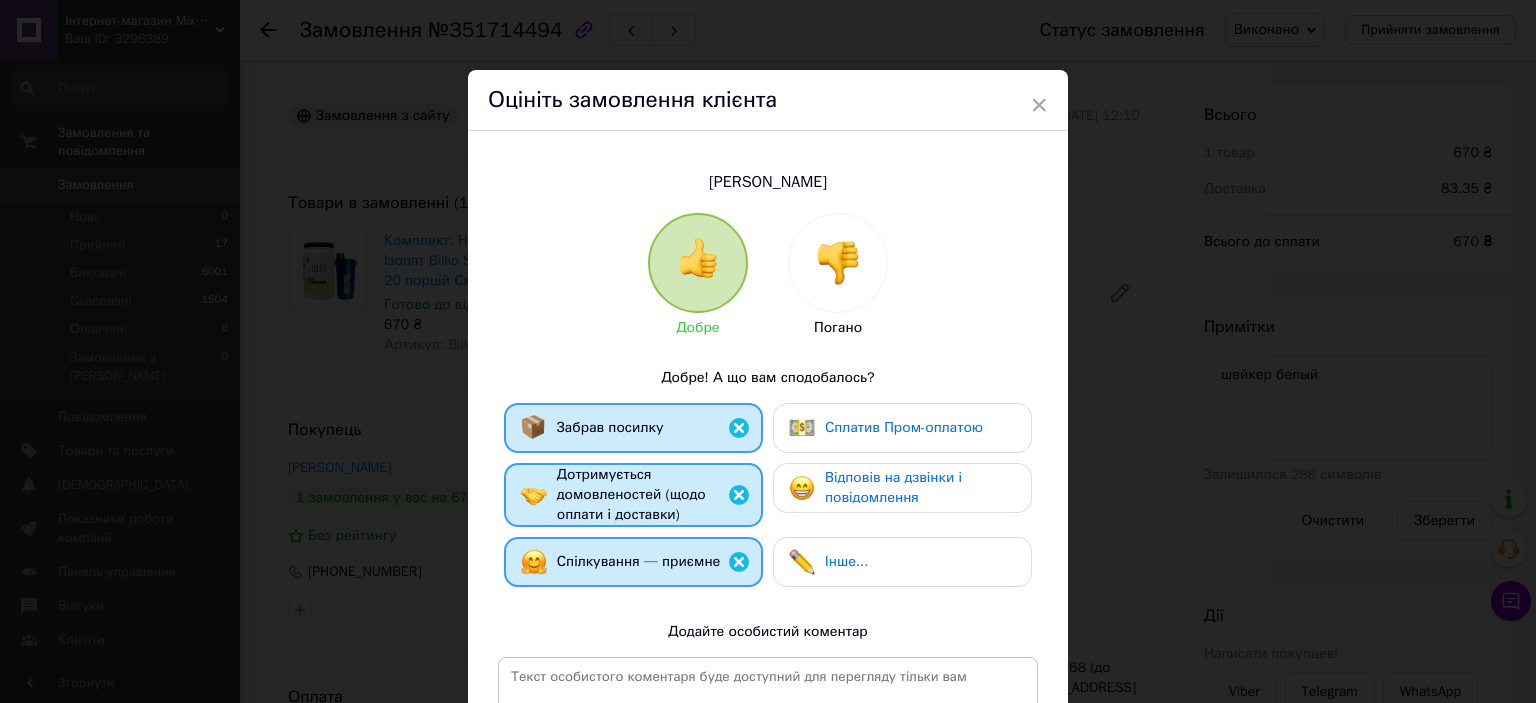 click on "Відповів на дзвінки і повідомлення" at bounding box center (893, 487) 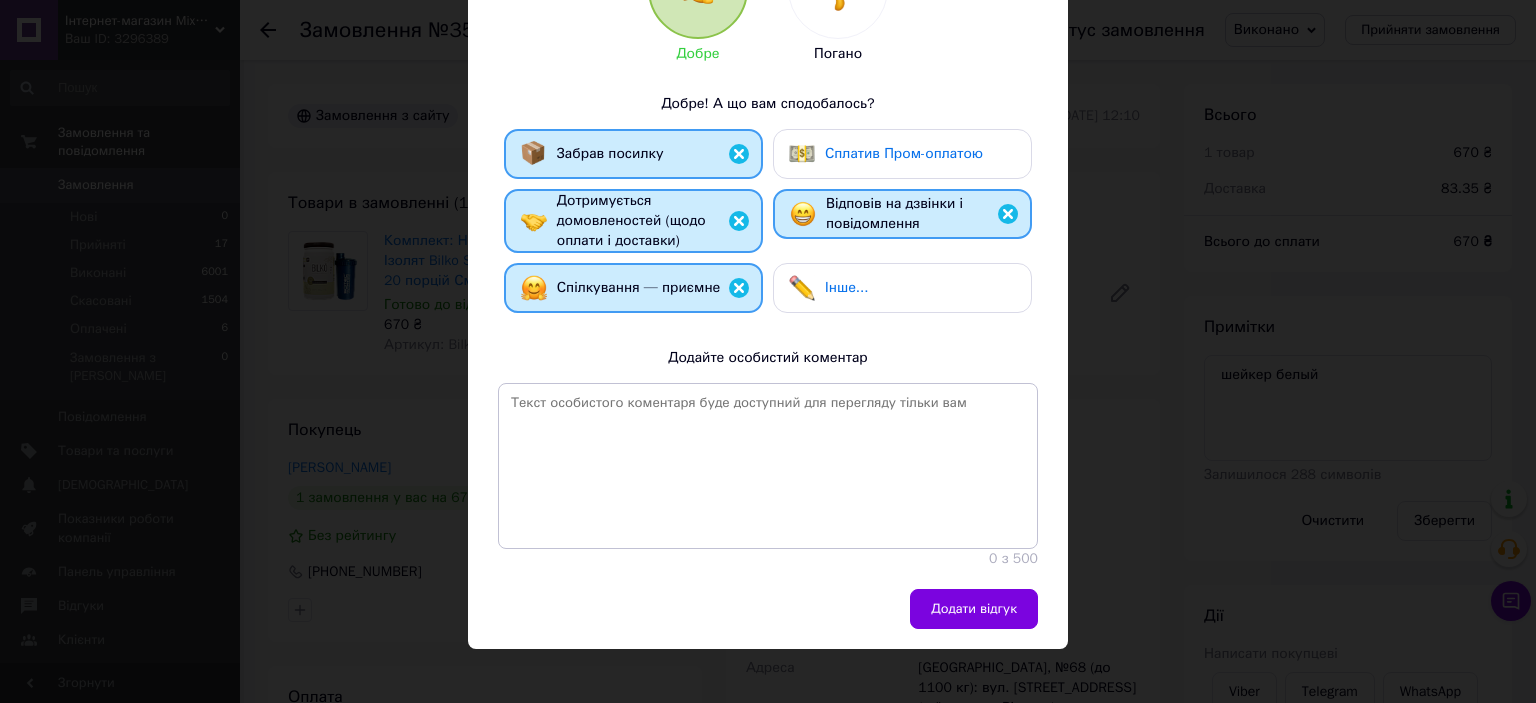scroll, scrollTop: 317, scrollLeft: 0, axis: vertical 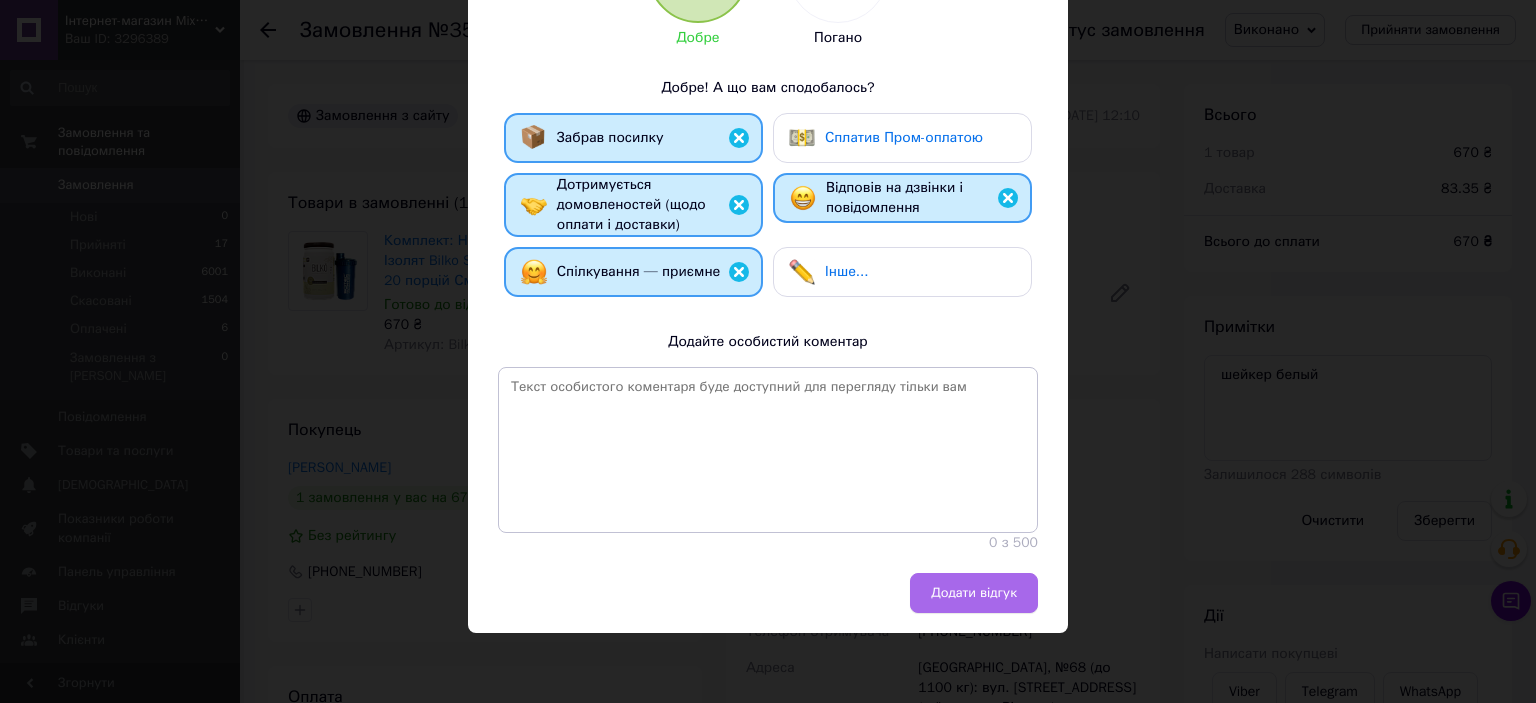 click on "Додати відгук" at bounding box center [974, 593] 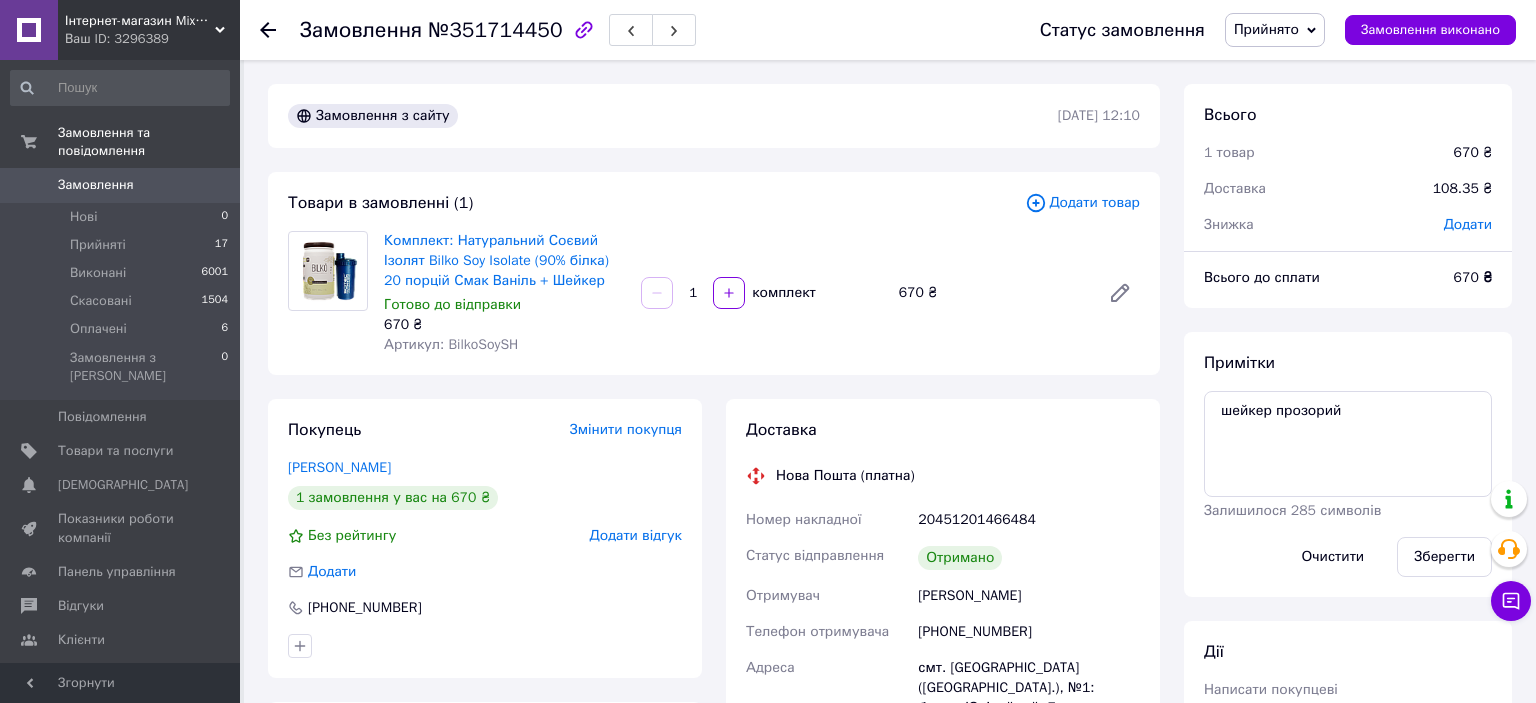 scroll, scrollTop: 0, scrollLeft: 0, axis: both 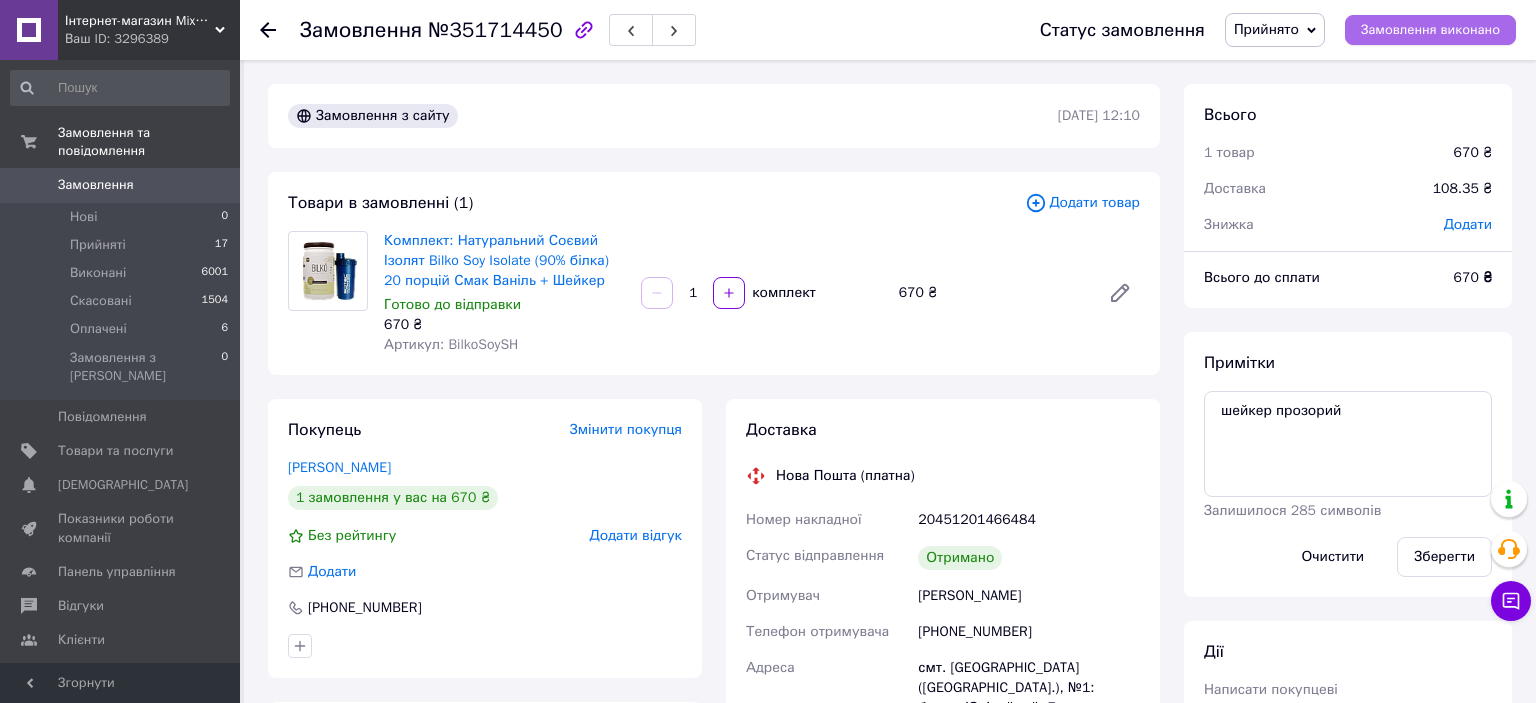 click on "Замовлення виконано" at bounding box center [1430, 30] 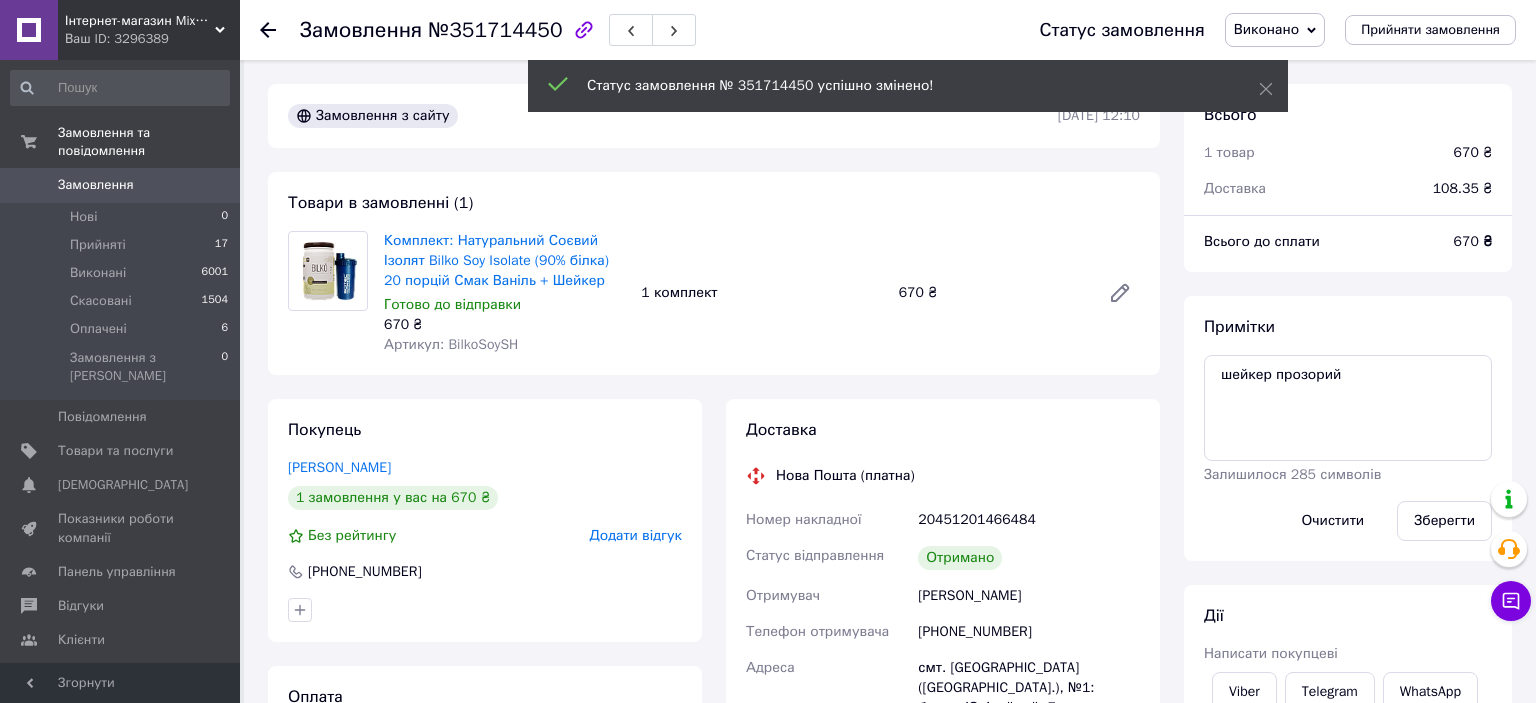 click on "Додати відгук" at bounding box center (636, 535) 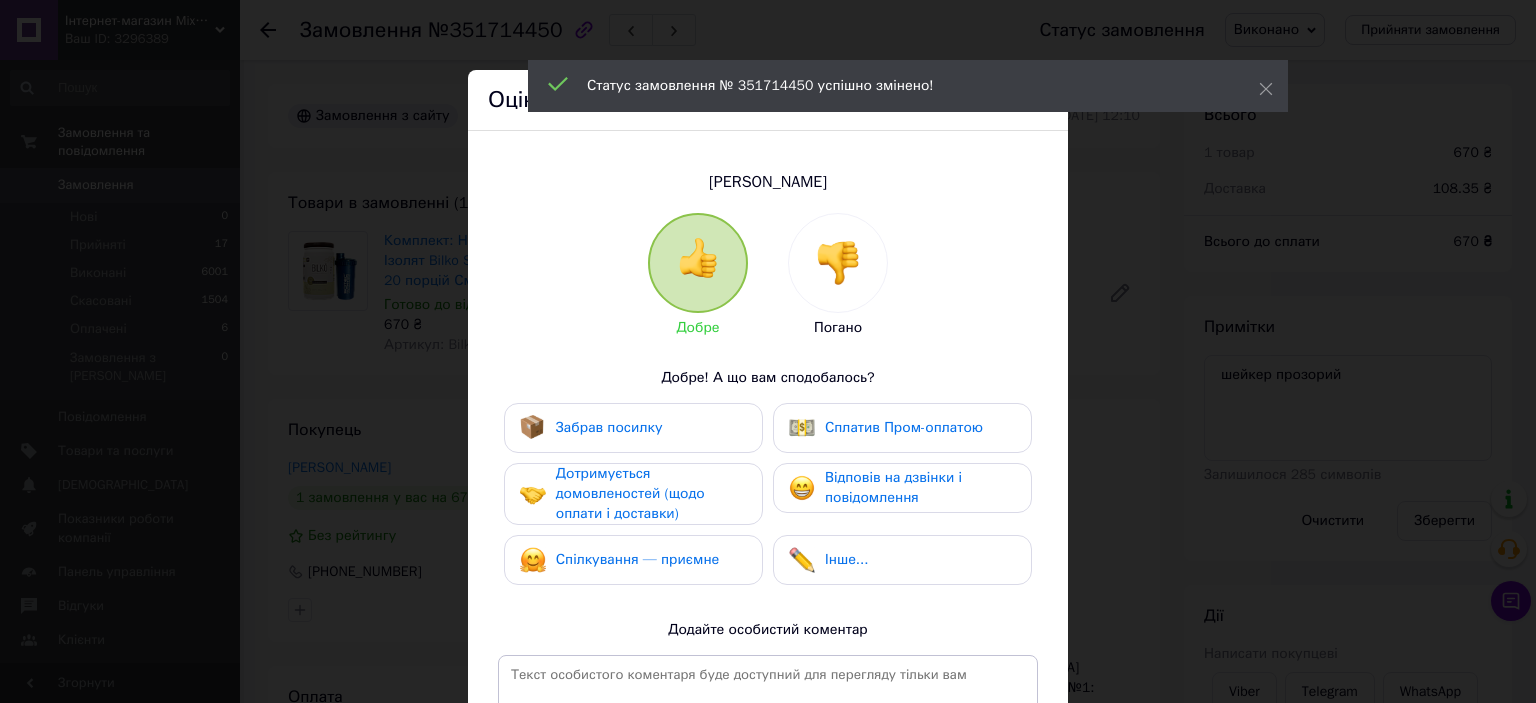 click on "Забрав посилку" at bounding box center [633, 428] 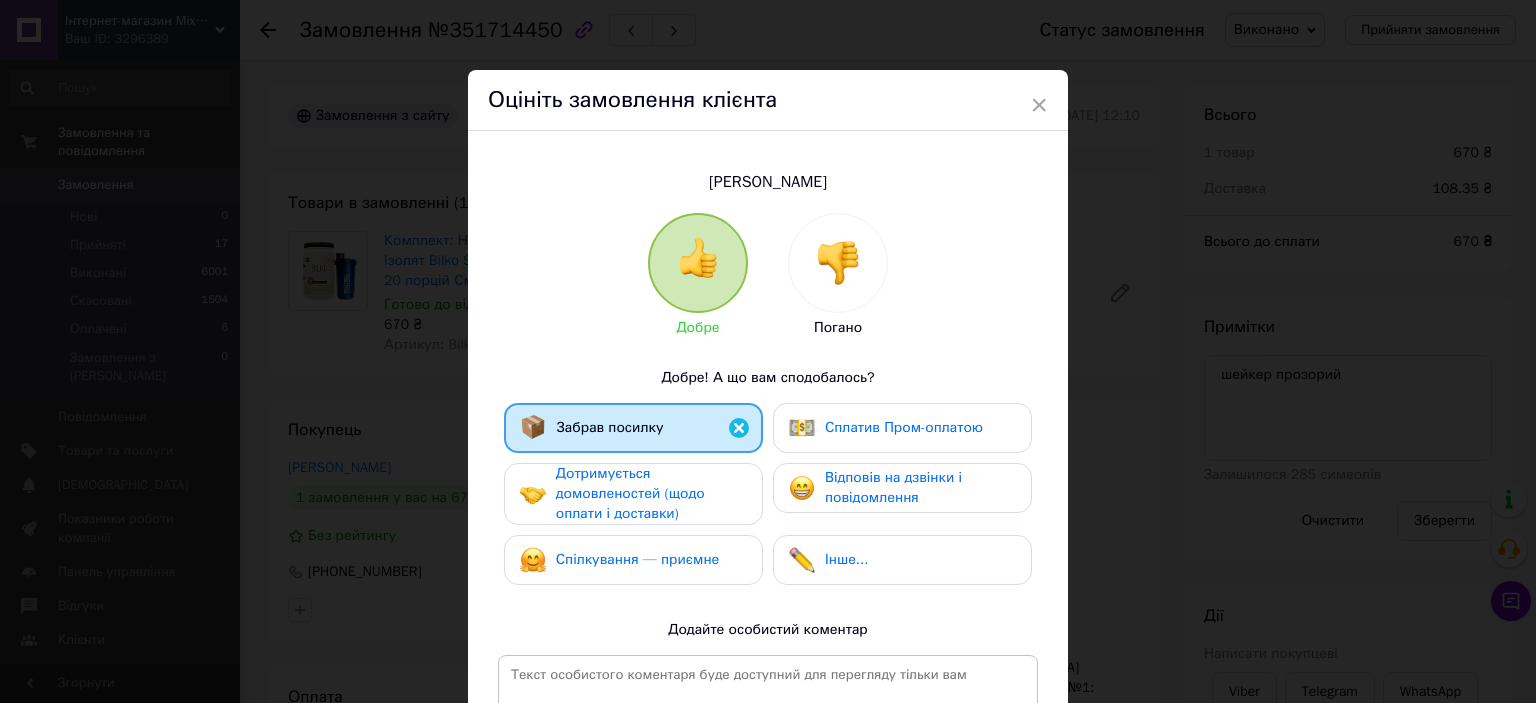 drag, startPoint x: 705, startPoint y: 508, endPoint x: 703, endPoint y: 562, distance: 54.037025 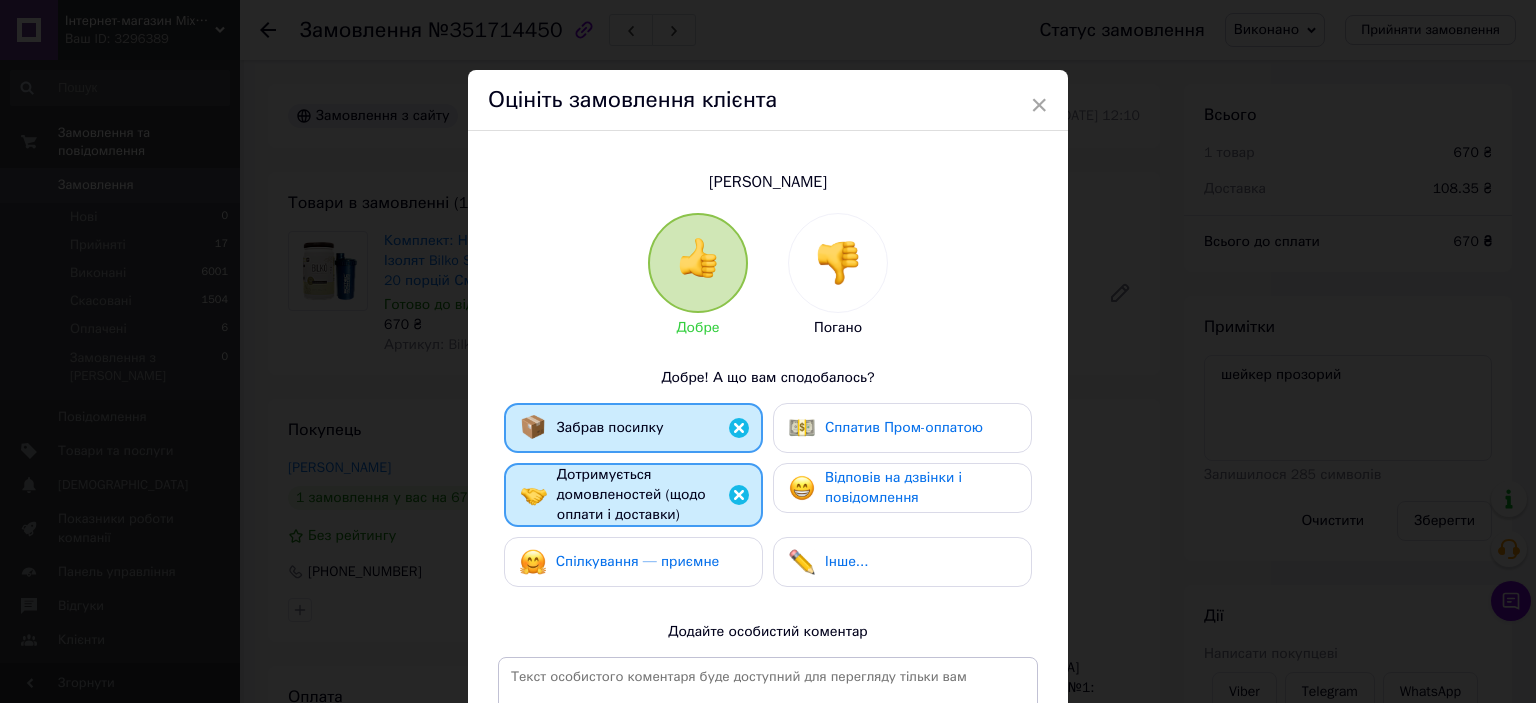 click on "Спілкування — приємне" at bounding box center [638, 561] 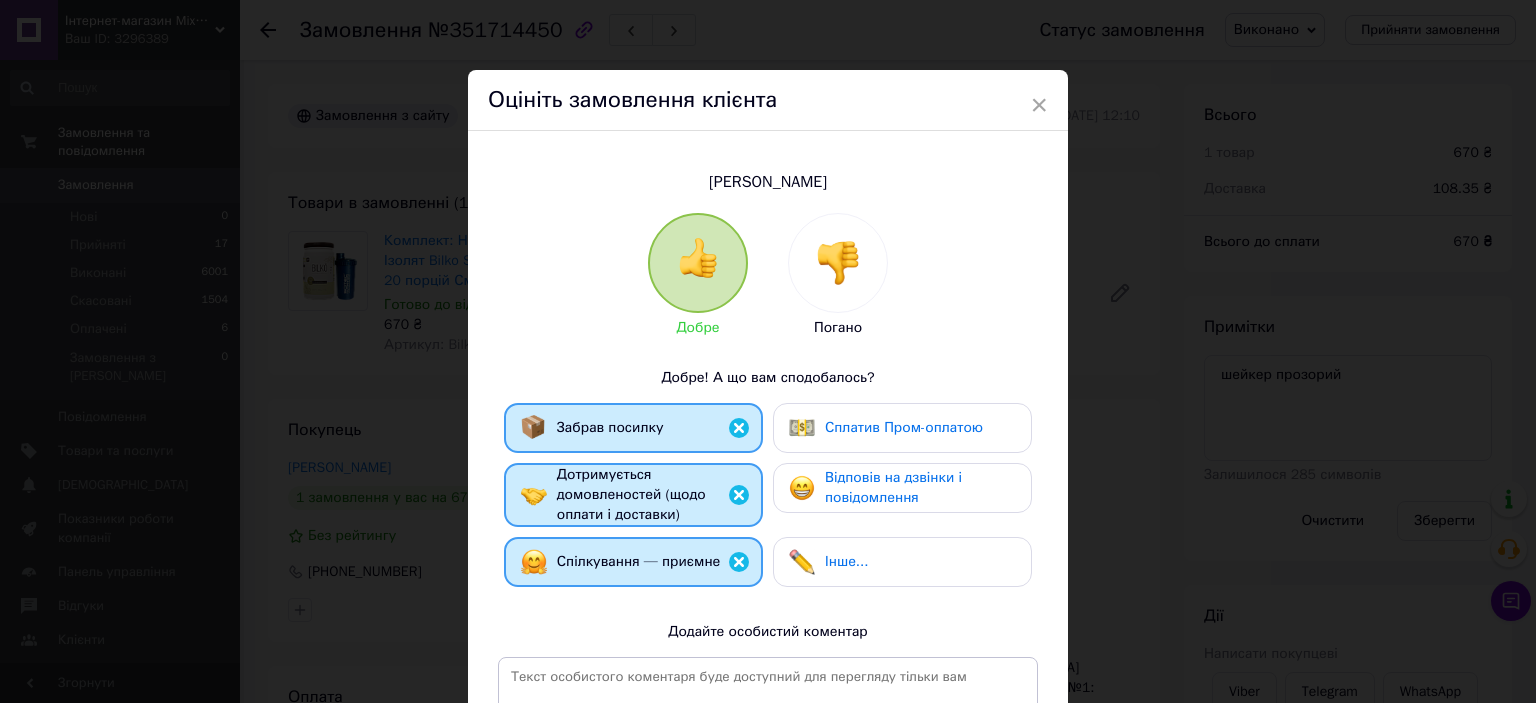 click on "Відповів на дзвінки і повідомлення" at bounding box center [893, 487] 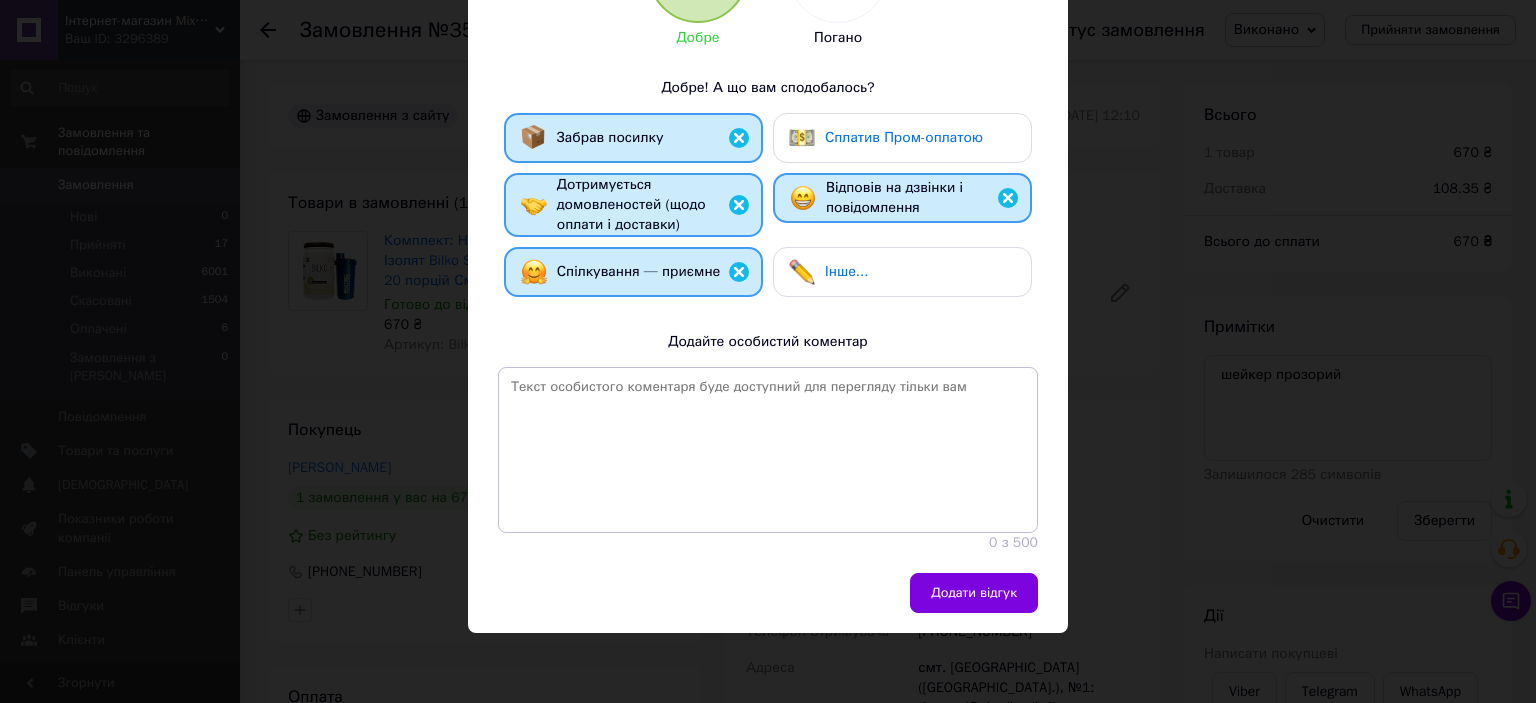 scroll, scrollTop: 317, scrollLeft: 0, axis: vertical 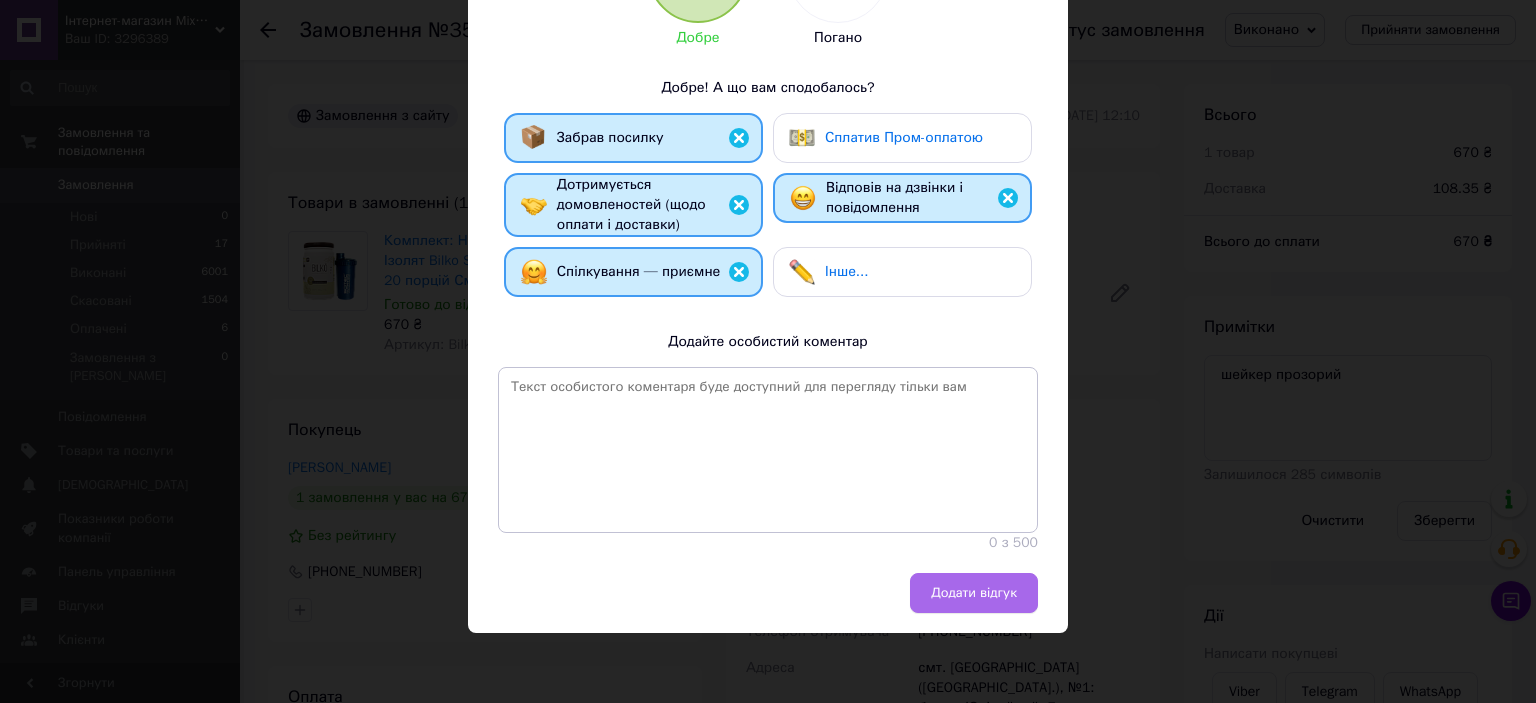 click on "Додати відгук" at bounding box center (974, 593) 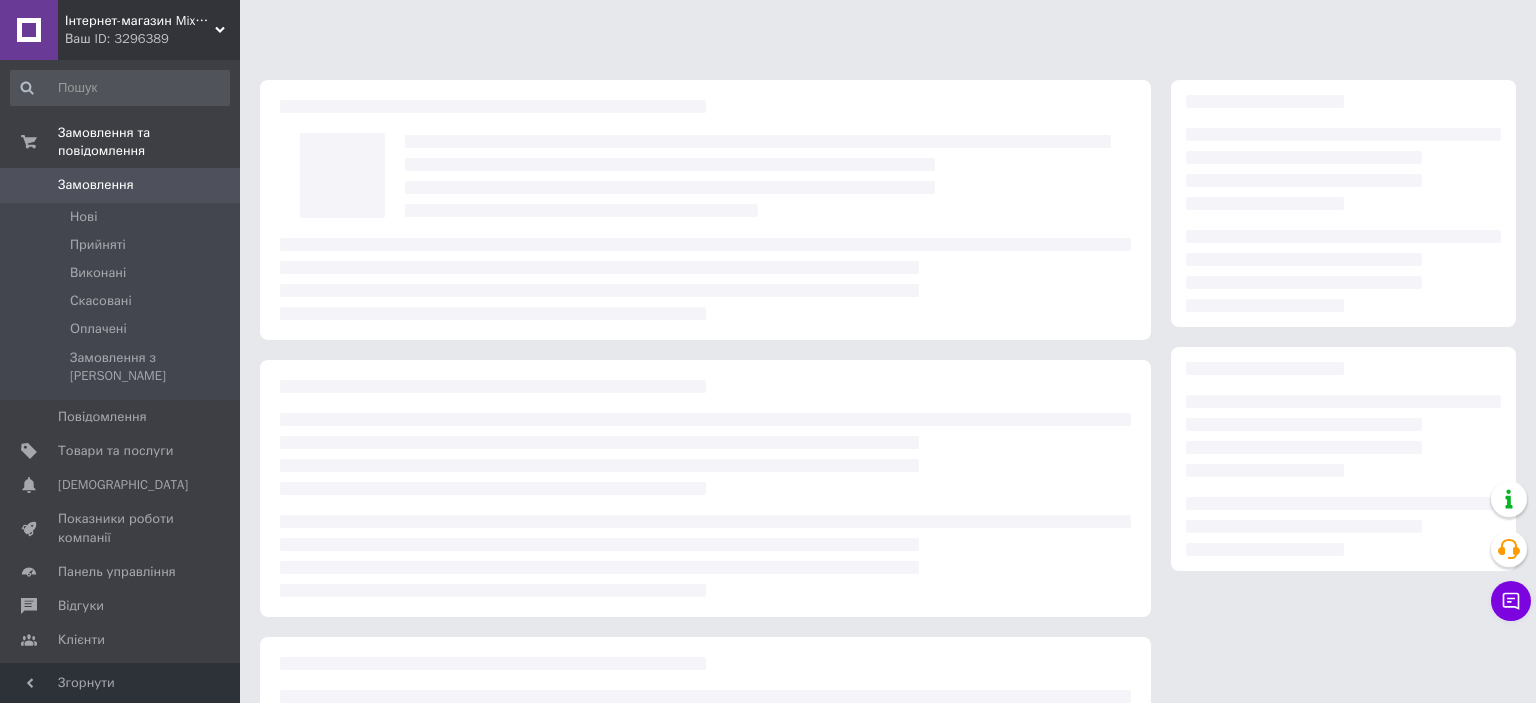 scroll, scrollTop: 0, scrollLeft: 0, axis: both 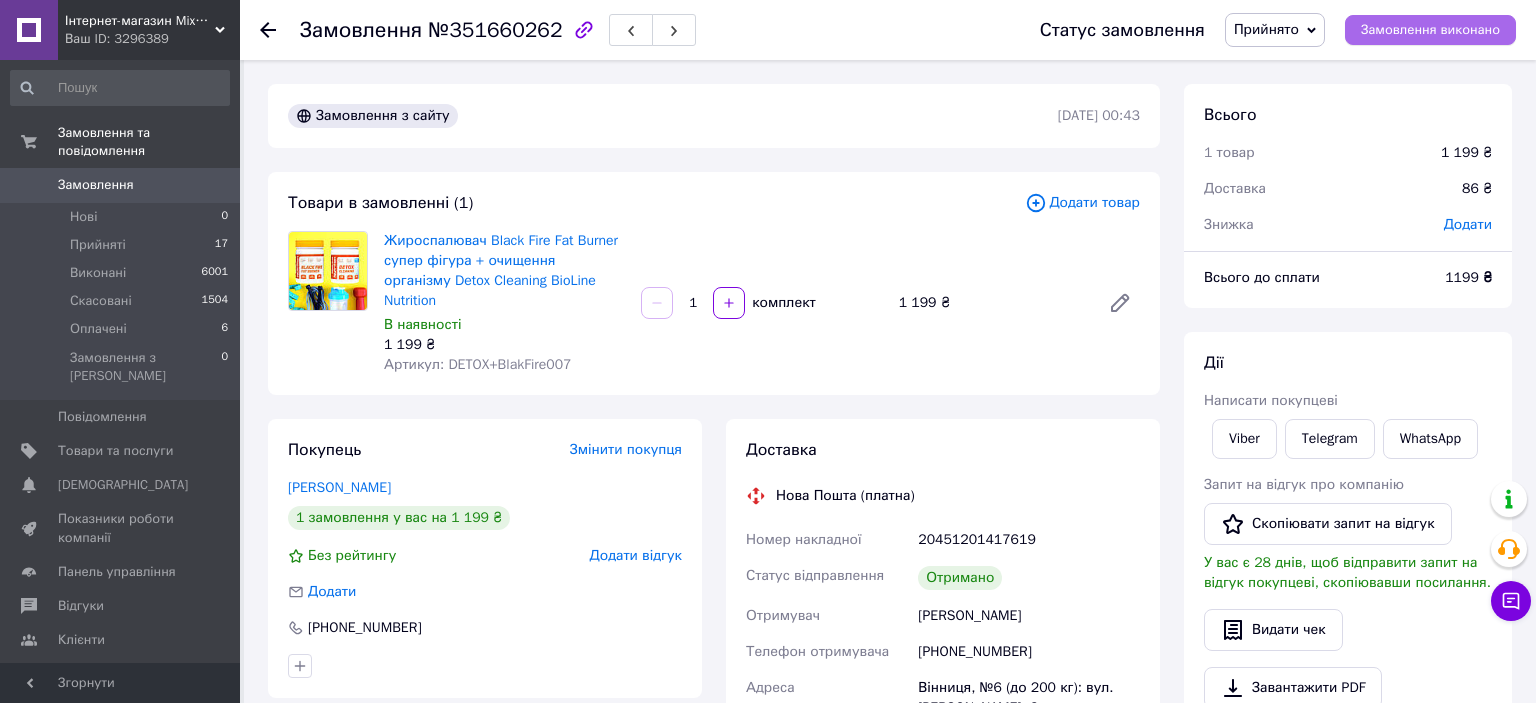 click on "Замовлення виконано" at bounding box center [1430, 30] 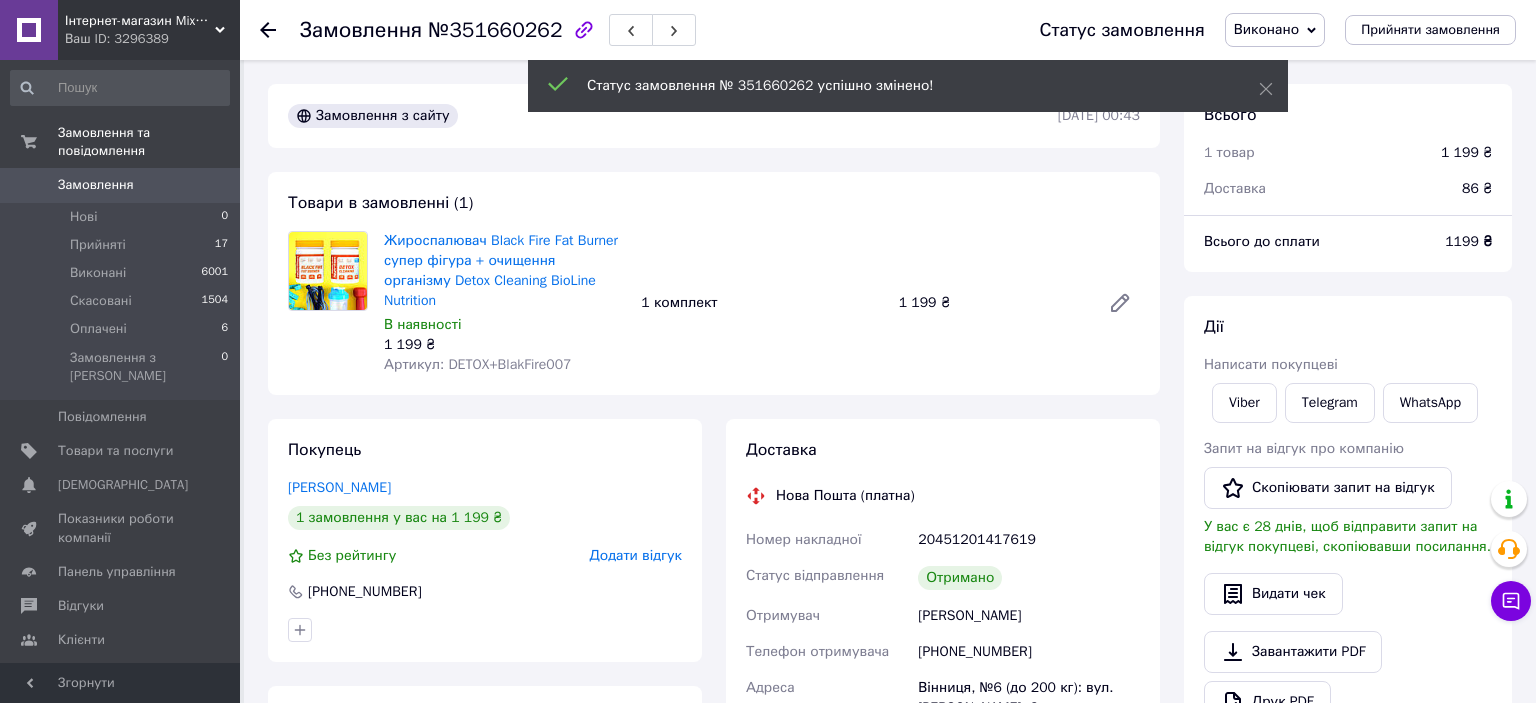 click on "Додати відгук" at bounding box center [636, 555] 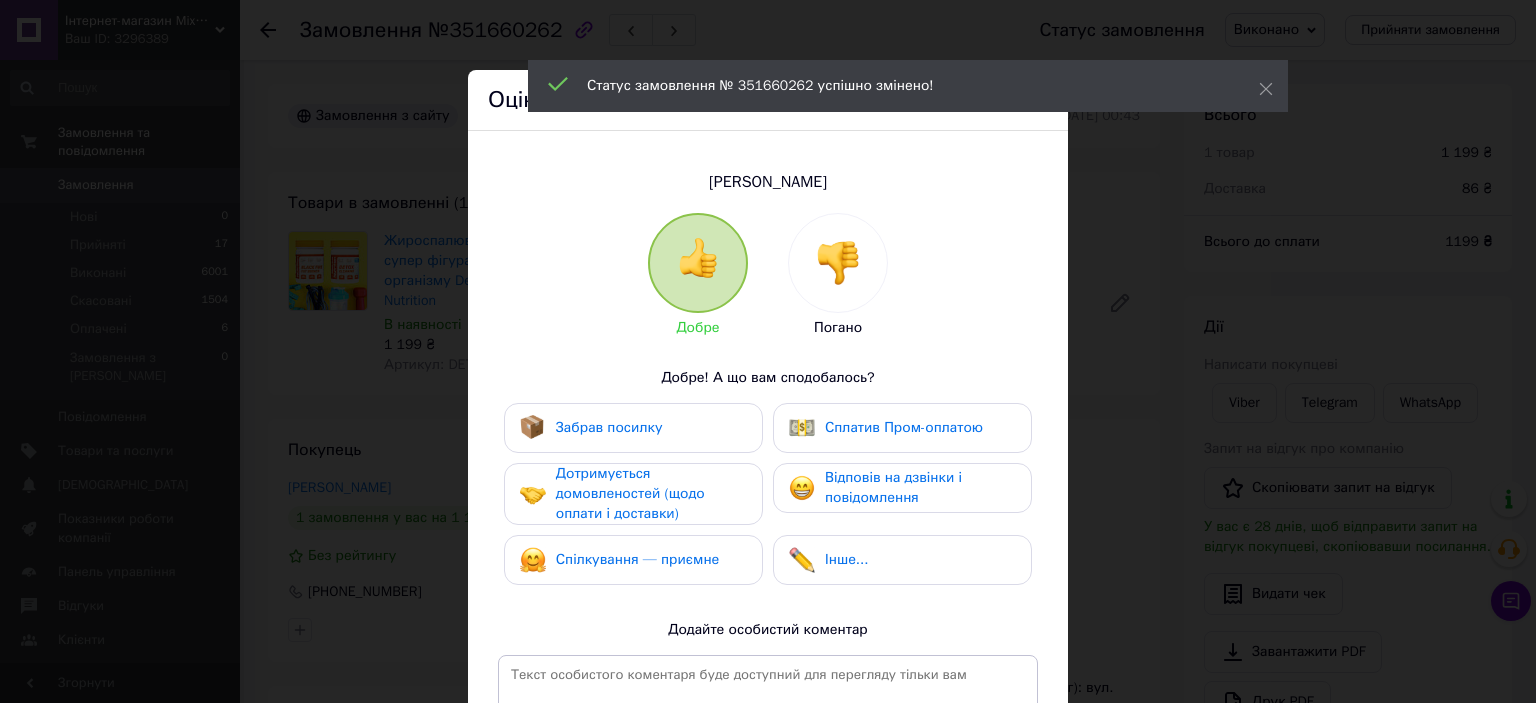 click on "Забрав посилку Сплатив Пром-оплатою Дотримується домовленостей (щодо оплати і доставки) Відповів на дзвінки і повідомлення Спілкування — приємне Інше..." at bounding box center (768, 499) 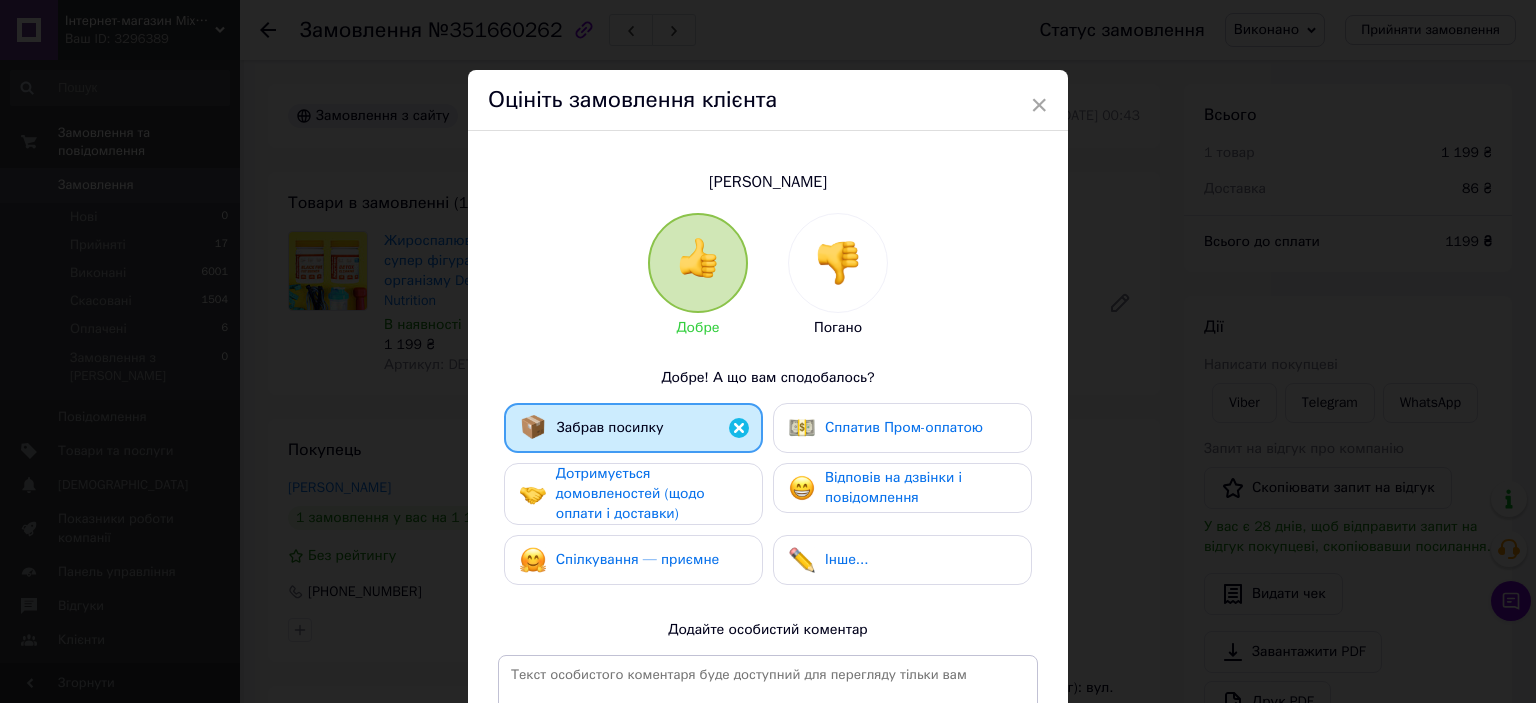 drag, startPoint x: 709, startPoint y: 486, endPoint x: 709, endPoint y: 559, distance: 73 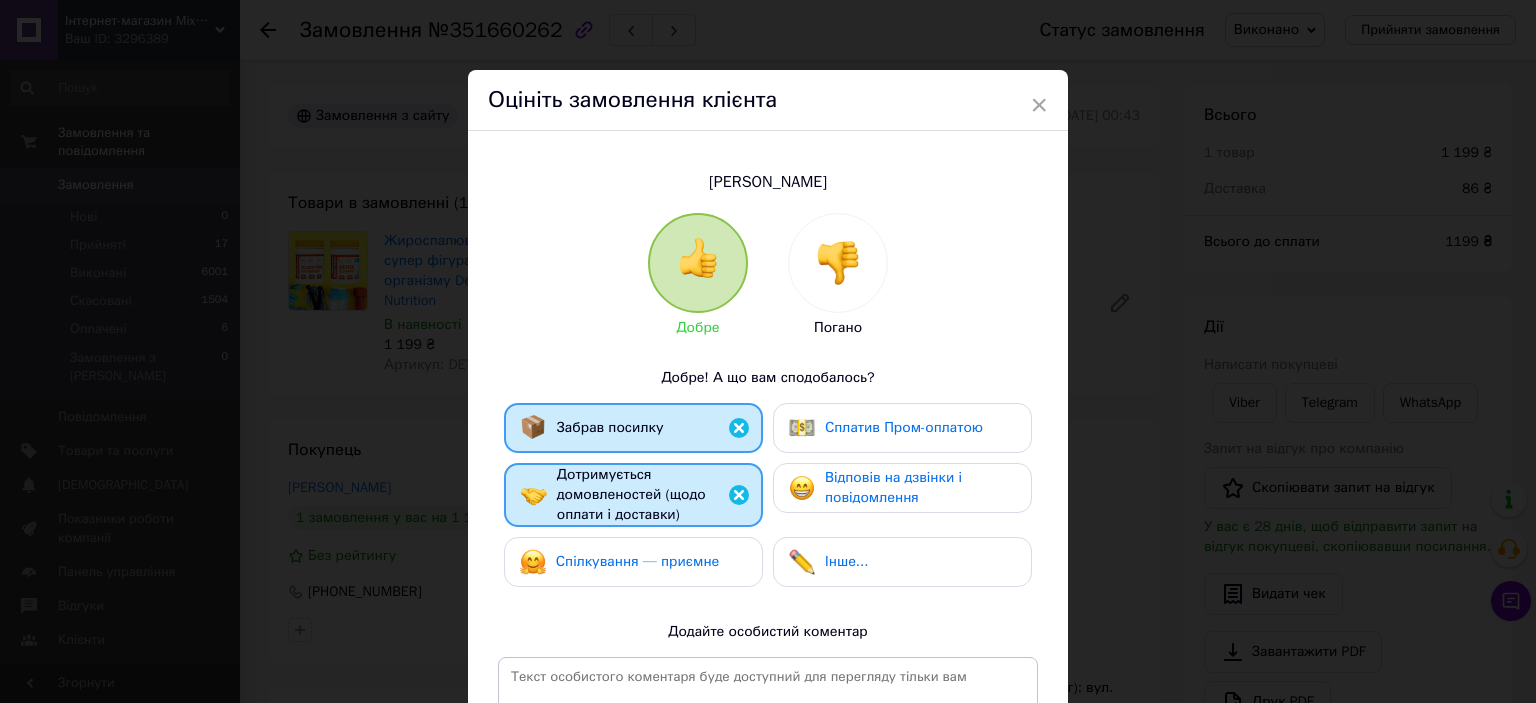 drag, startPoint x: 709, startPoint y: 562, endPoint x: 815, endPoint y: 514, distance: 116.3615 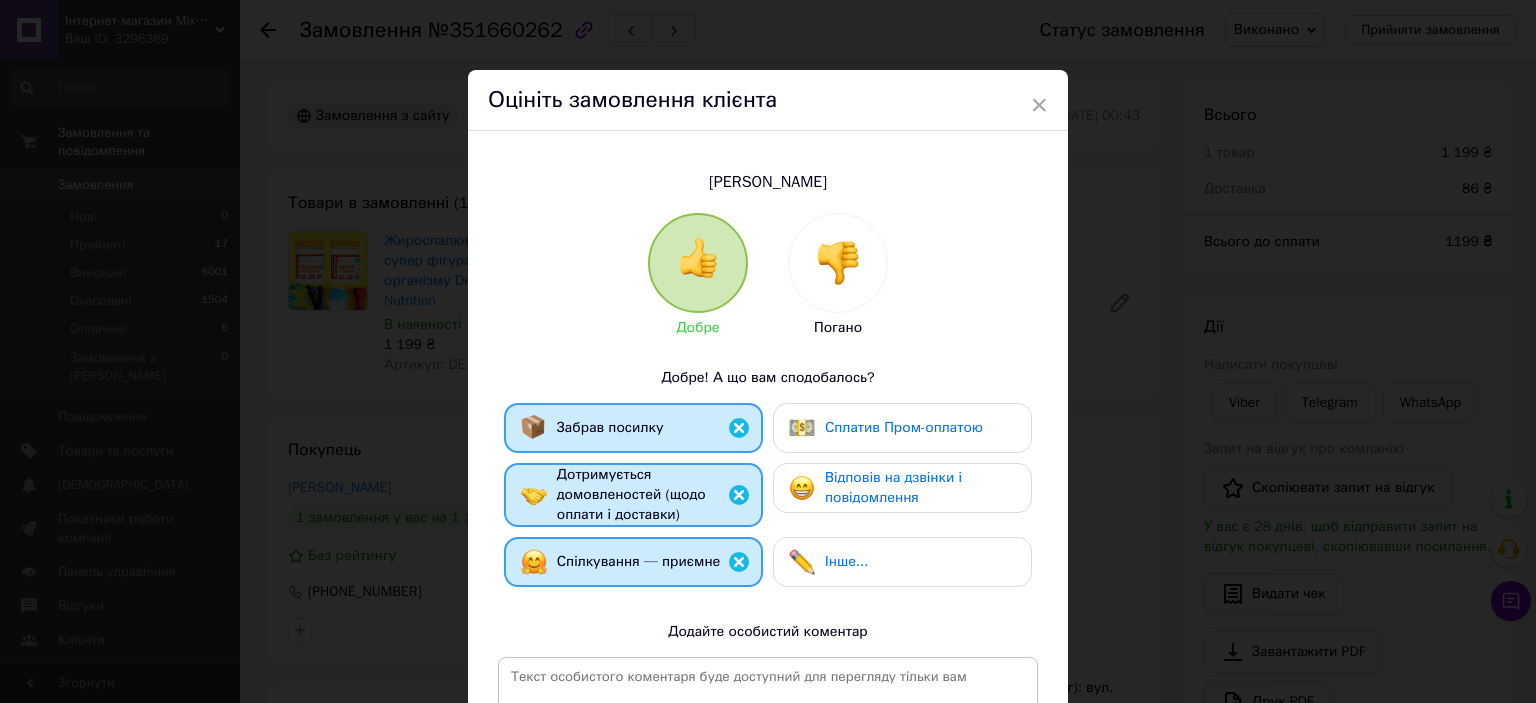 click on "Відповів на дзвінки і повідомлення" at bounding box center (893, 487) 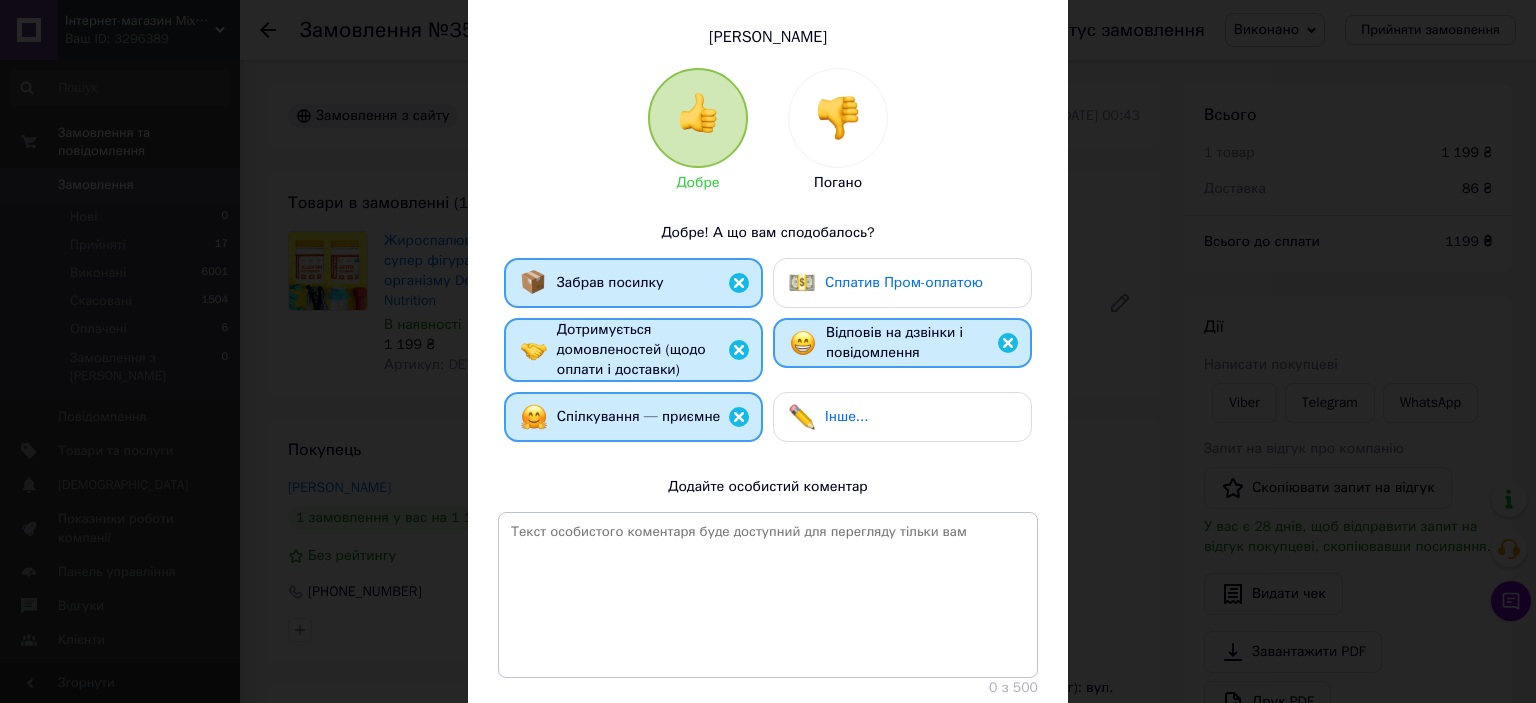 scroll, scrollTop: 317, scrollLeft: 0, axis: vertical 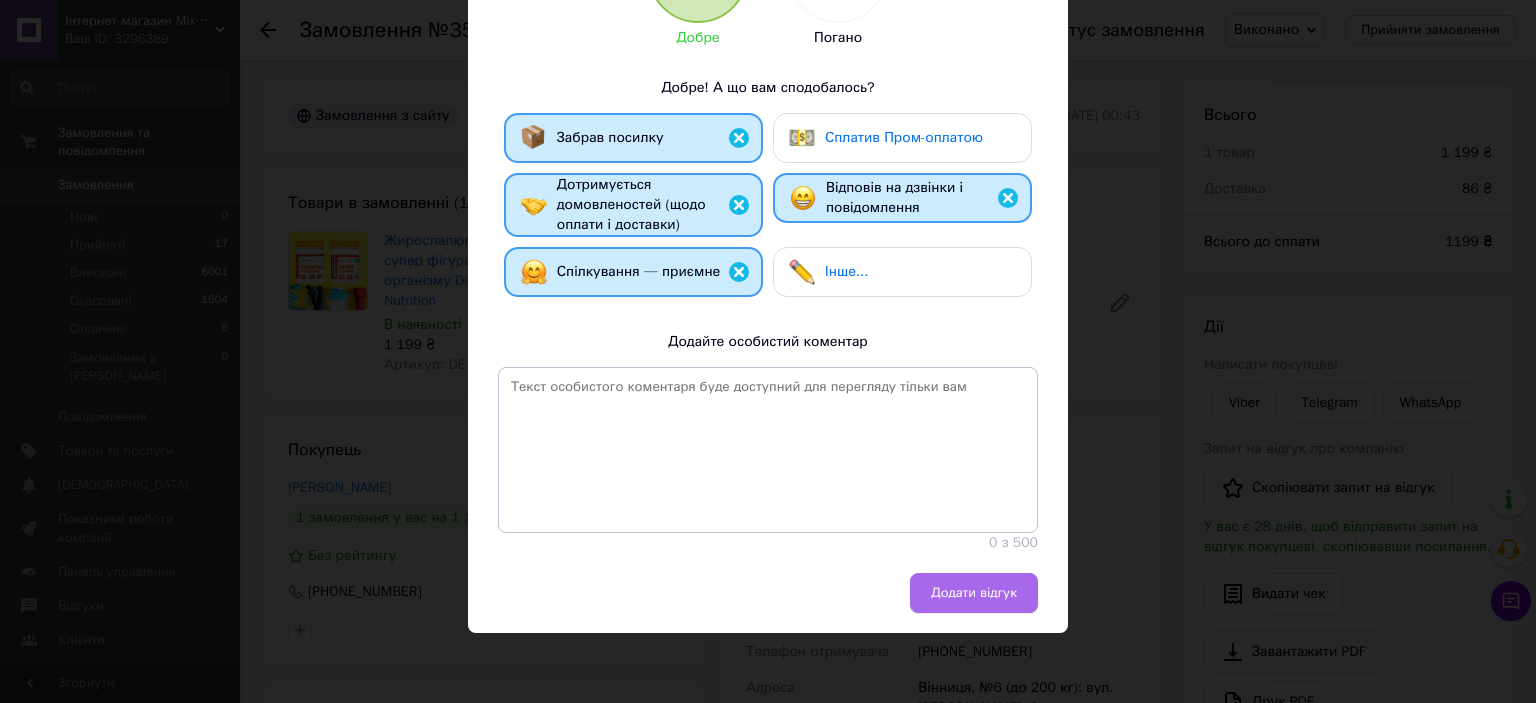 click on "Додати відгук" at bounding box center (974, 593) 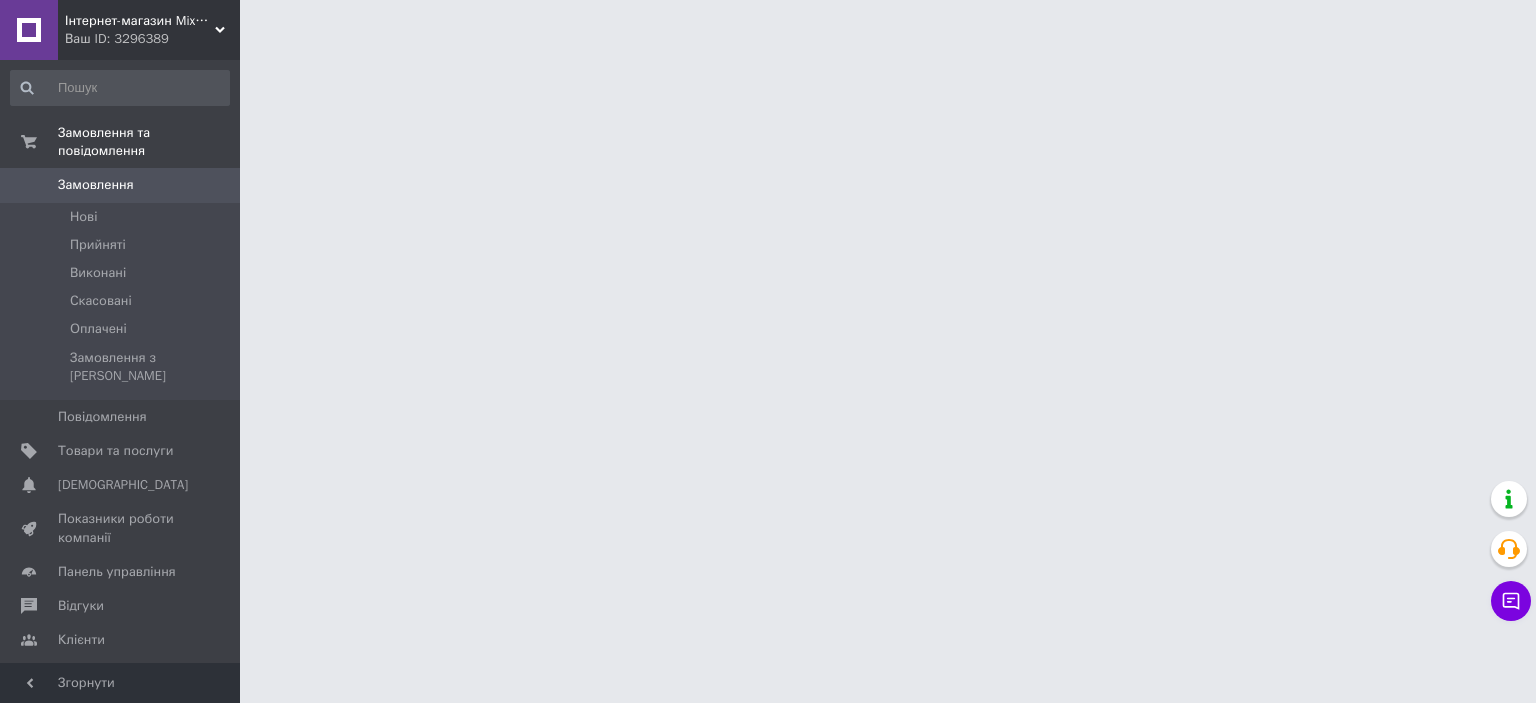scroll, scrollTop: 0, scrollLeft: 0, axis: both 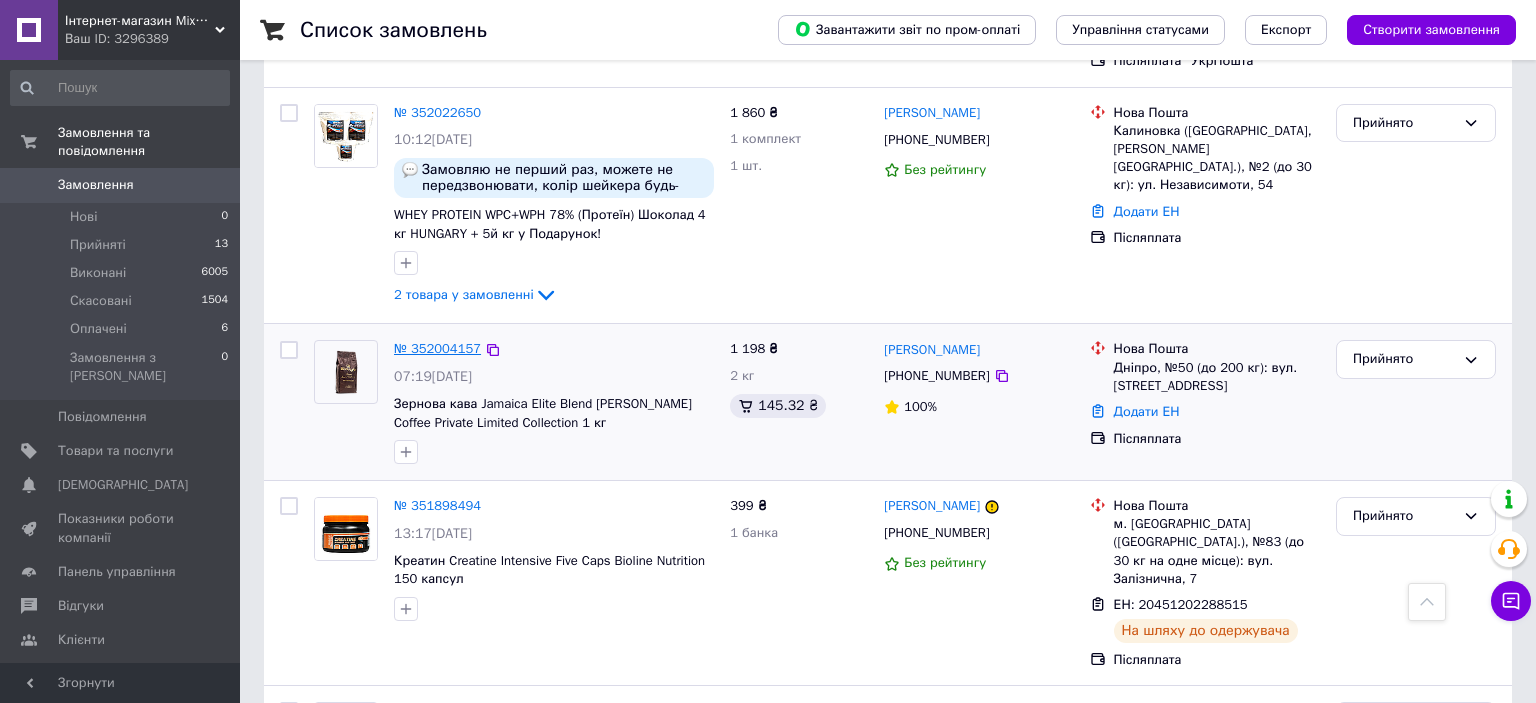 click on "№ 352004157" at bounding box center (437, 348) 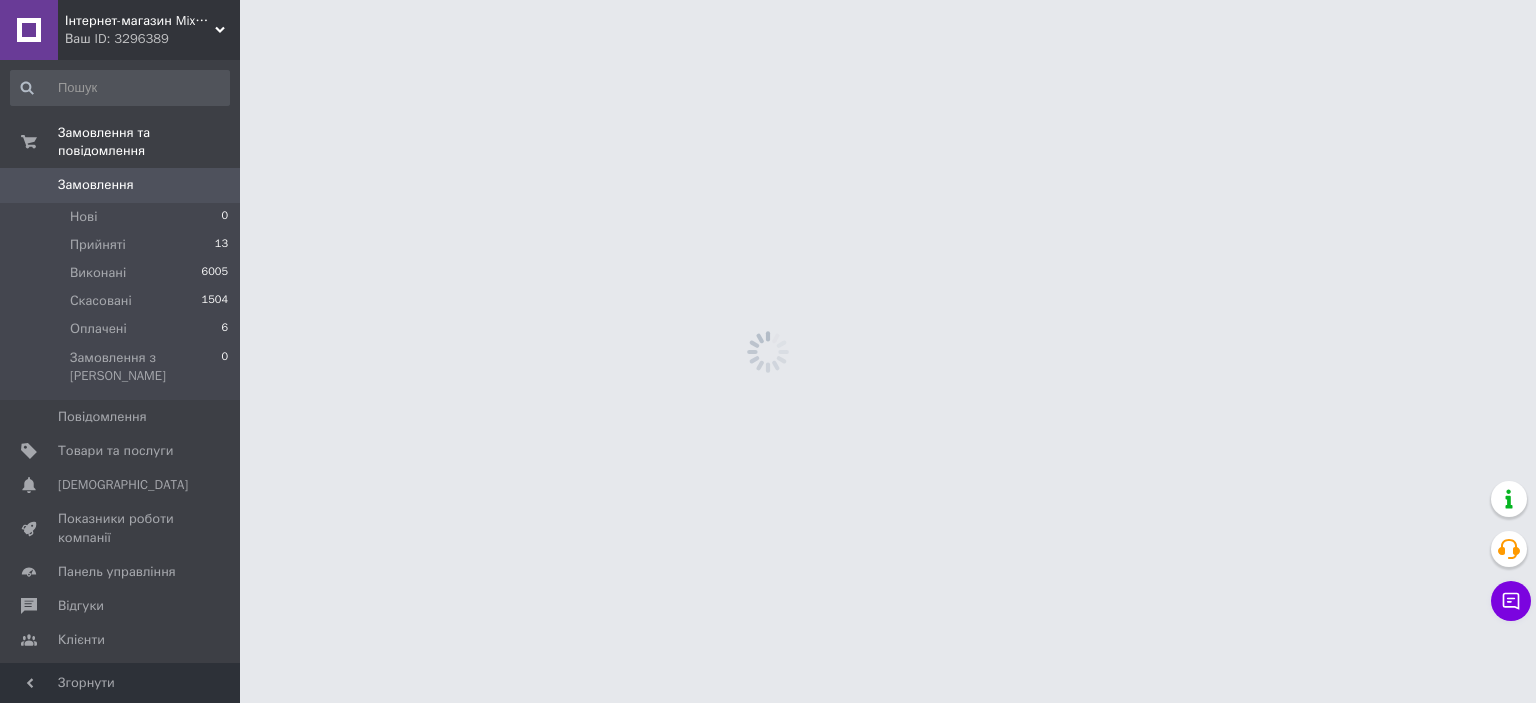 scroll, scrollTop: 0, scrollLeft: 0, axis: both 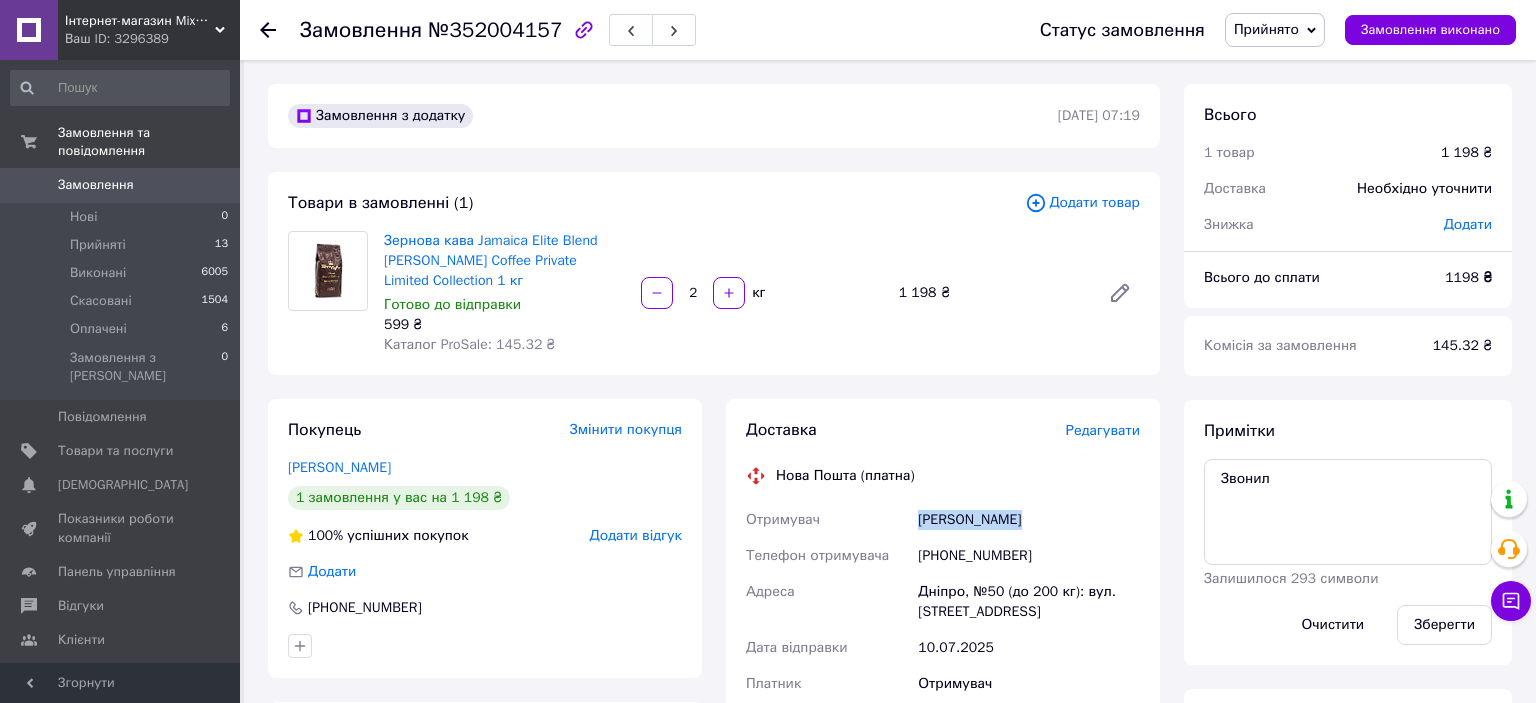 drag, startPoint x: 910, startPoint y: 522, endPoint x: 1017, endPoint y: 526, distance: 107.07474 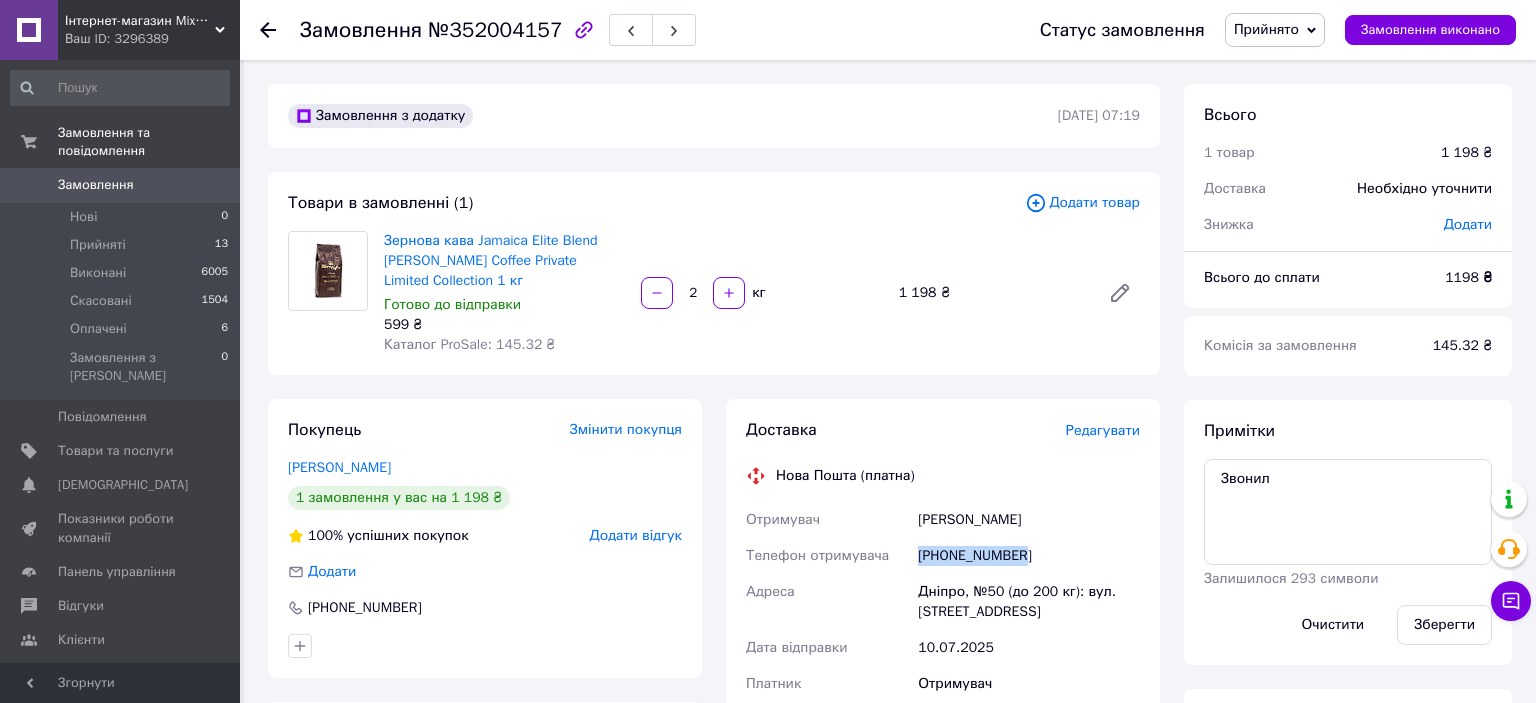 drag, startPoint x: 912, startPoint y: 557, endPoint x: 1029, endPoint y: 557, distance: 117 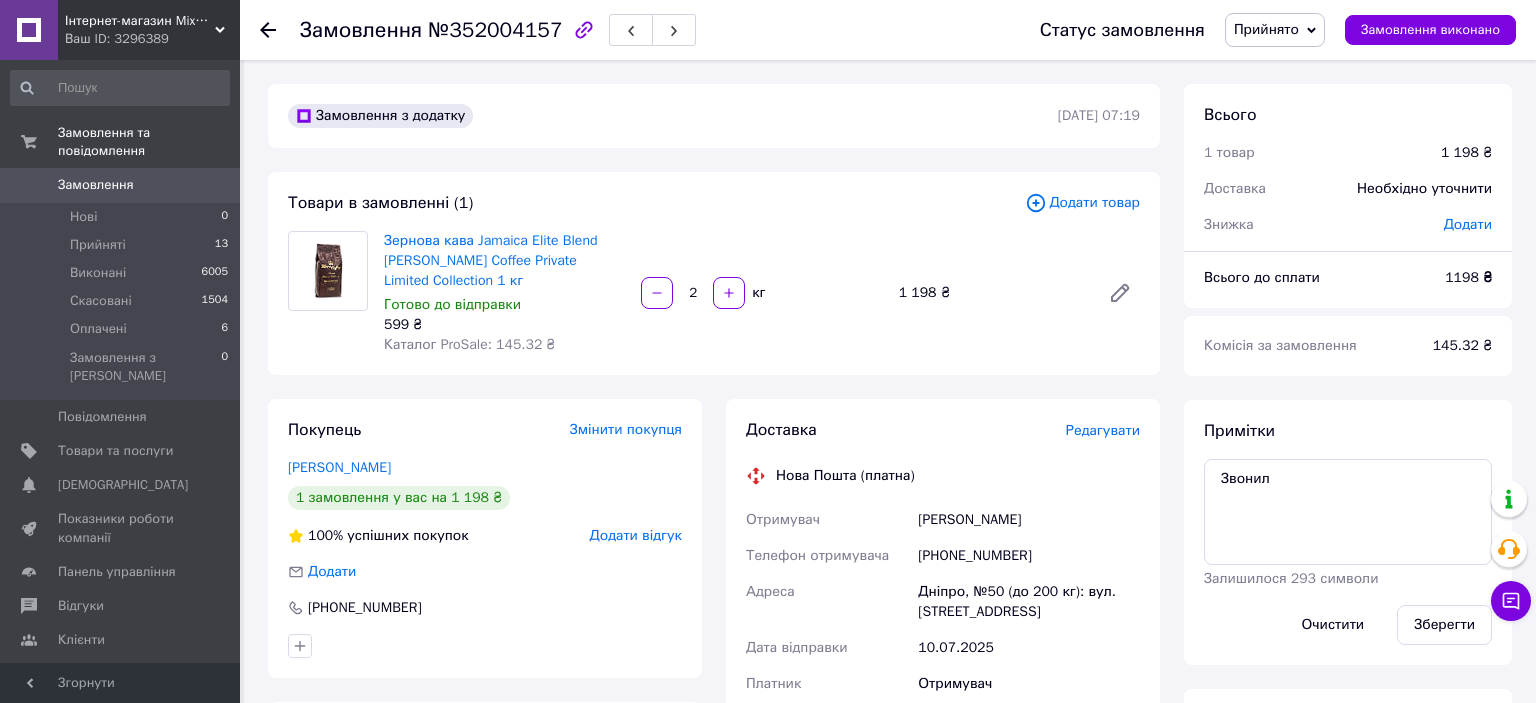 click 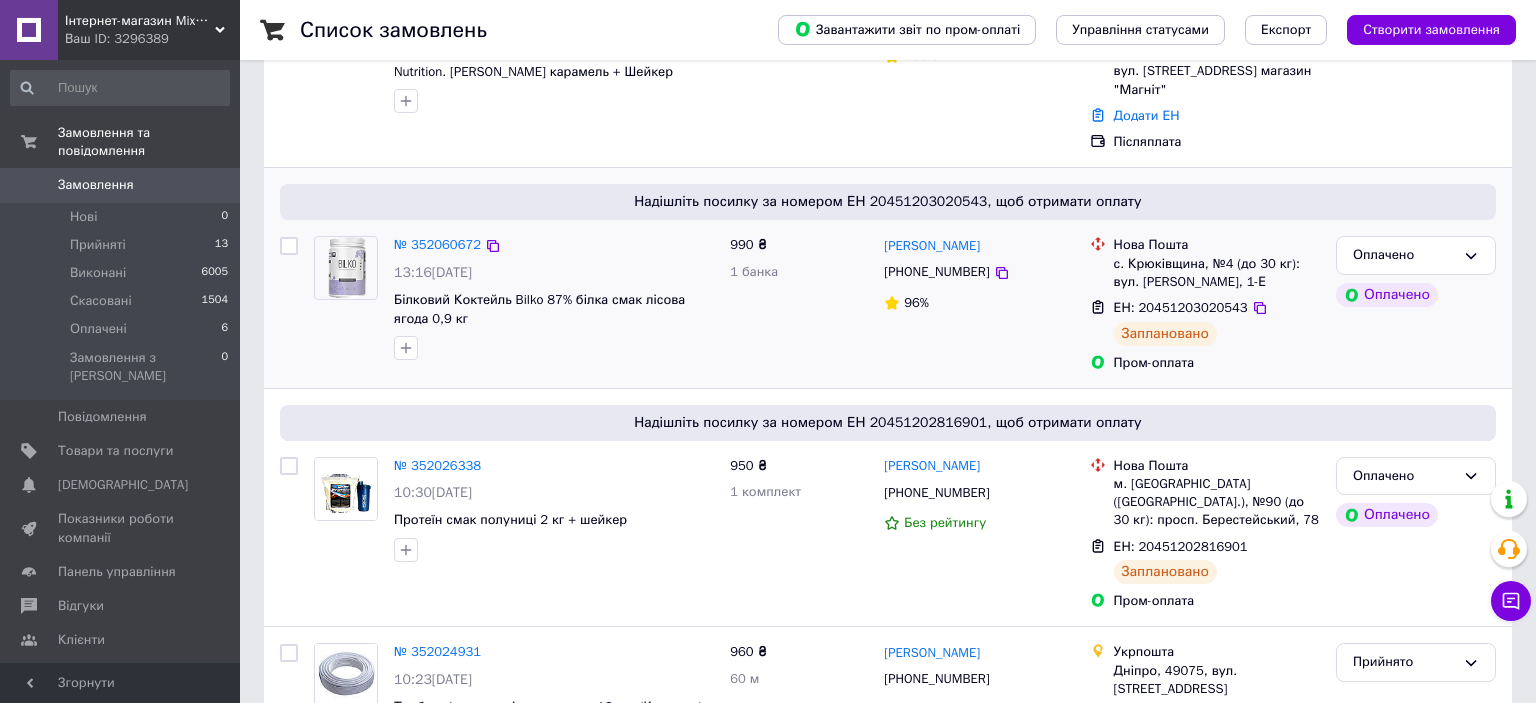 scroll, scrollTop: 422, scrollLeft: 0, axis: vertical 